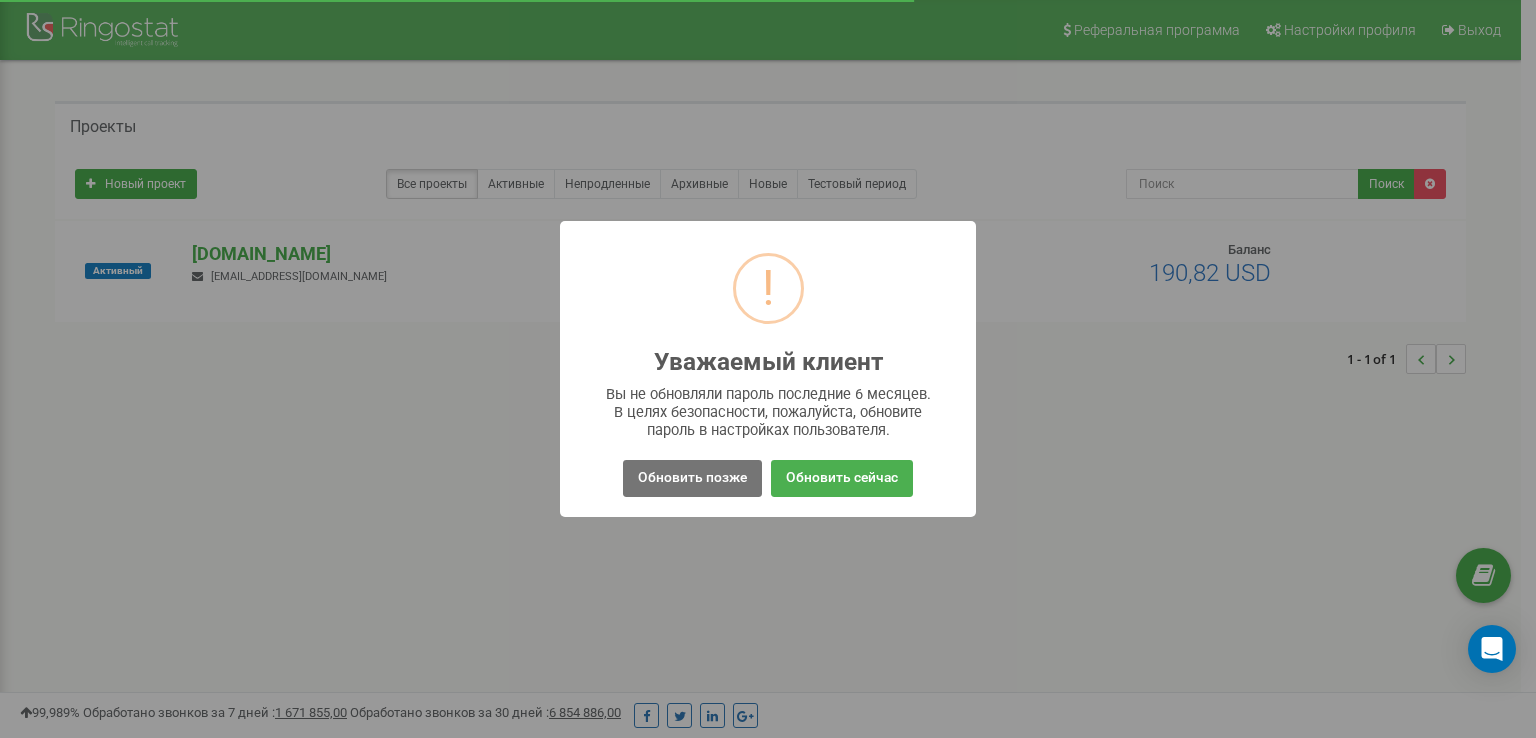 scroll, scrollTop: 0, scrollLeft: 0, axis: both 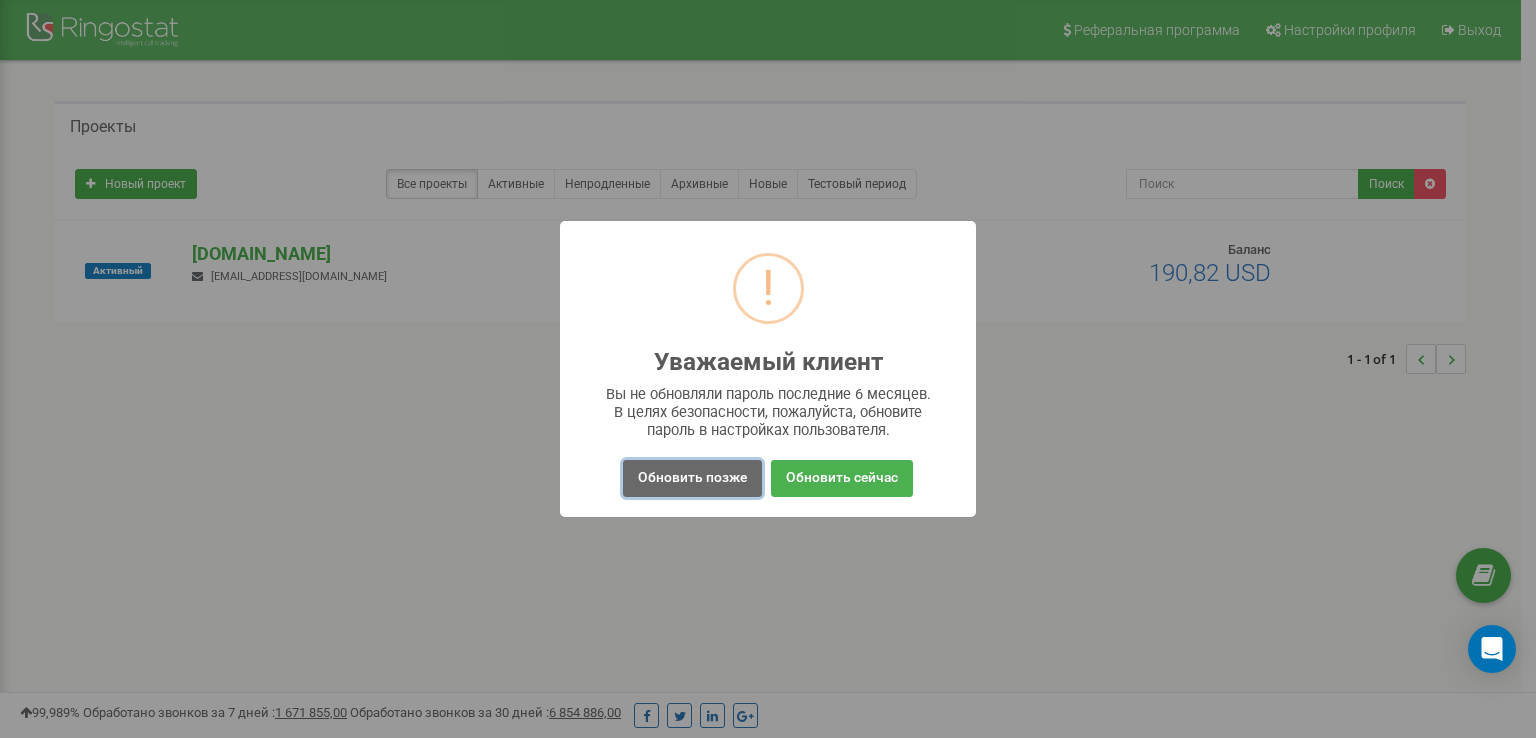click on "Обновить позже" at bounding box center [692, 478] 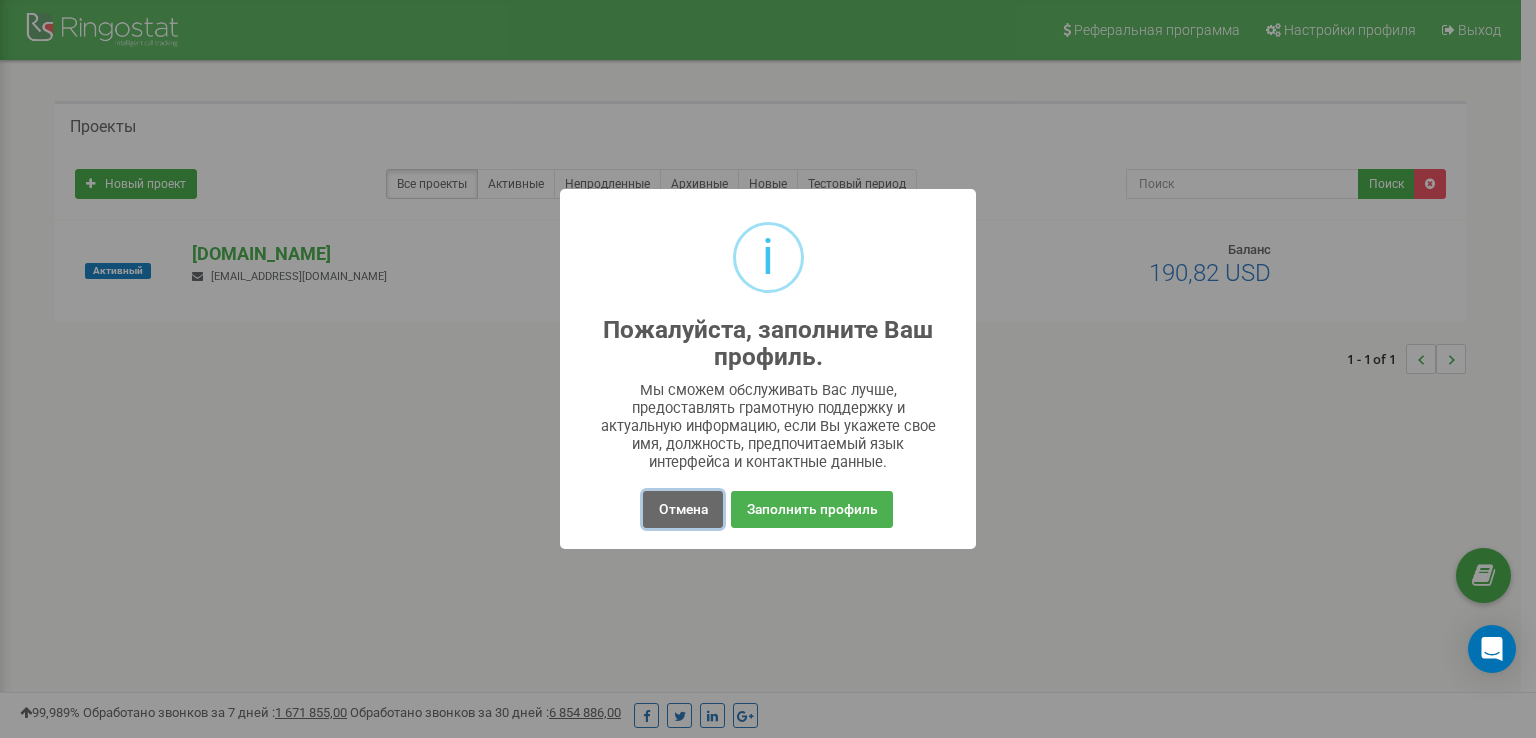 click on "Отмена" at bounding box center [682, 509] 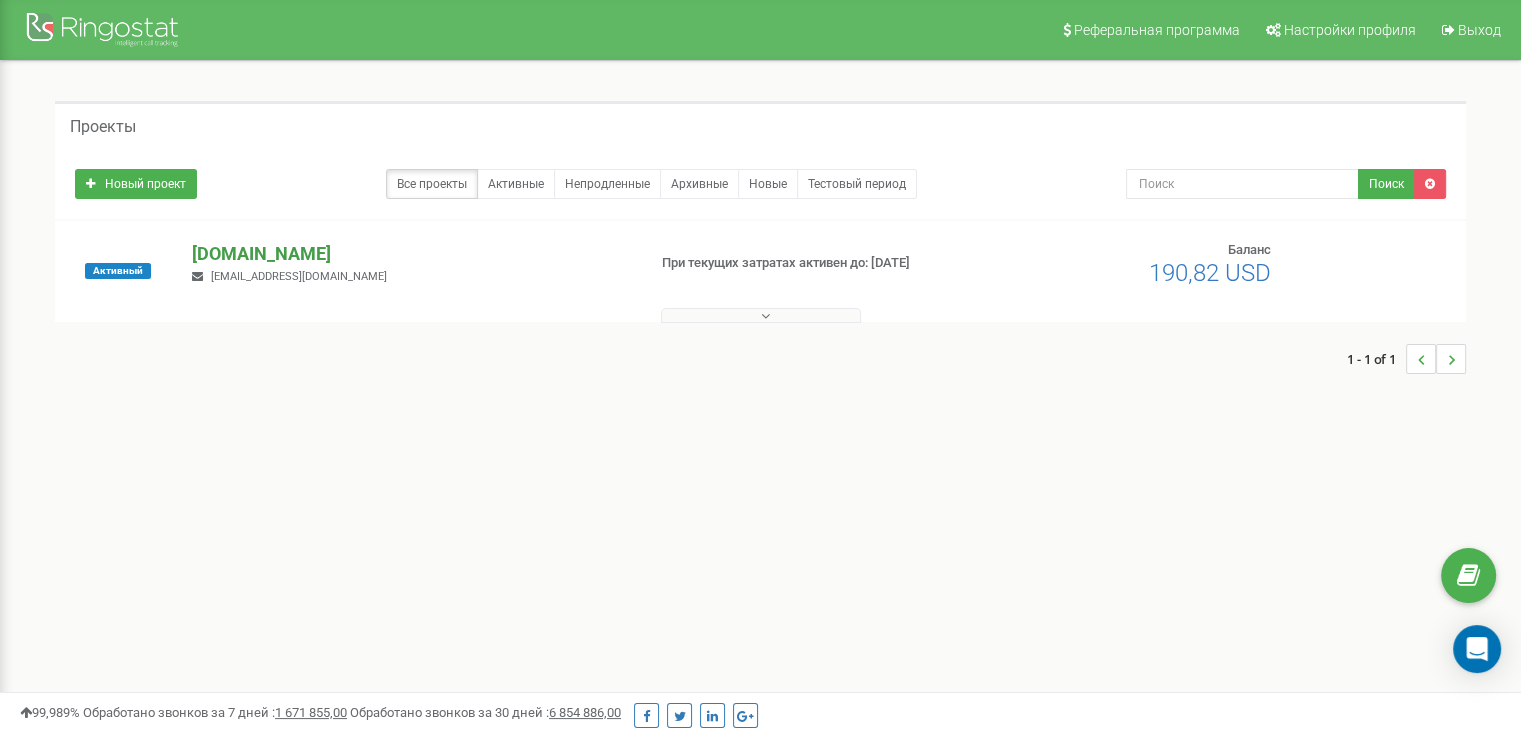 click on "[DOMAIN_NAME]" at bounding box center (410, 254) 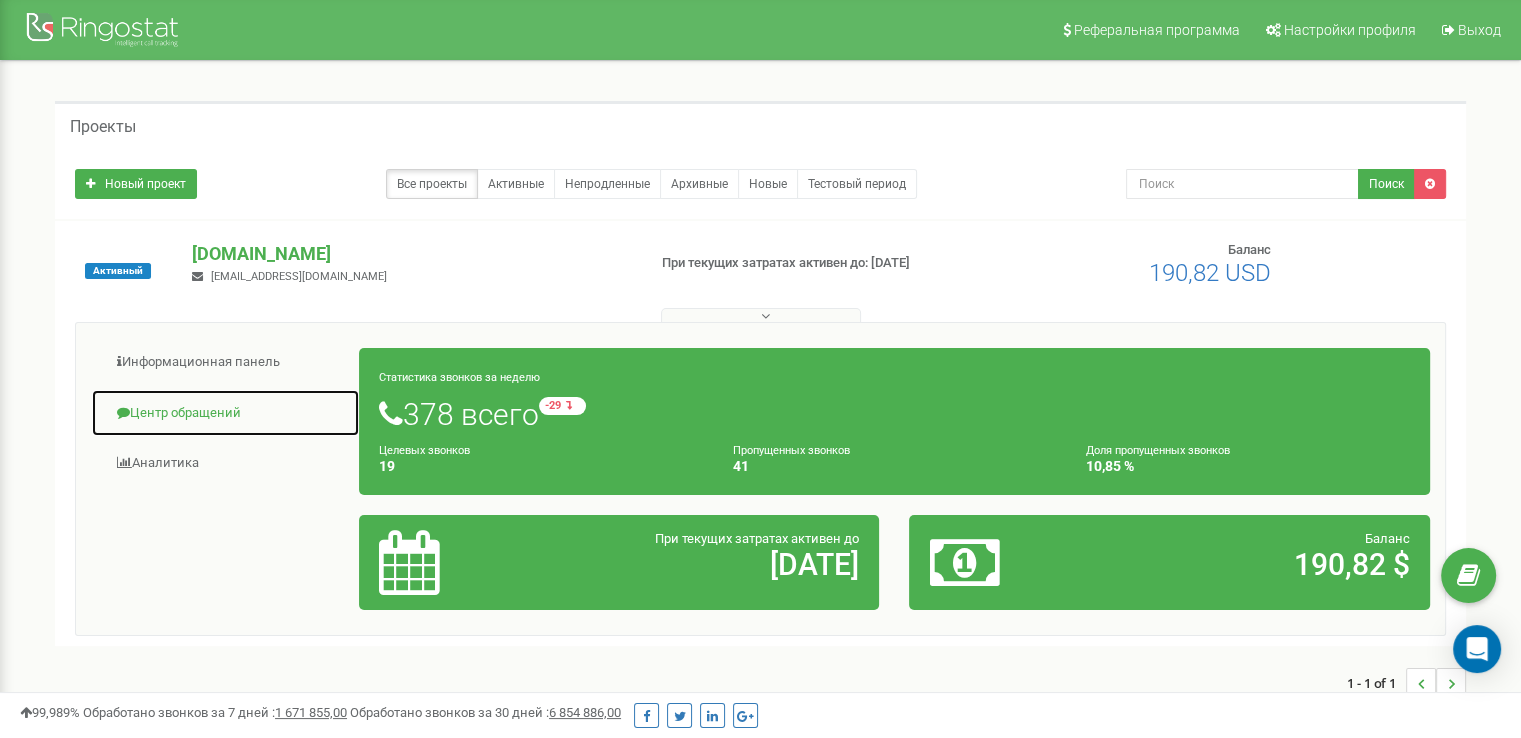 click on "Центр обращений" at bounding box center [225, 413] 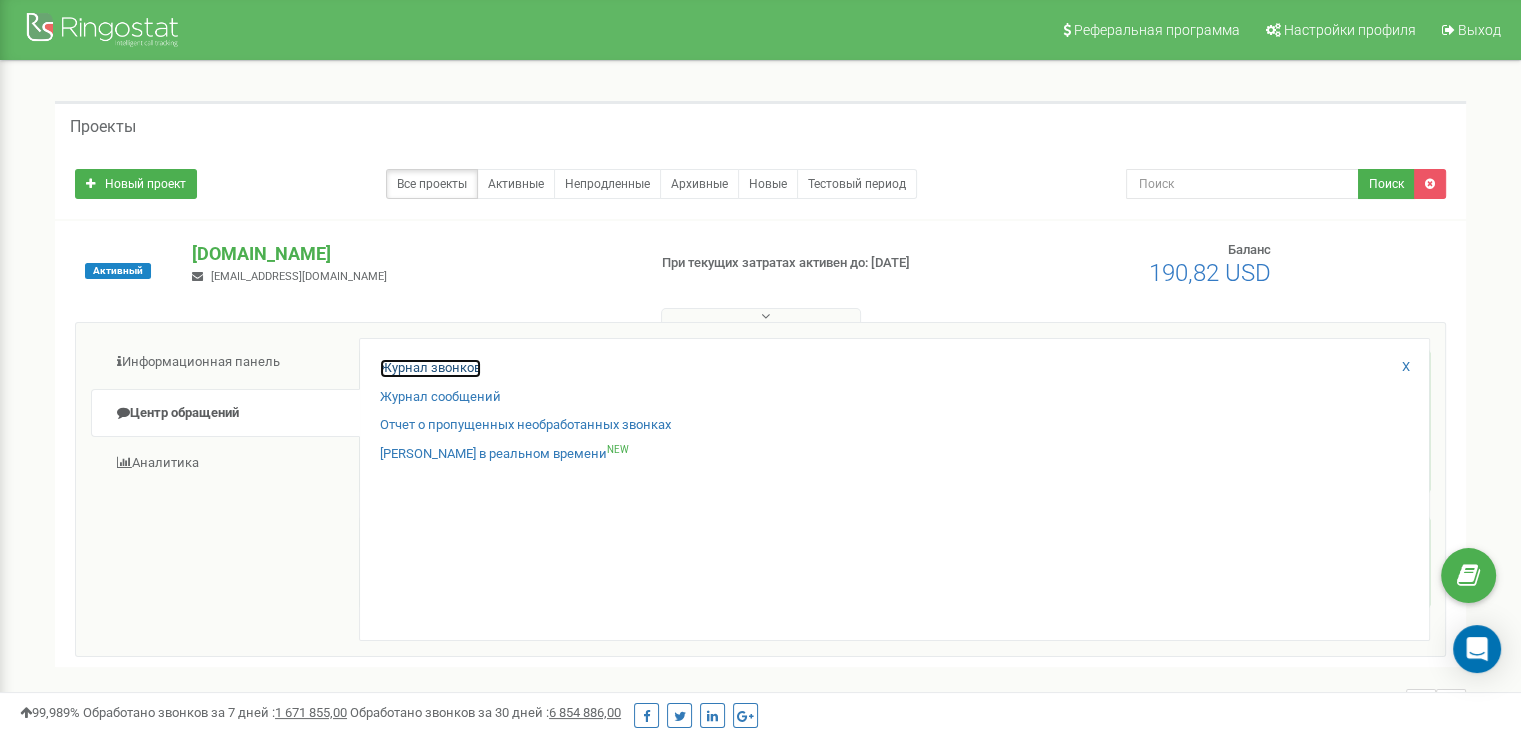 click on "Журнал звонков" at bounding box center (430, 368) 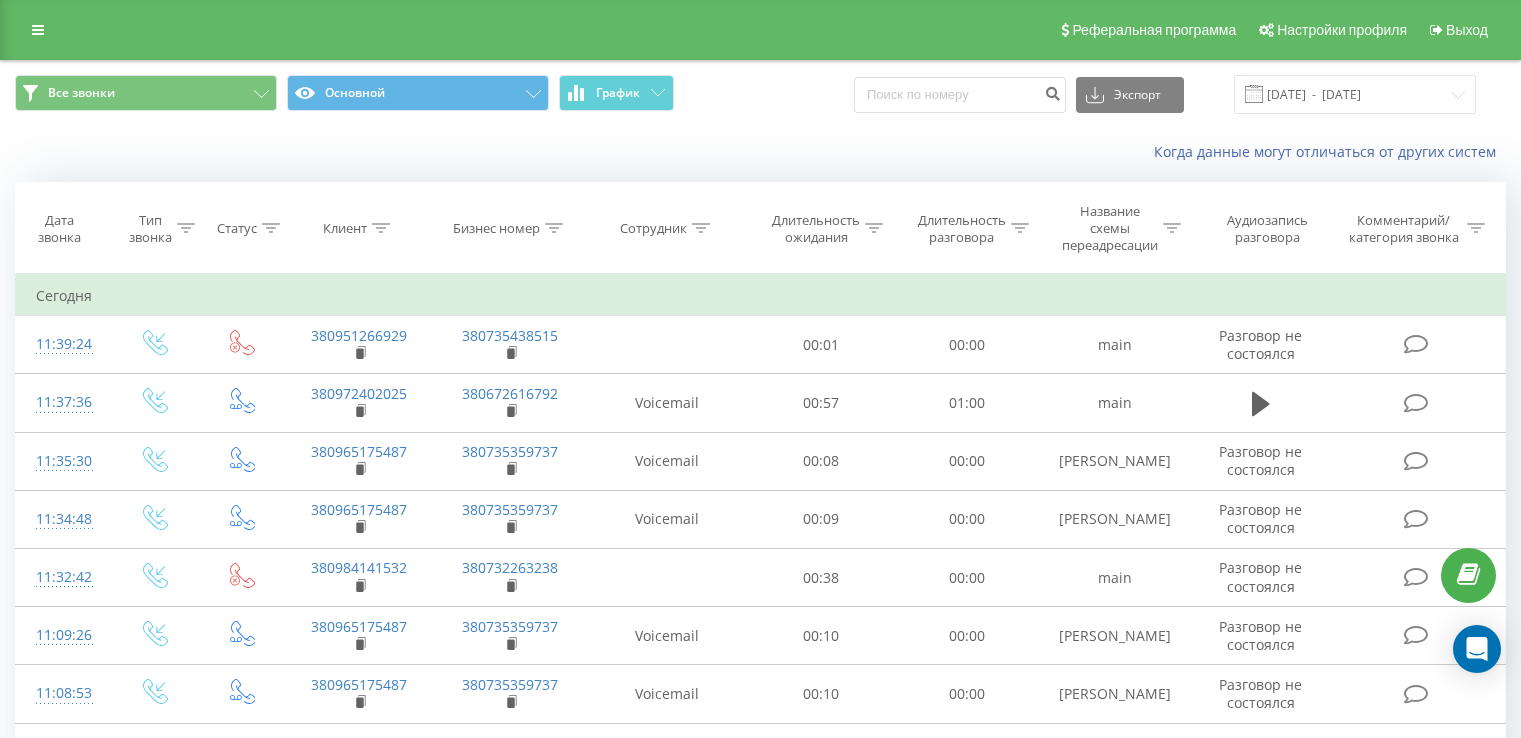 scroll, scrollTop: 0, scrollLeft: 0, axis: both 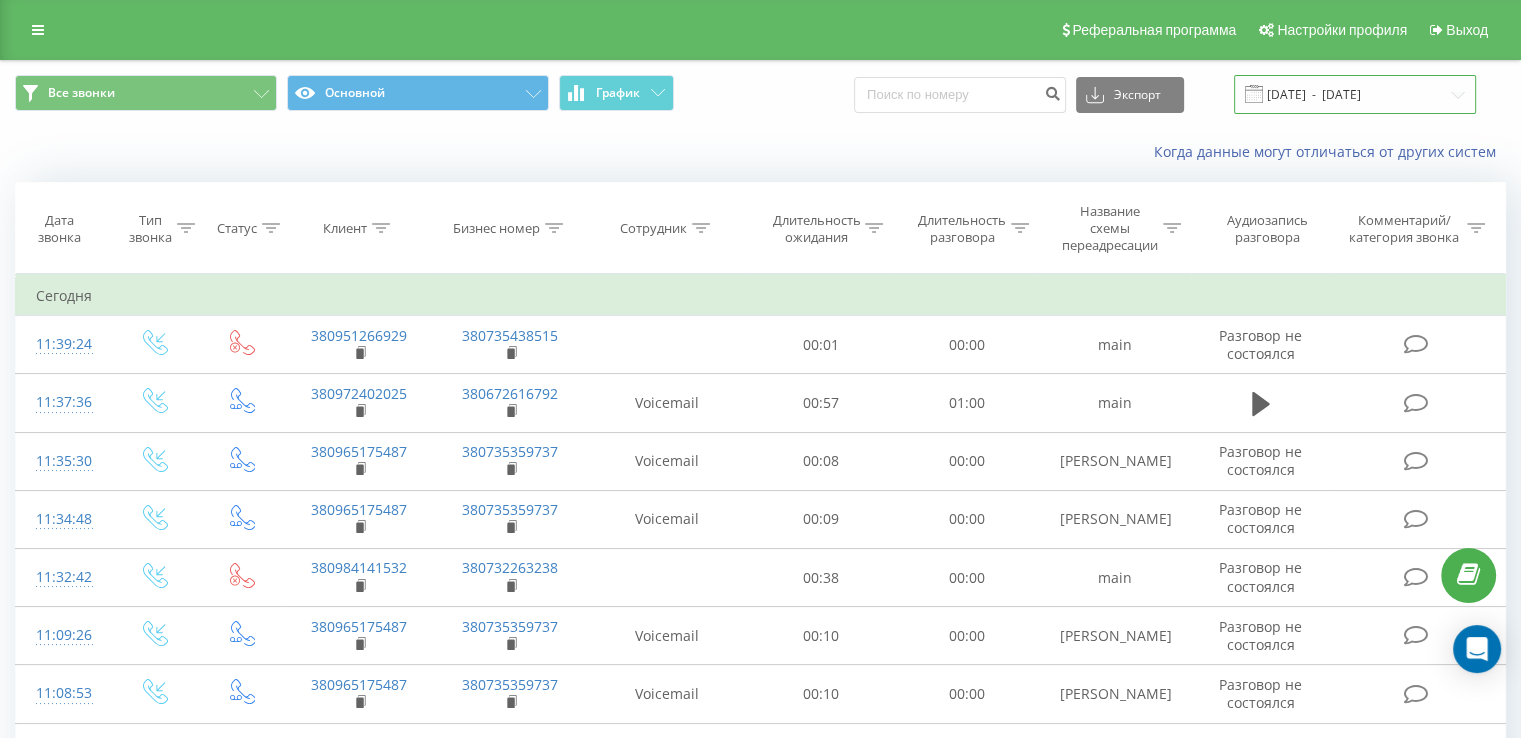 click on "21.06.2025  -  21.07.2025" at bounding box center [1355, 94] 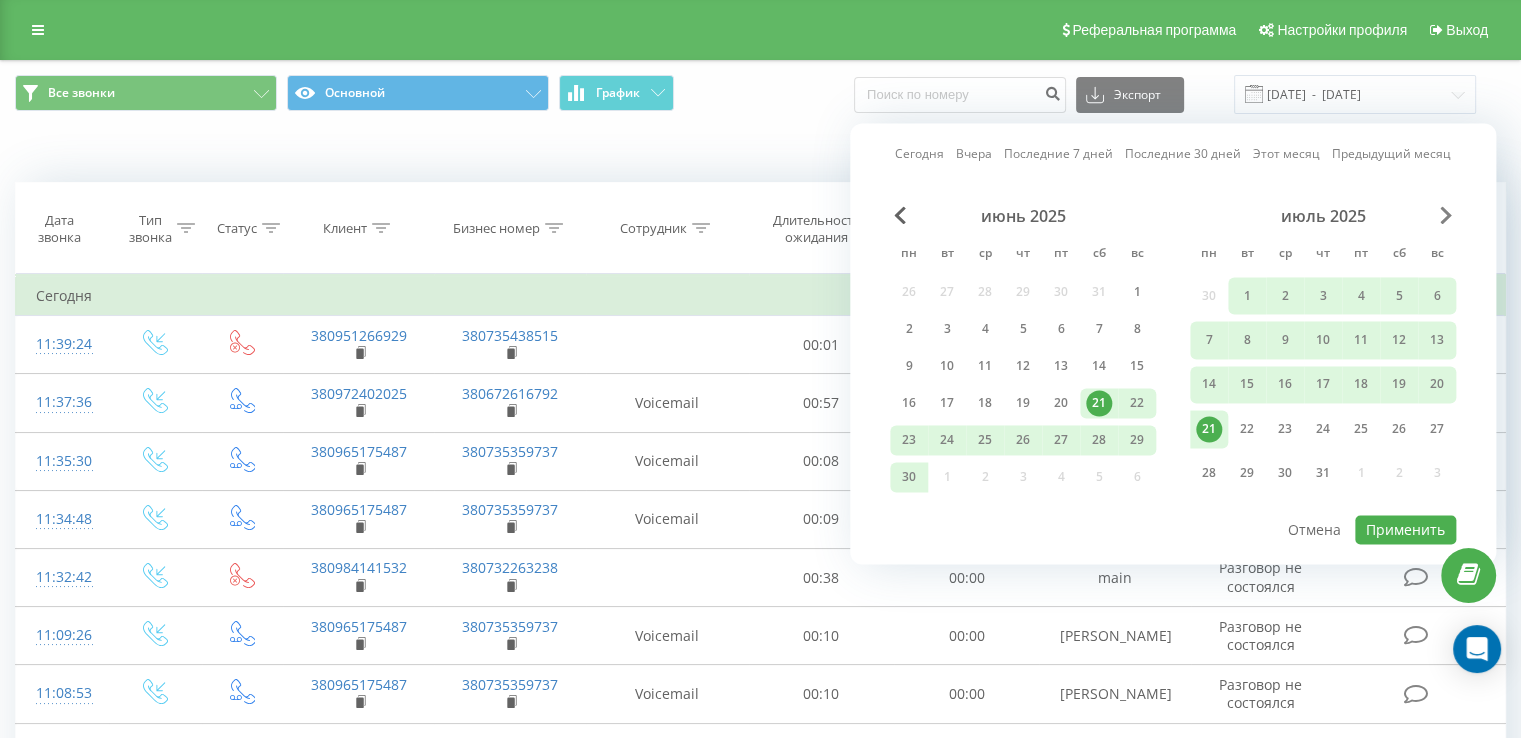click at bounding box center (1446, 215) 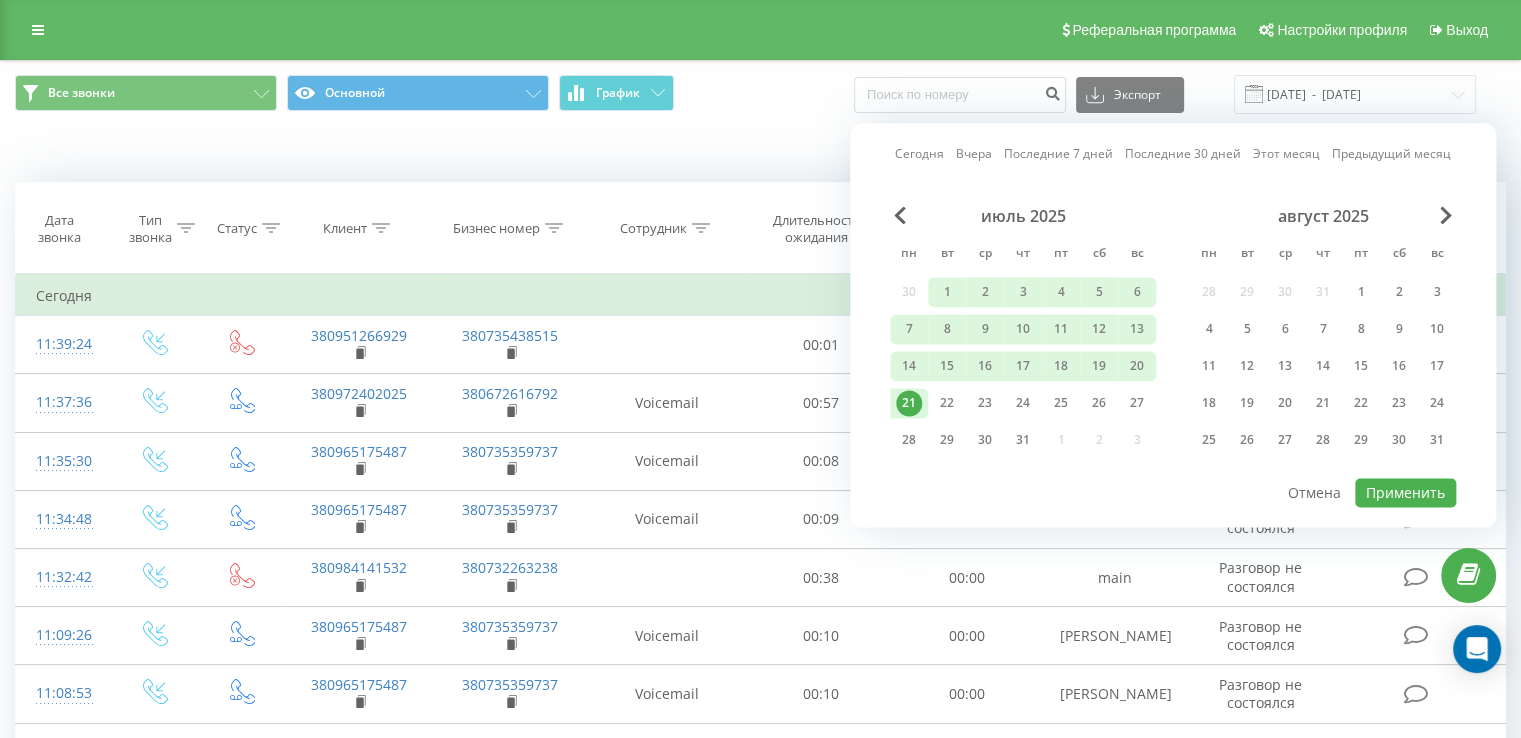 click on "июль 2025" at bounding box center (1023, 216) 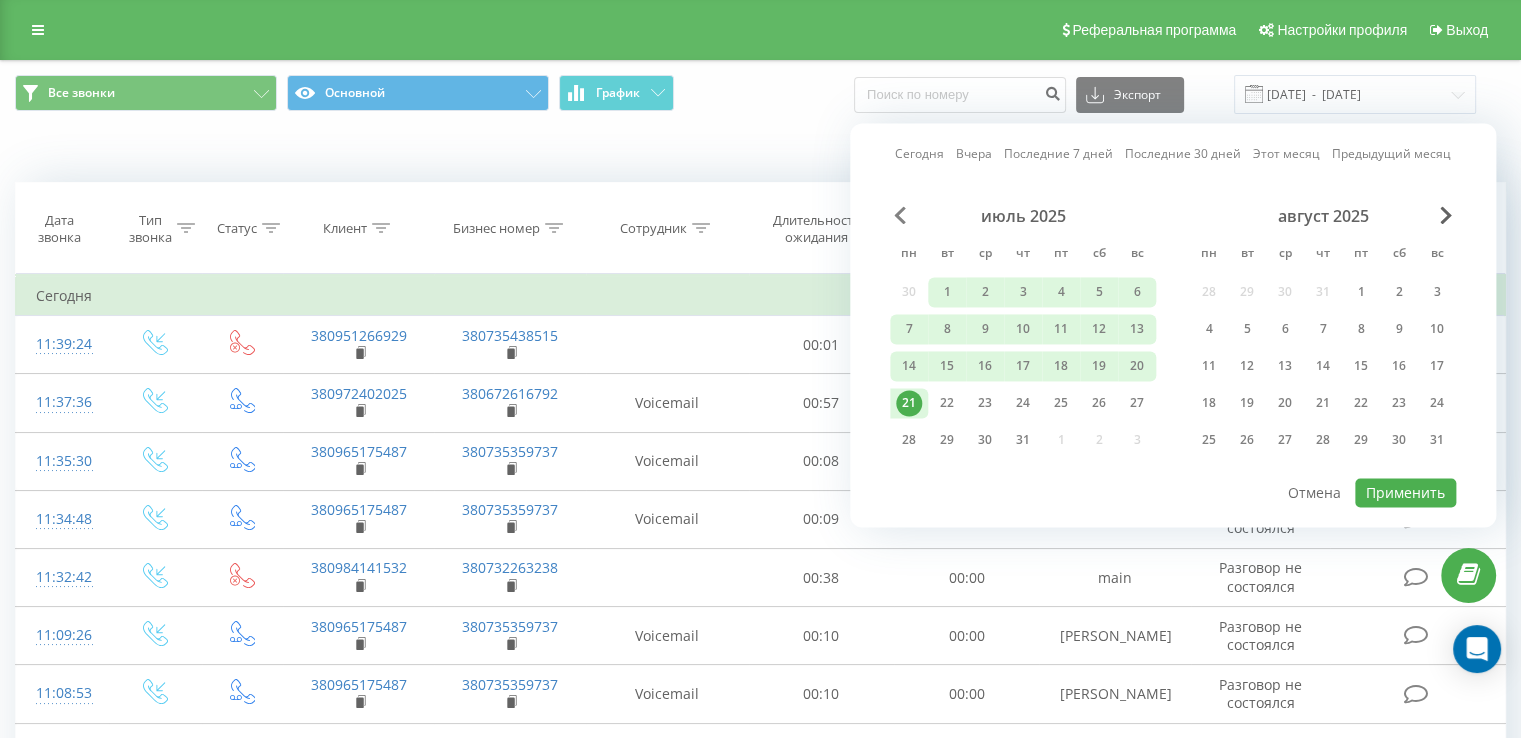 click at bounding box center [900, 215] 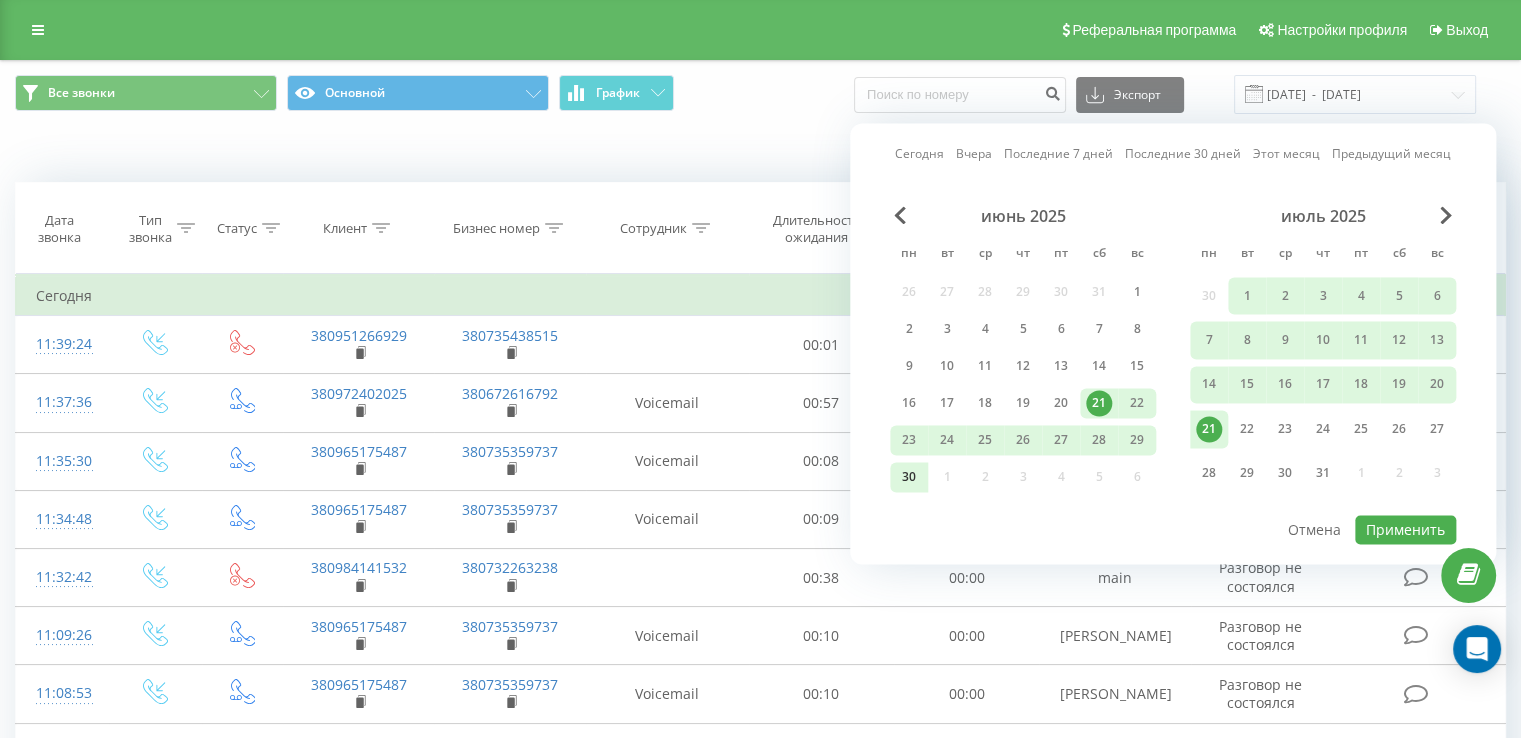 click on "30" at bounding box center (909, 477) 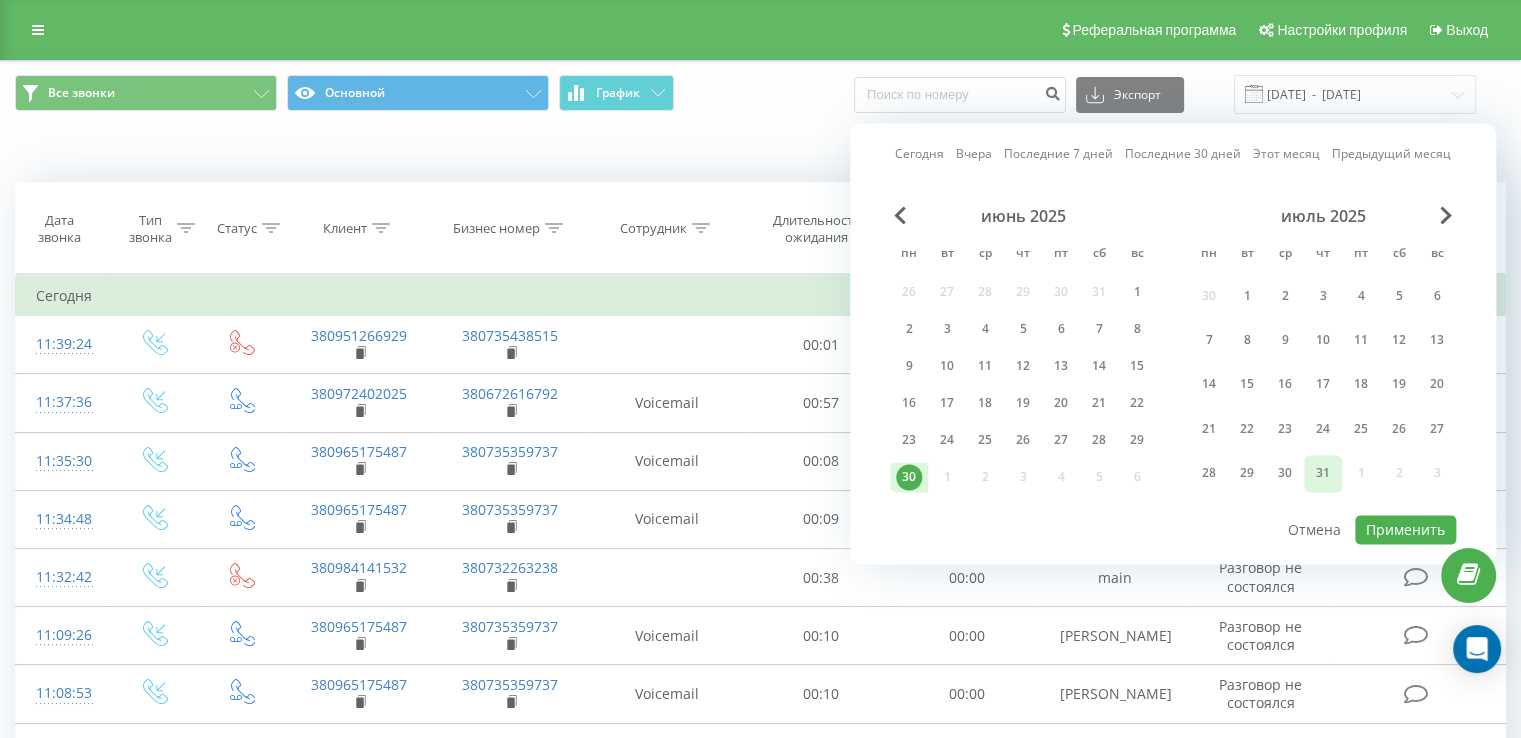 click on "31" at bounding box center [1323, 474] 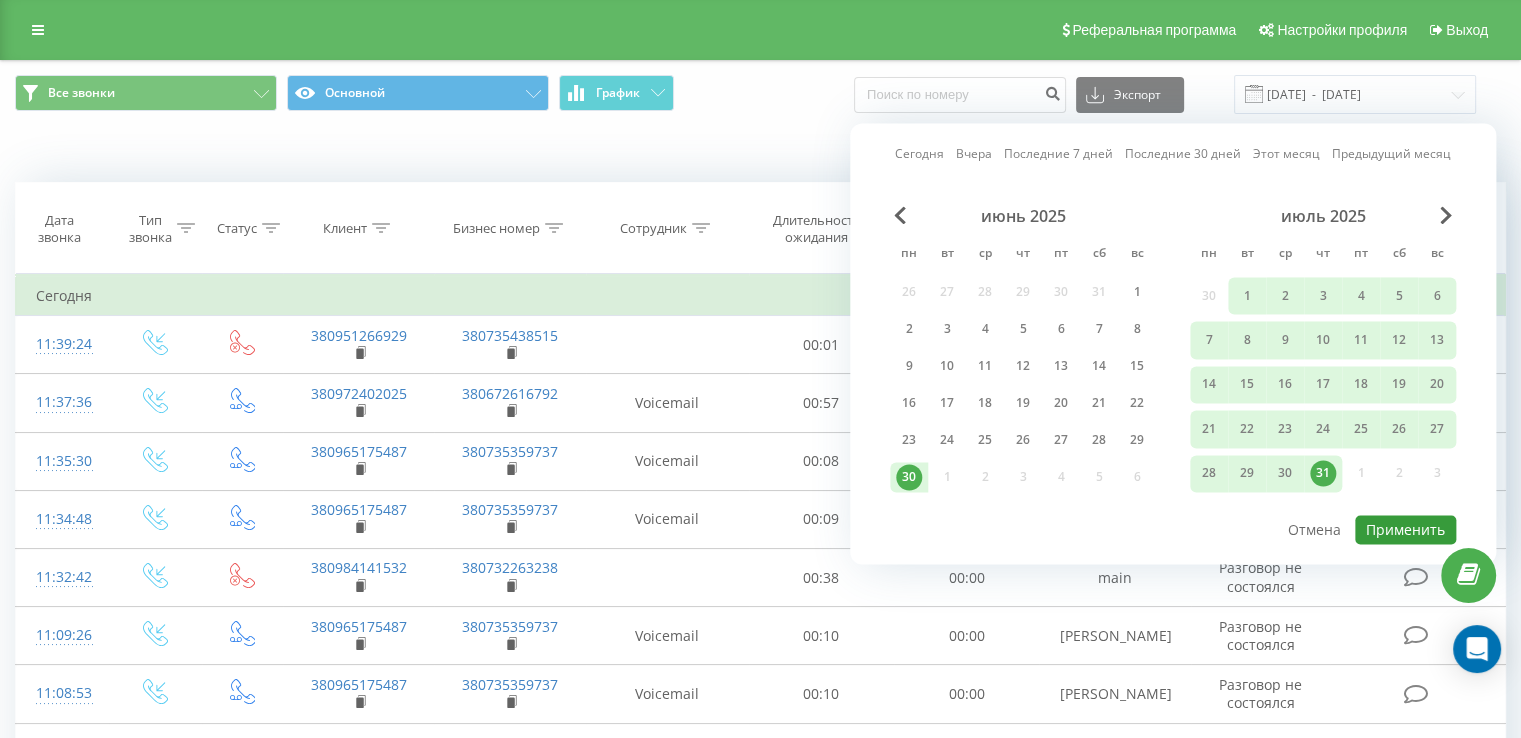 click on "Применить" at bounding box center [1405, 529] 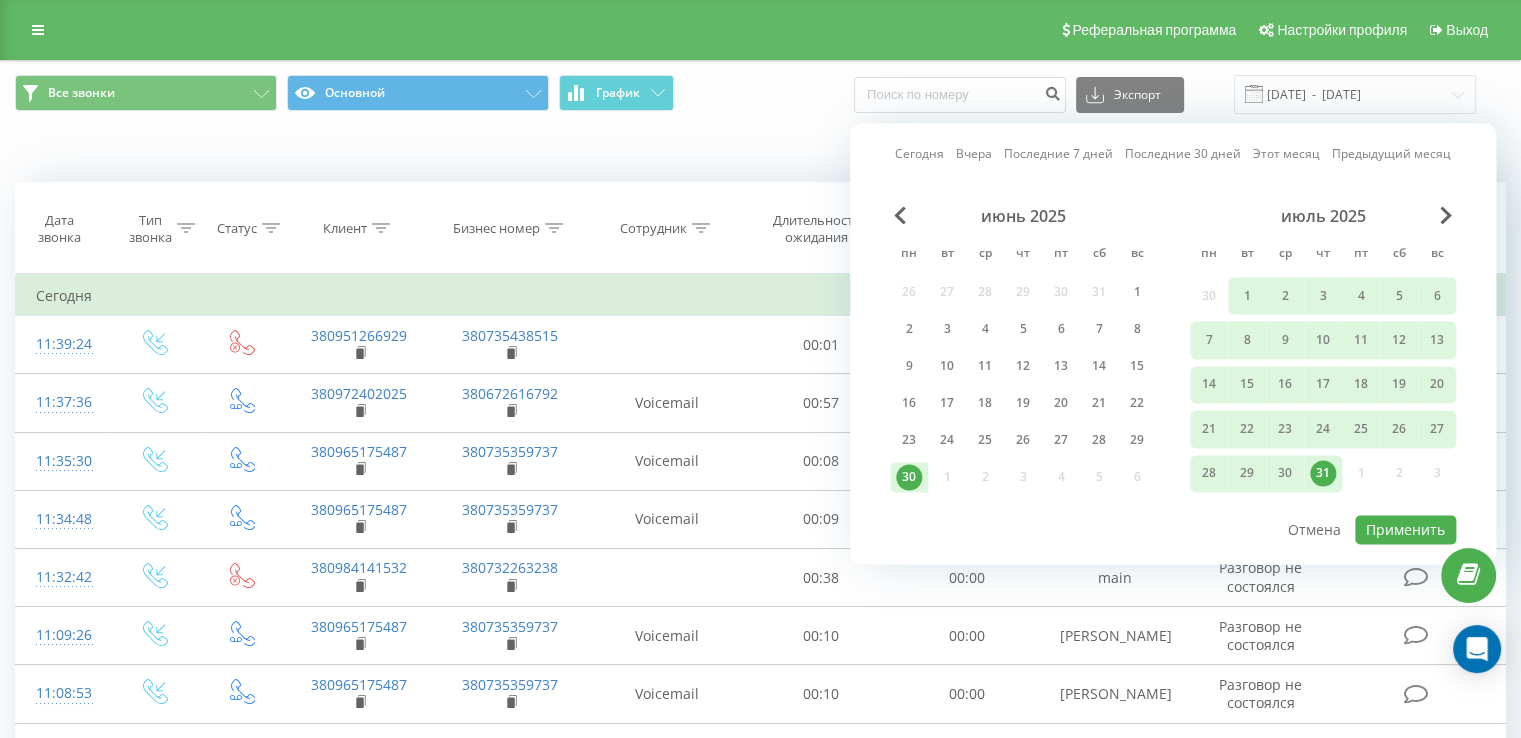type on "[DATE]  -  [DATE]" 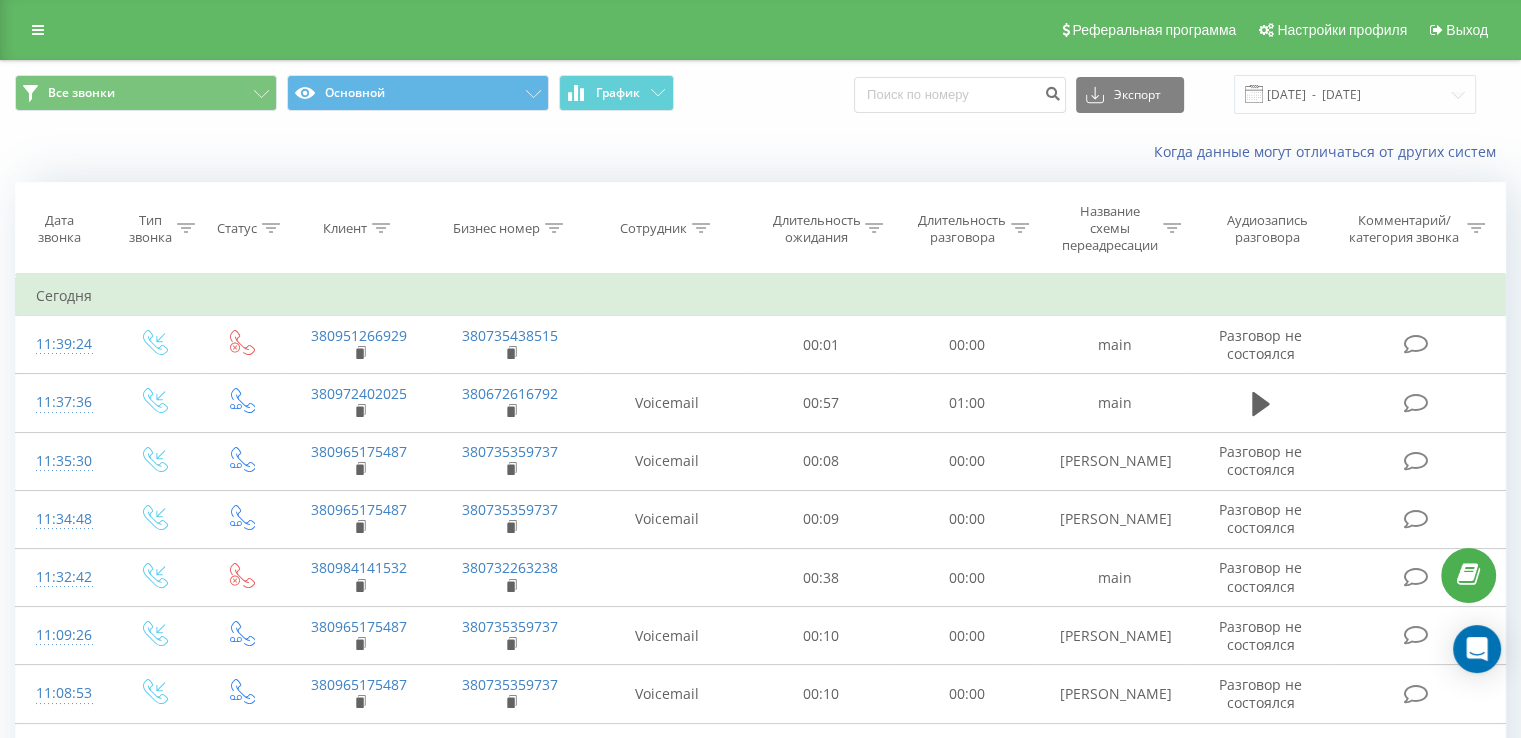 scroll, scrollTop: 1102, scrollLeft: 0, axis: vertical 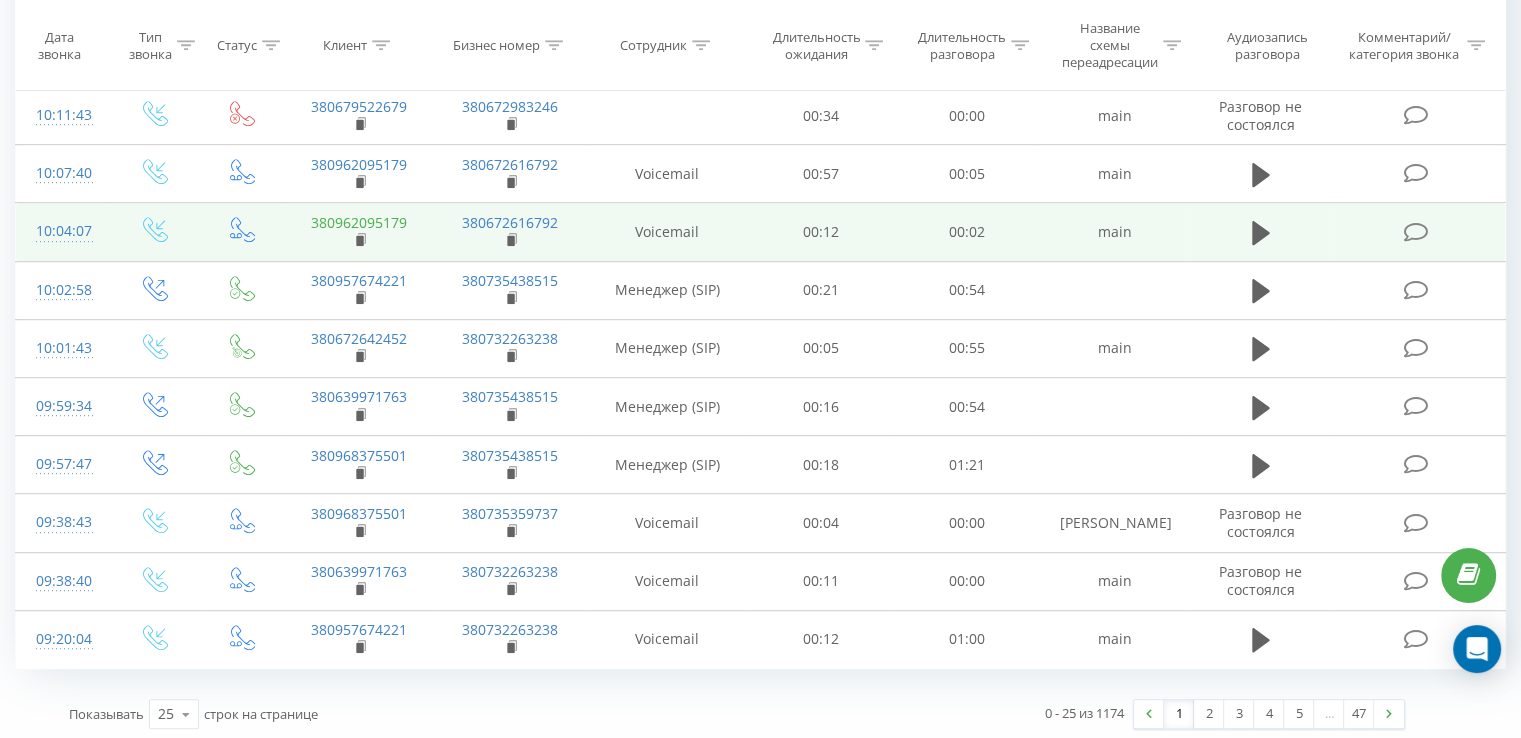 click on "380962095179" at bounding box center [359, 222] 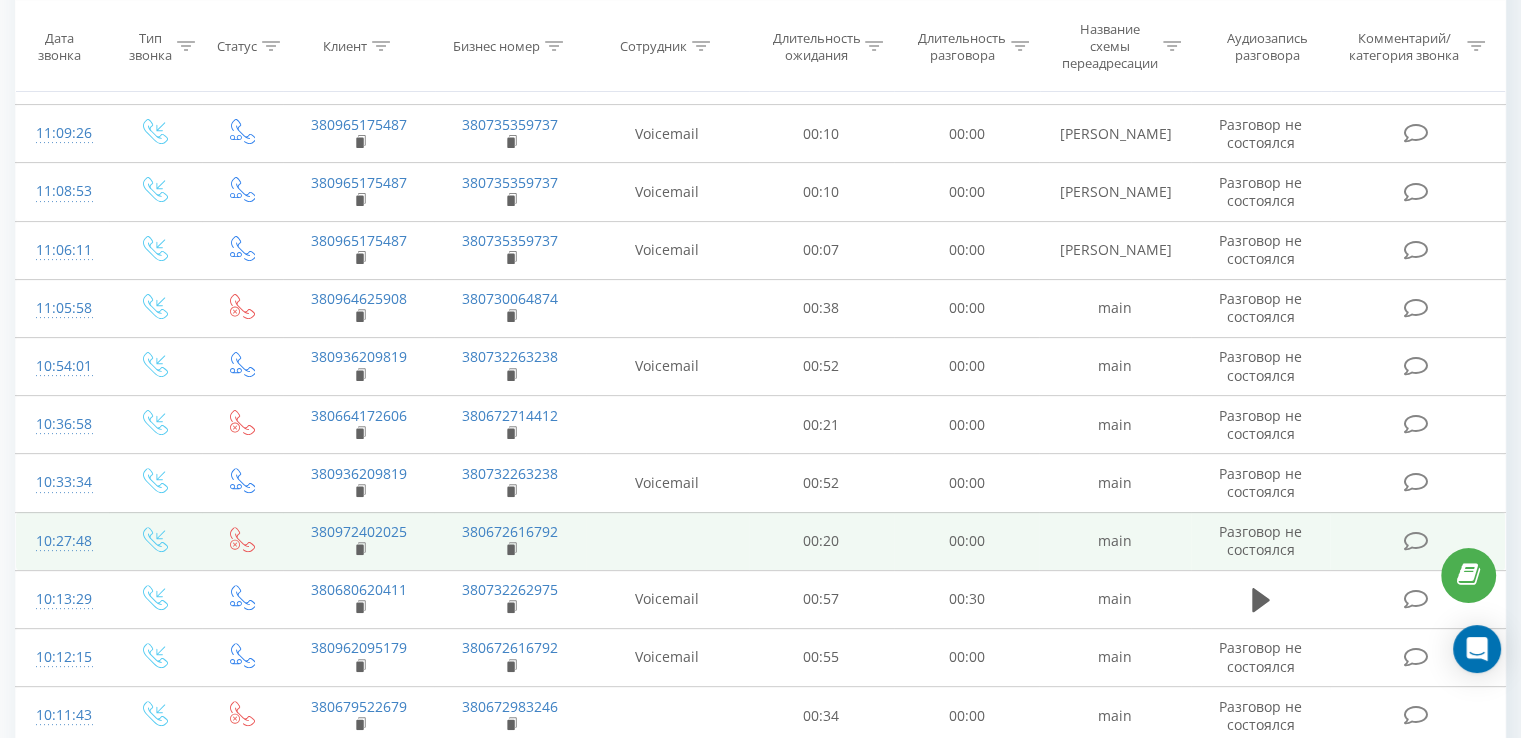 scroll, scrollTop: 1102, scrollLeft: 0, axis: vertical 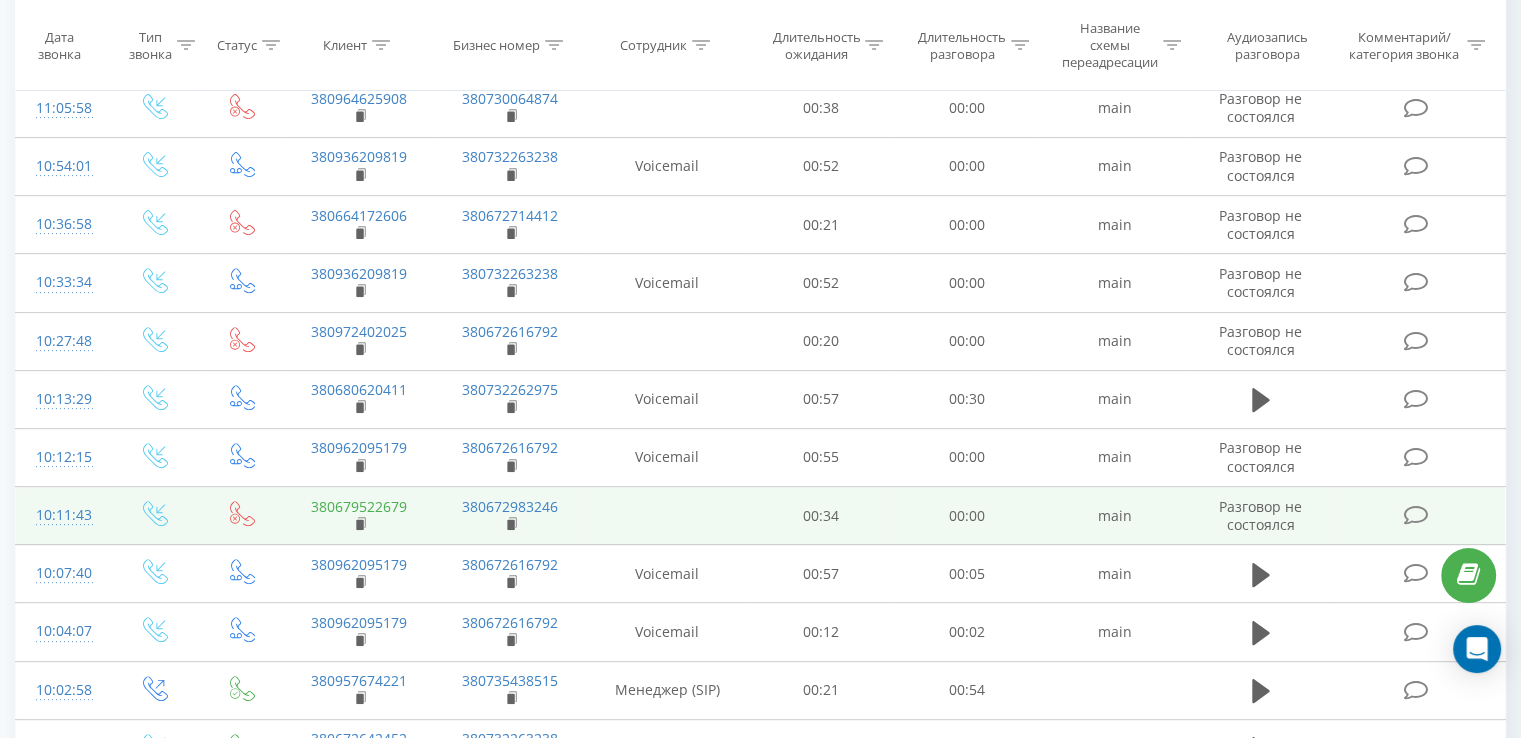 click on "380679522679" at bounding box center (359, 506) 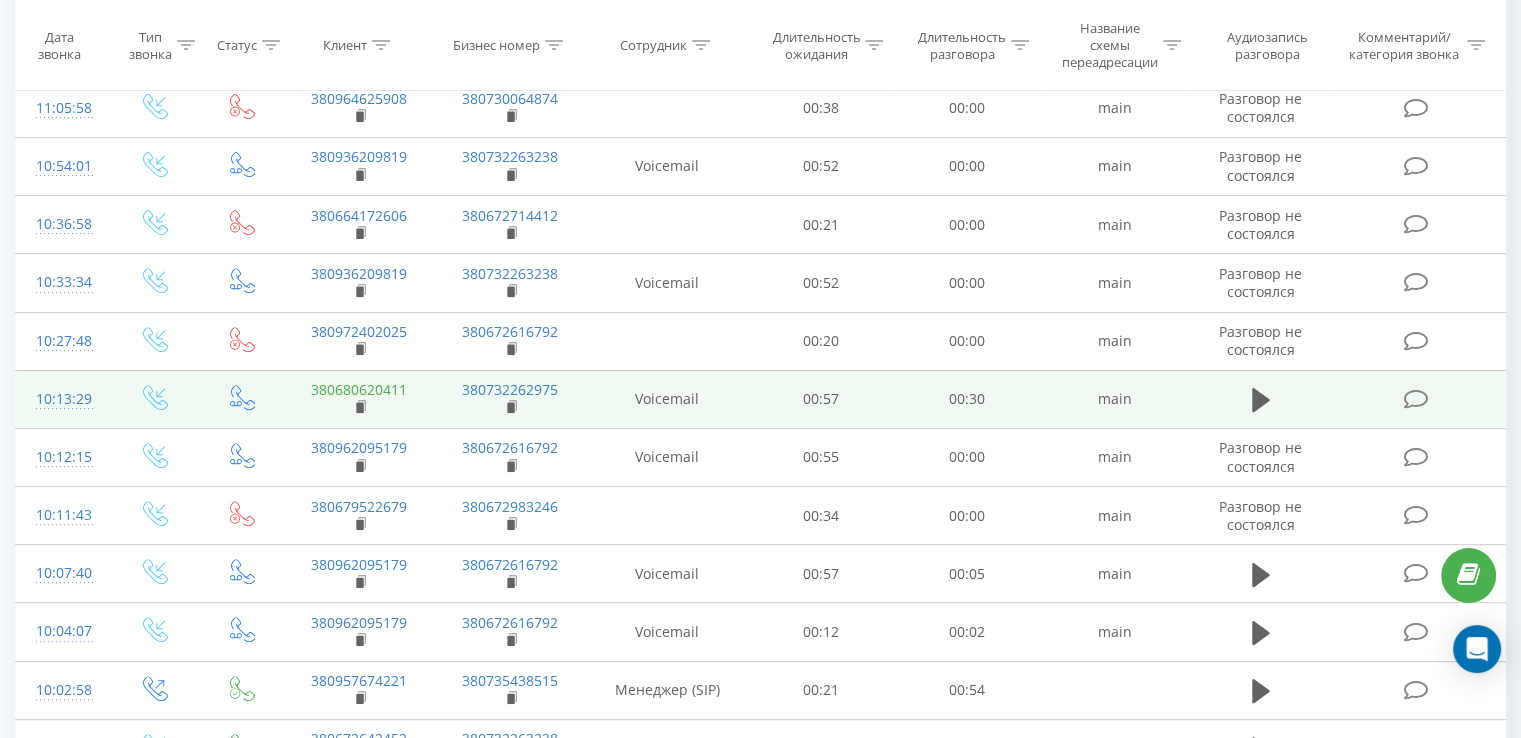 click on "380680620411" at bounding box center (359, 389) 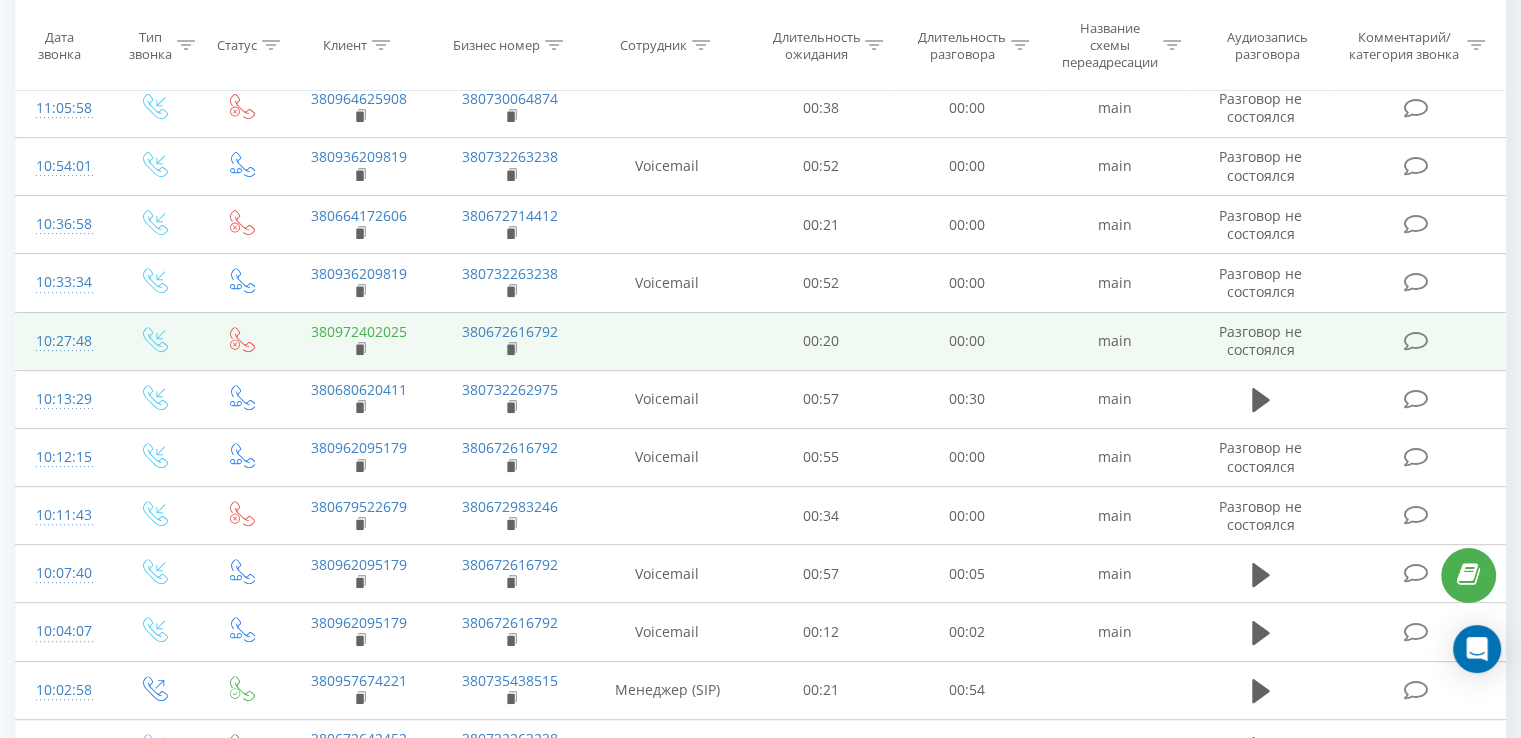 click on "380972402025" at bounding box center [359, 331] 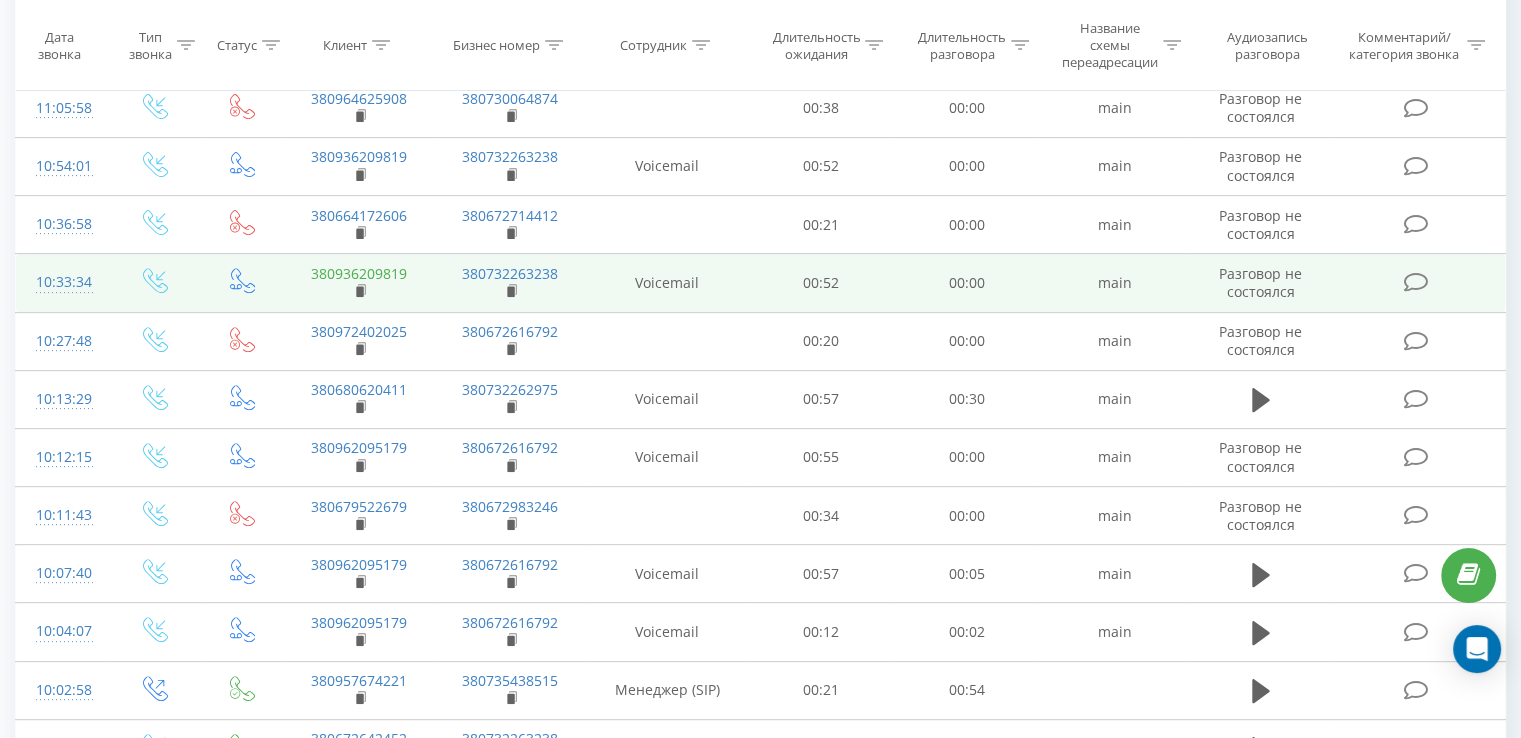 click on "380936209819" at bounding box center [359, 273] 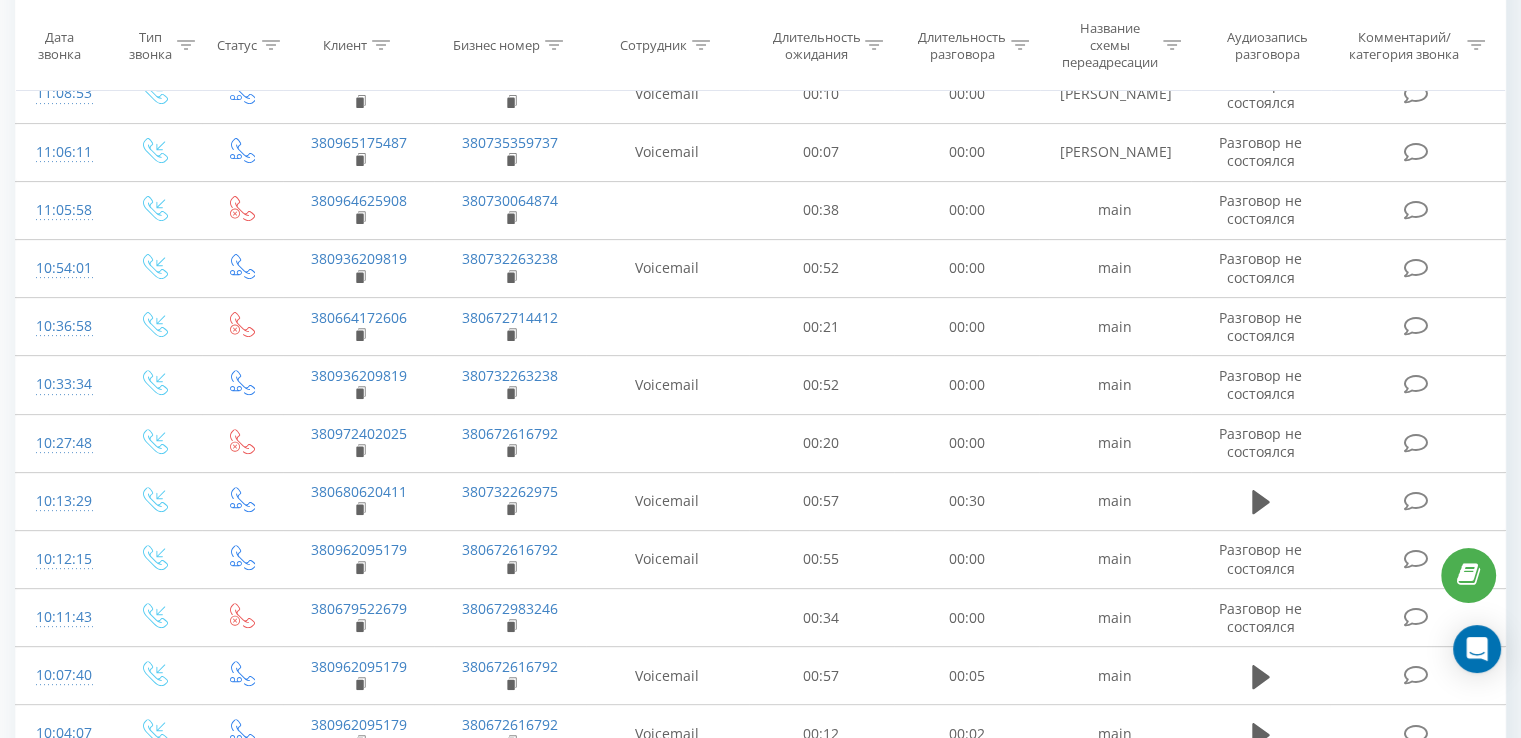 scroll, scrollTop: 582, scrollLeft: 0, axis: vertical 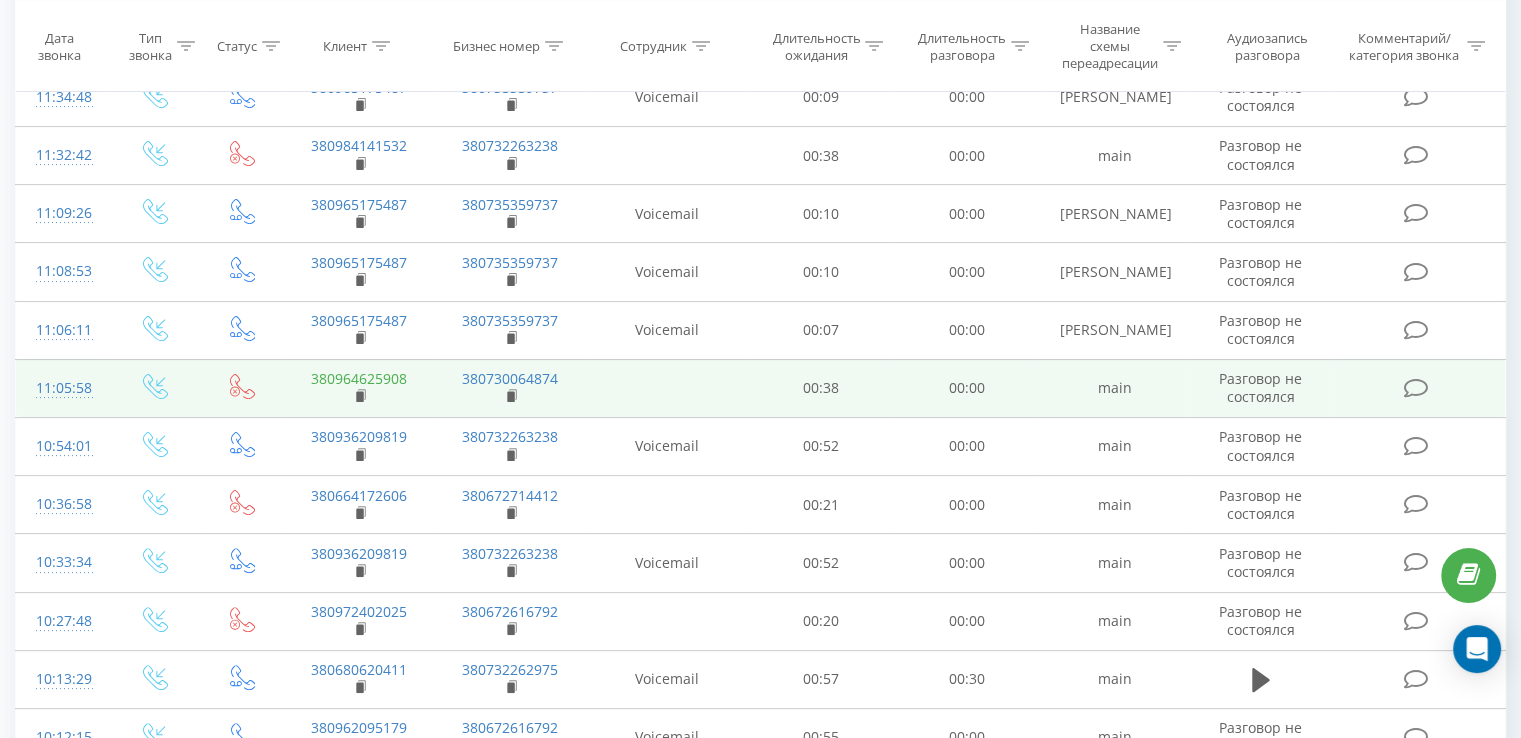 click on "380964625908" at bounding box center [359, 378] 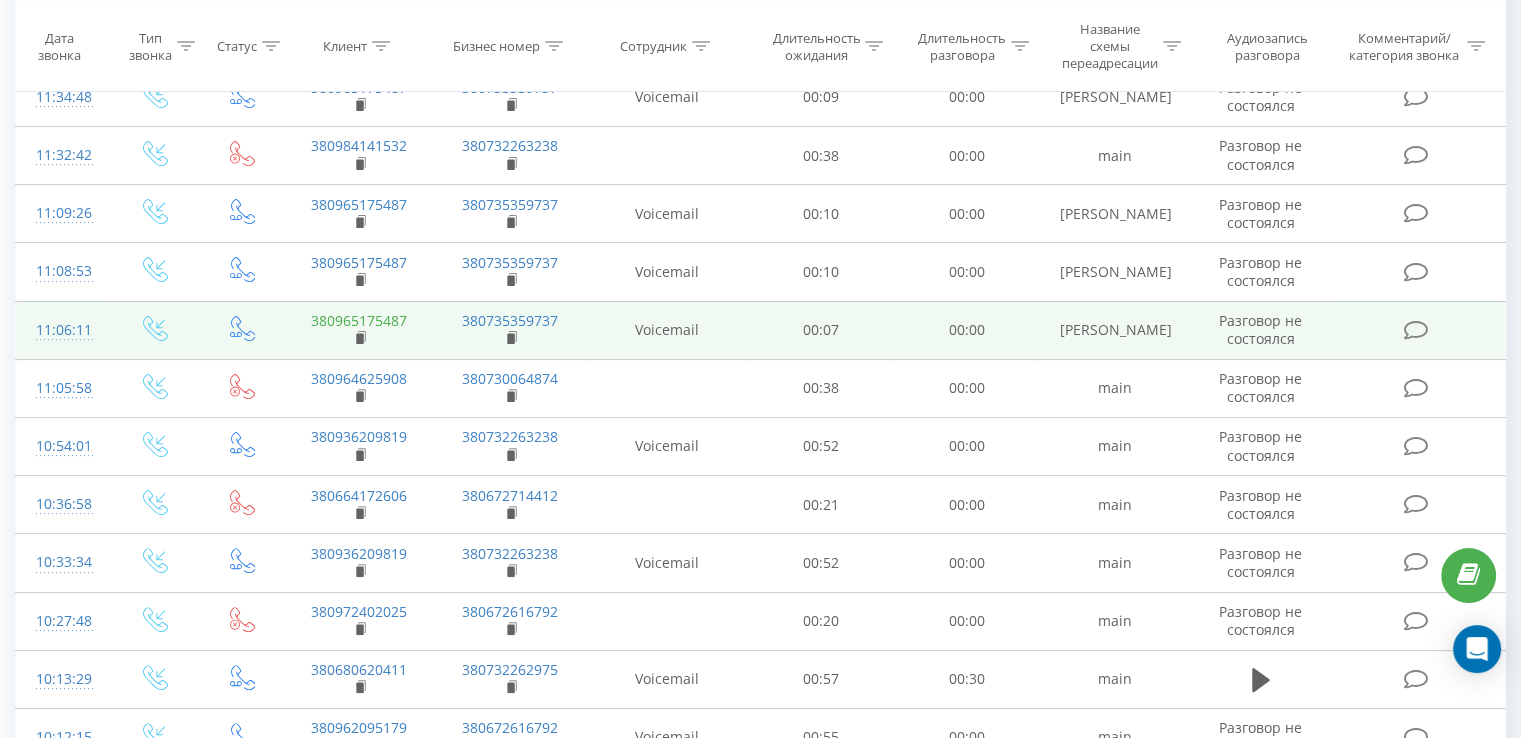 click on "380965175487" at bounding box center (359, 320) 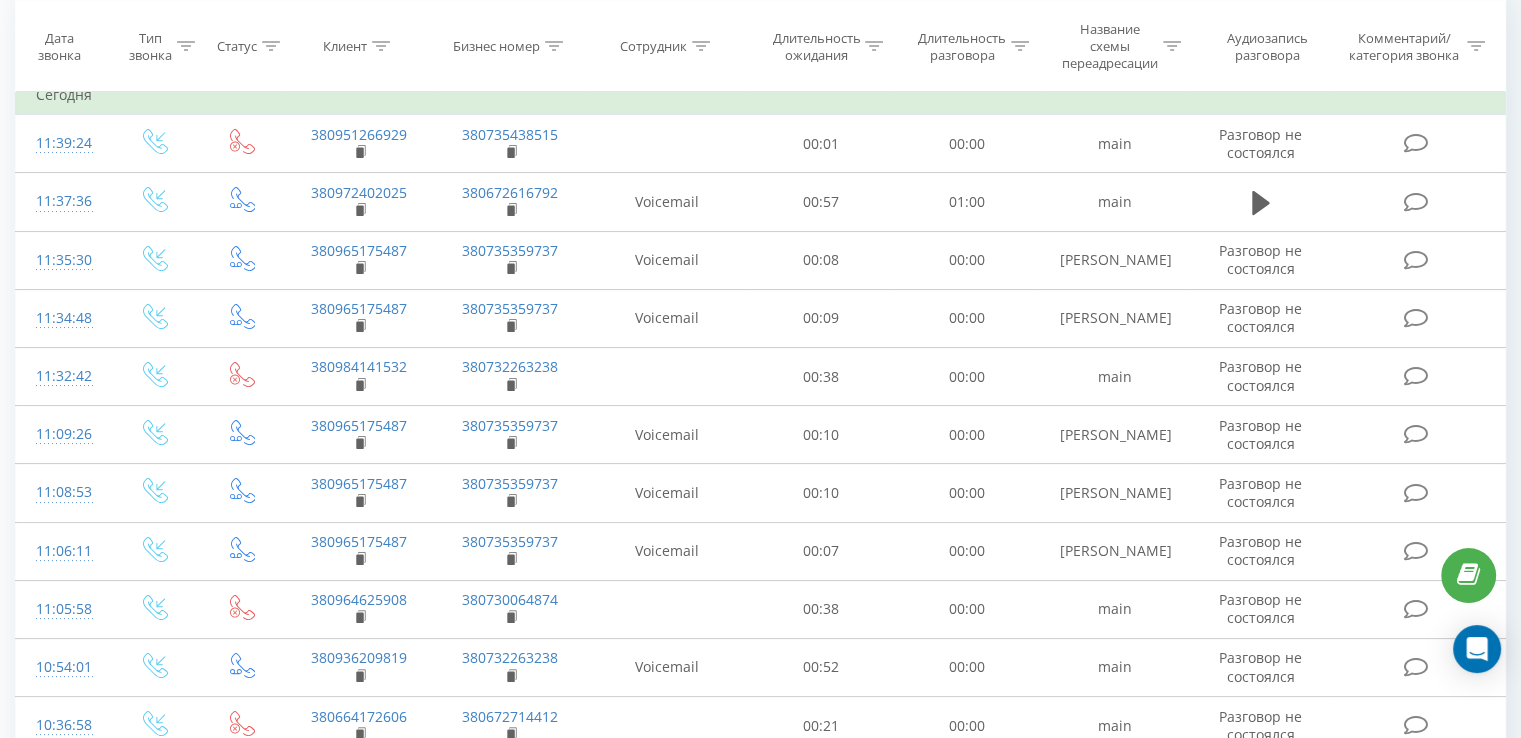 scroll, scrollTop: 182, scrollLeft: 0, axis: vertical 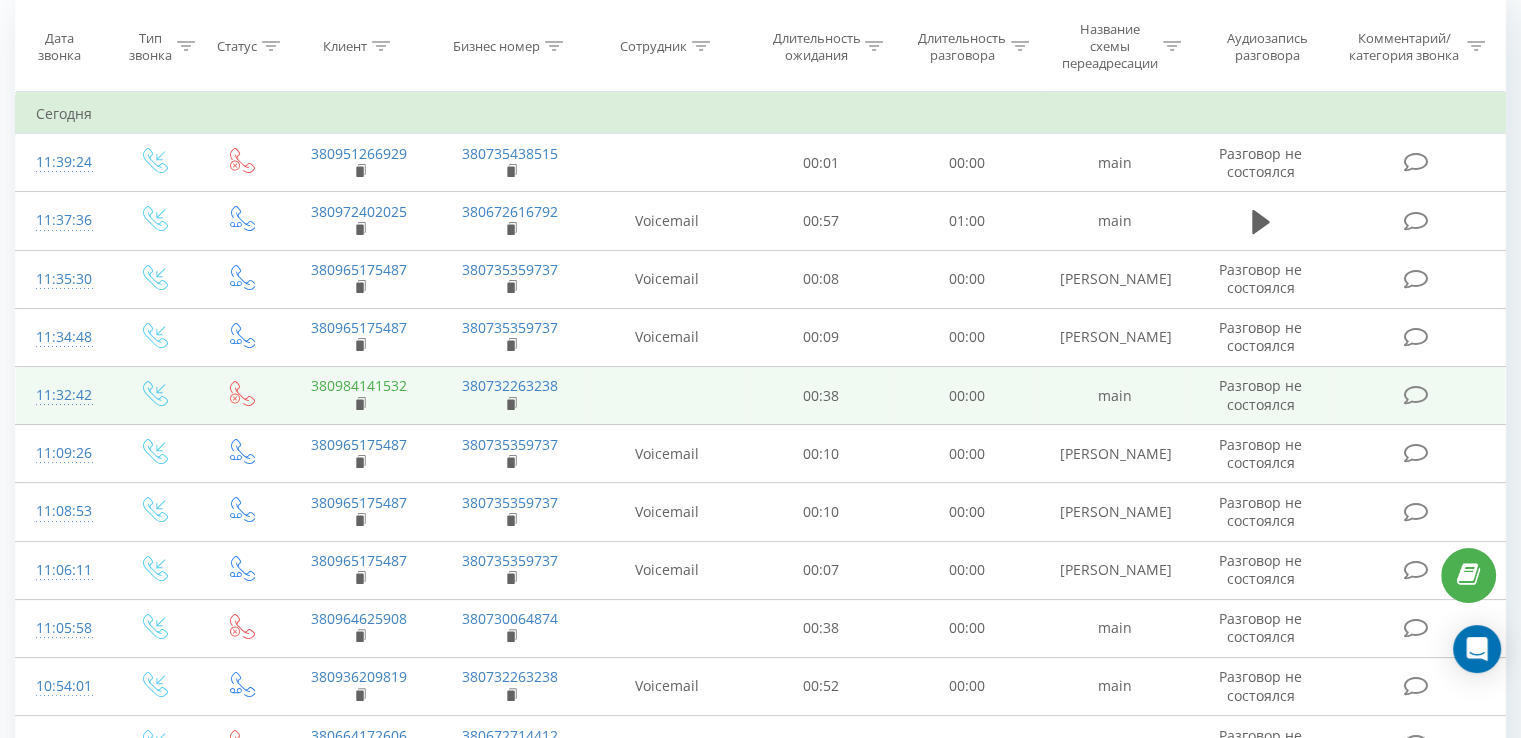 click on "380984141532" at bounding box center (359, 385) 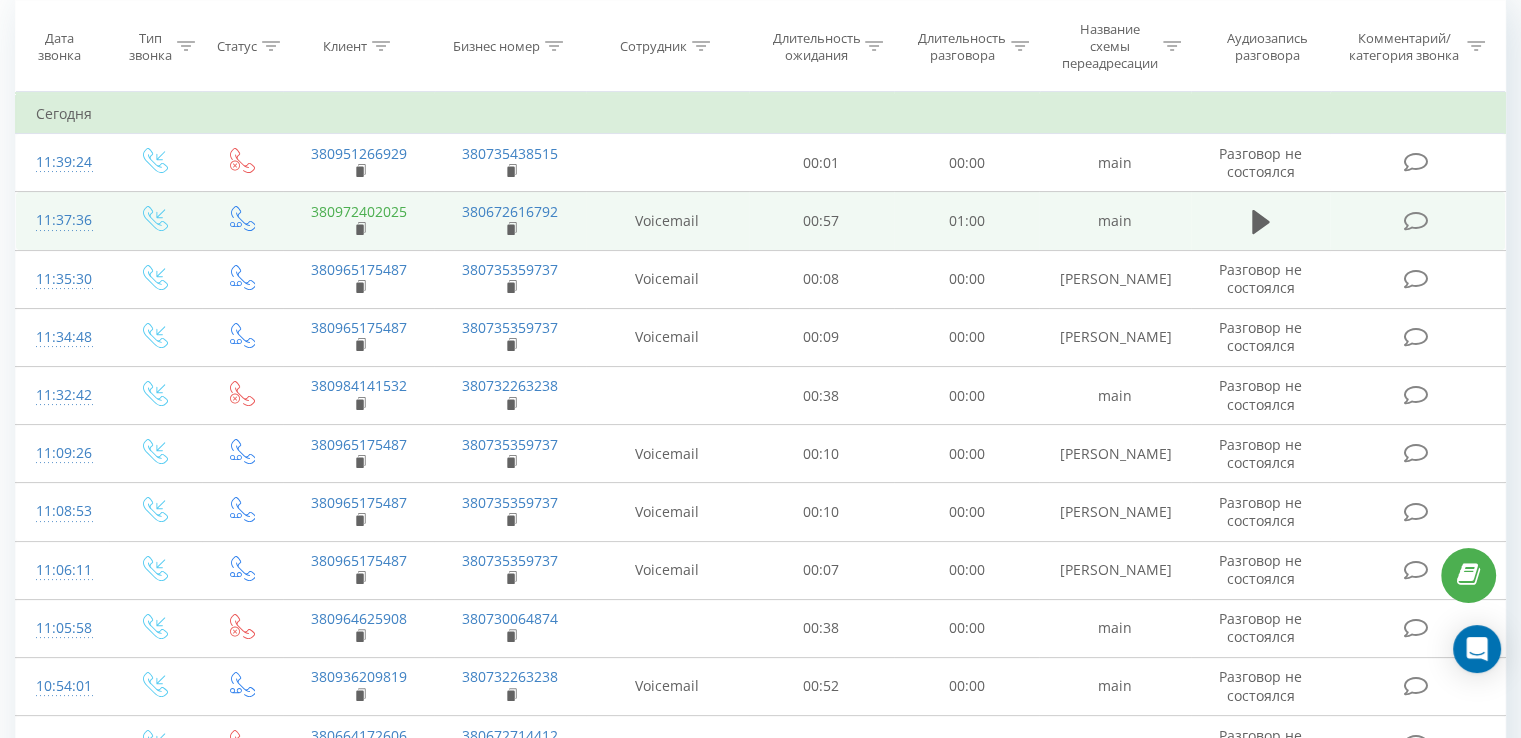 click on "380972402025" at bounding box center [359, 211] 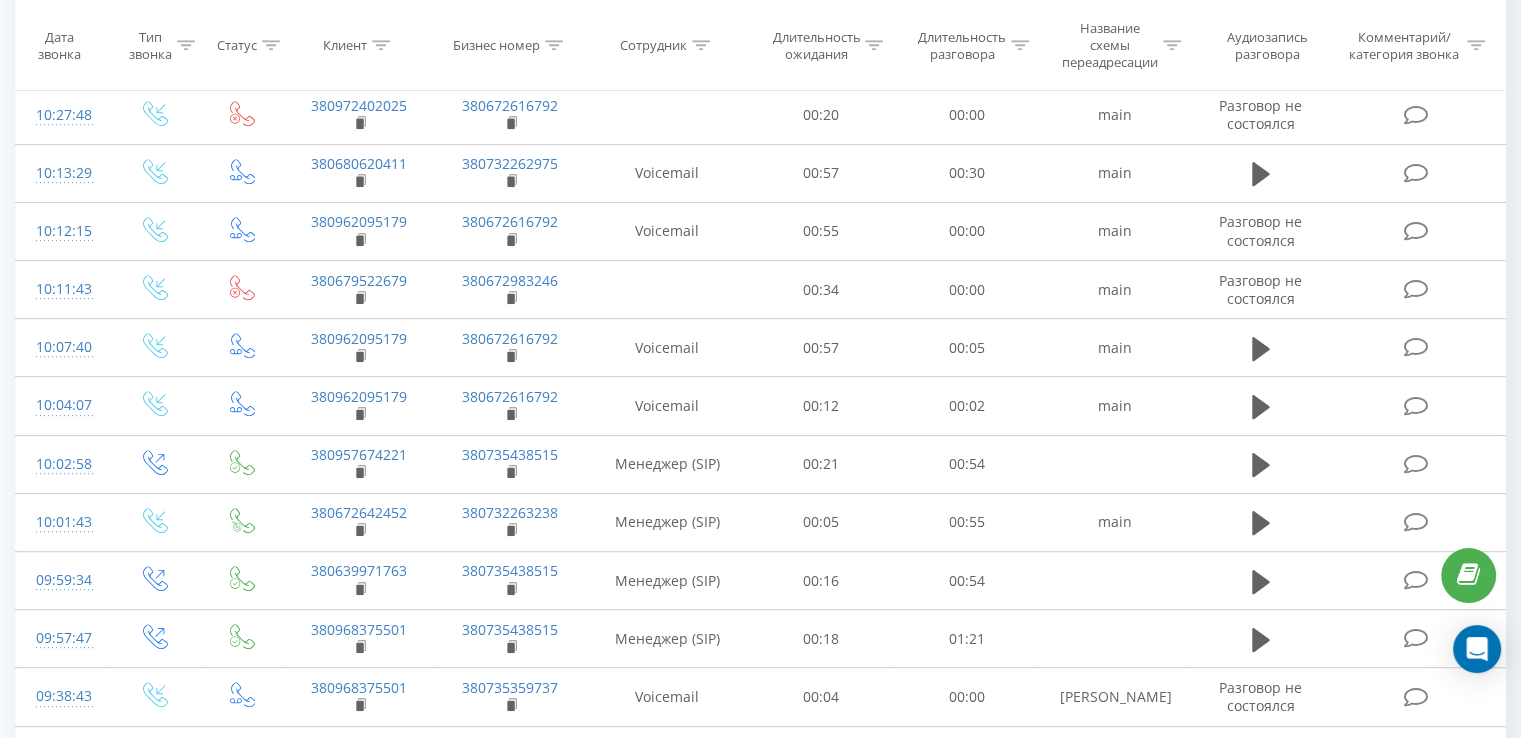 scroll, scrollTop: 1102, scrollLeft: 0, axis: vertical 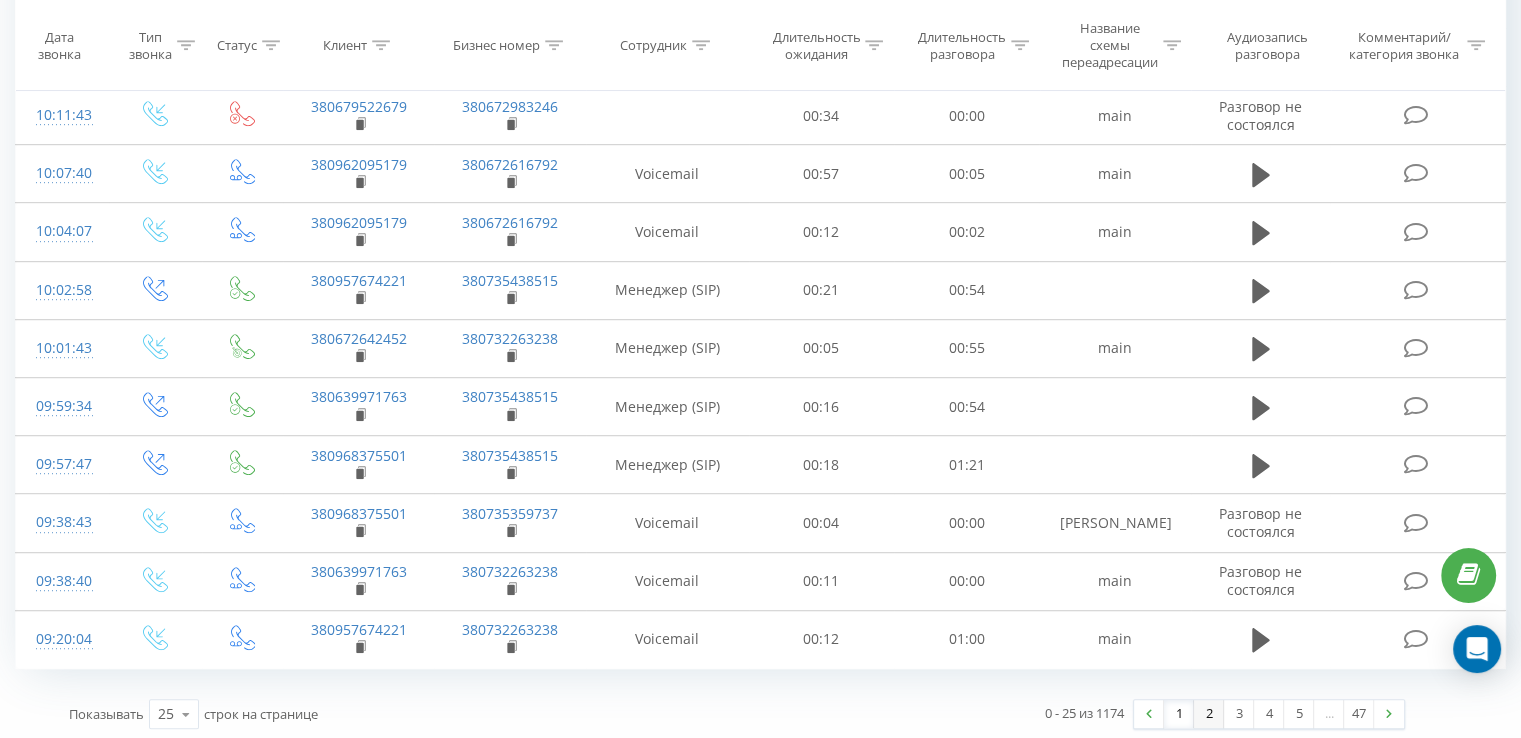 click on "2" at bounding box center (1209, 714) 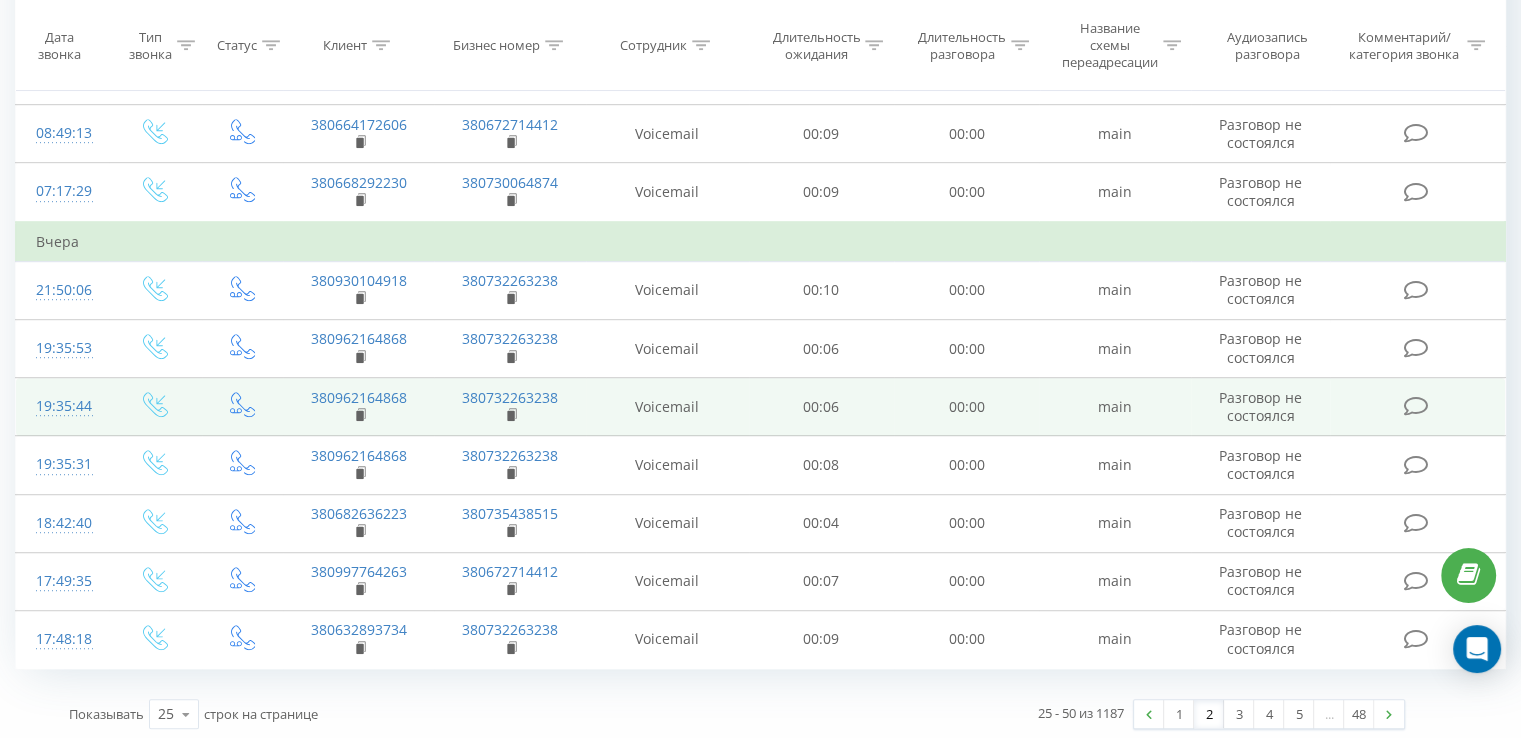 scroll, scrollTop: 542, scrollLeft: 0, axis: vertical 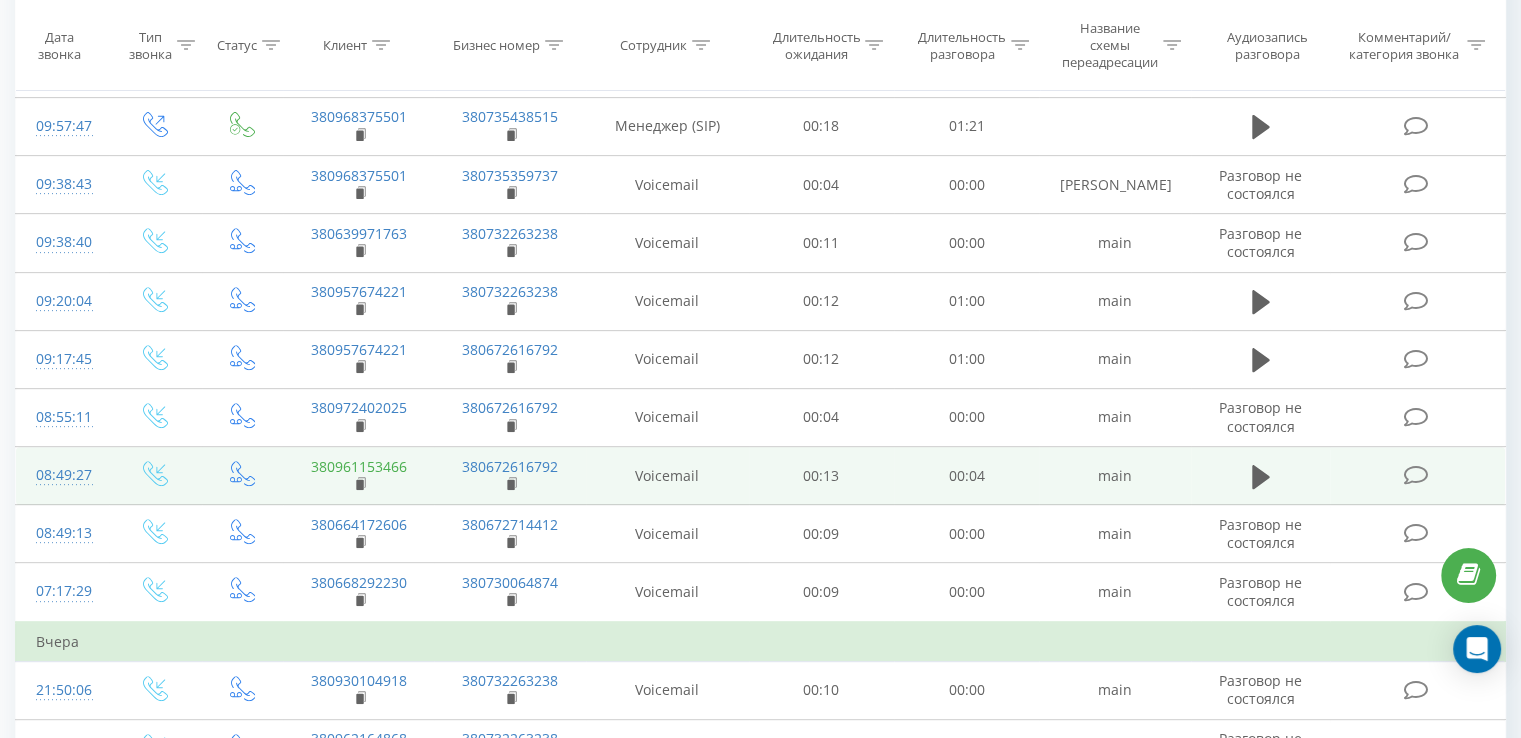 click on "380961153466" at bounding box center (359, 466) 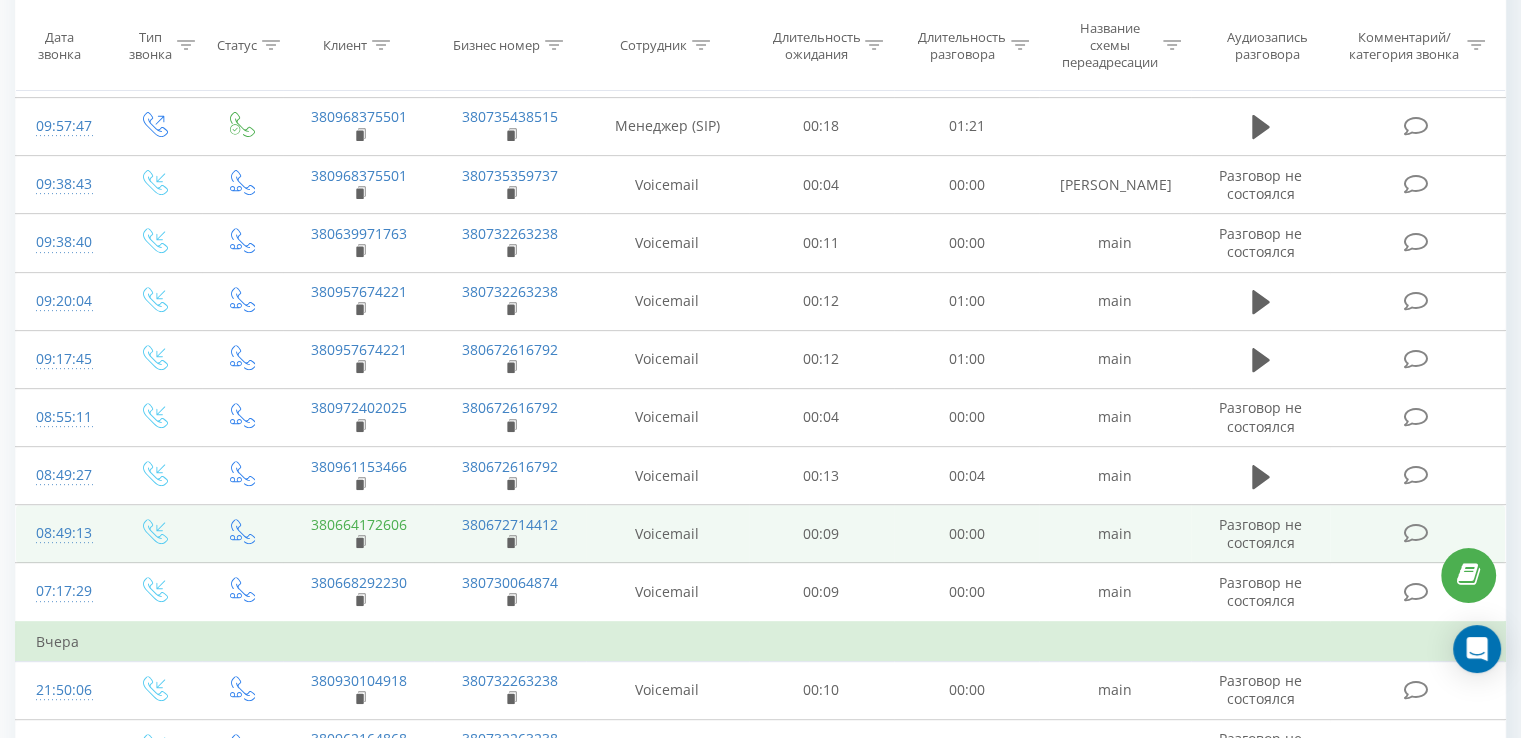 click on "380664172606" at bounding box center [359, 524] 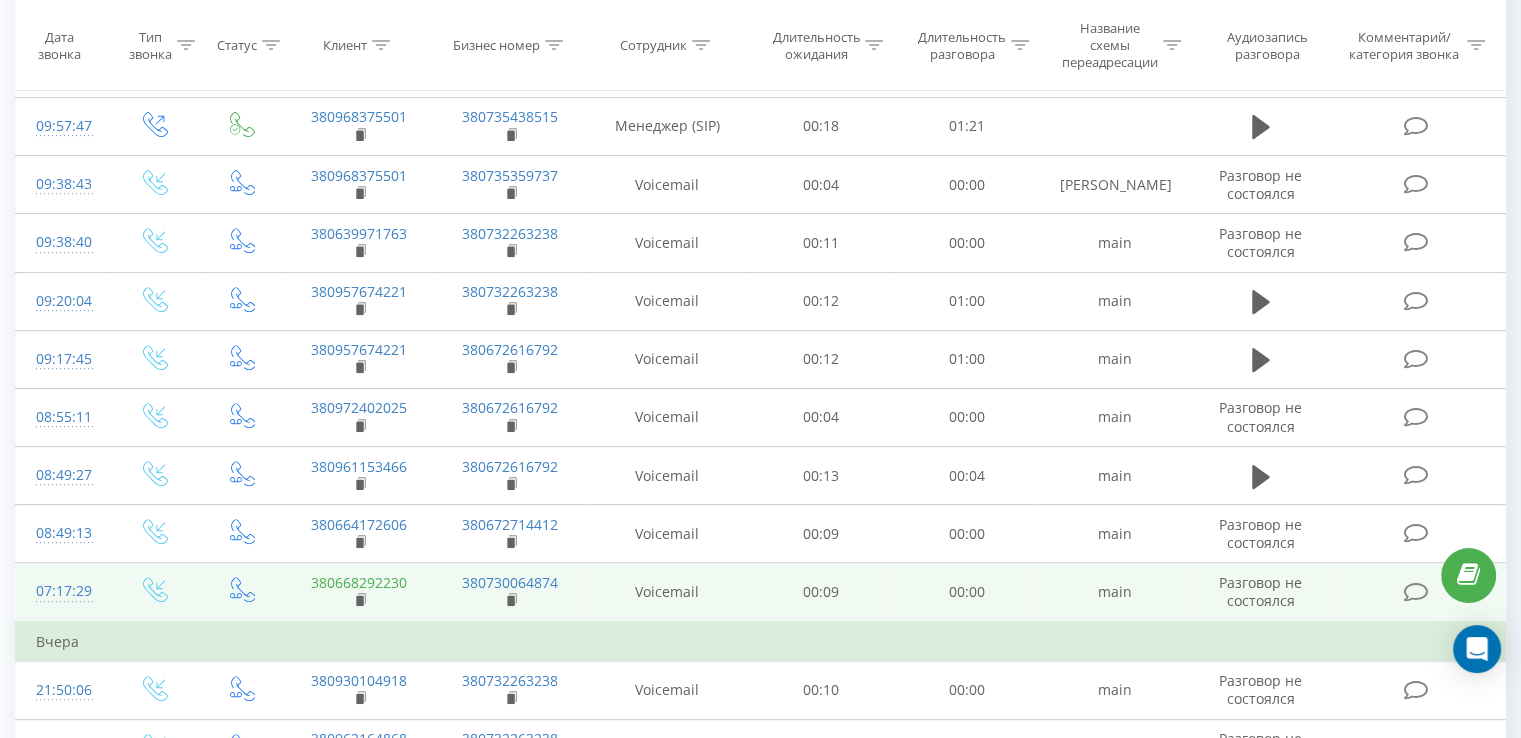 click on "380668292230" at bounding box center [359, 582] 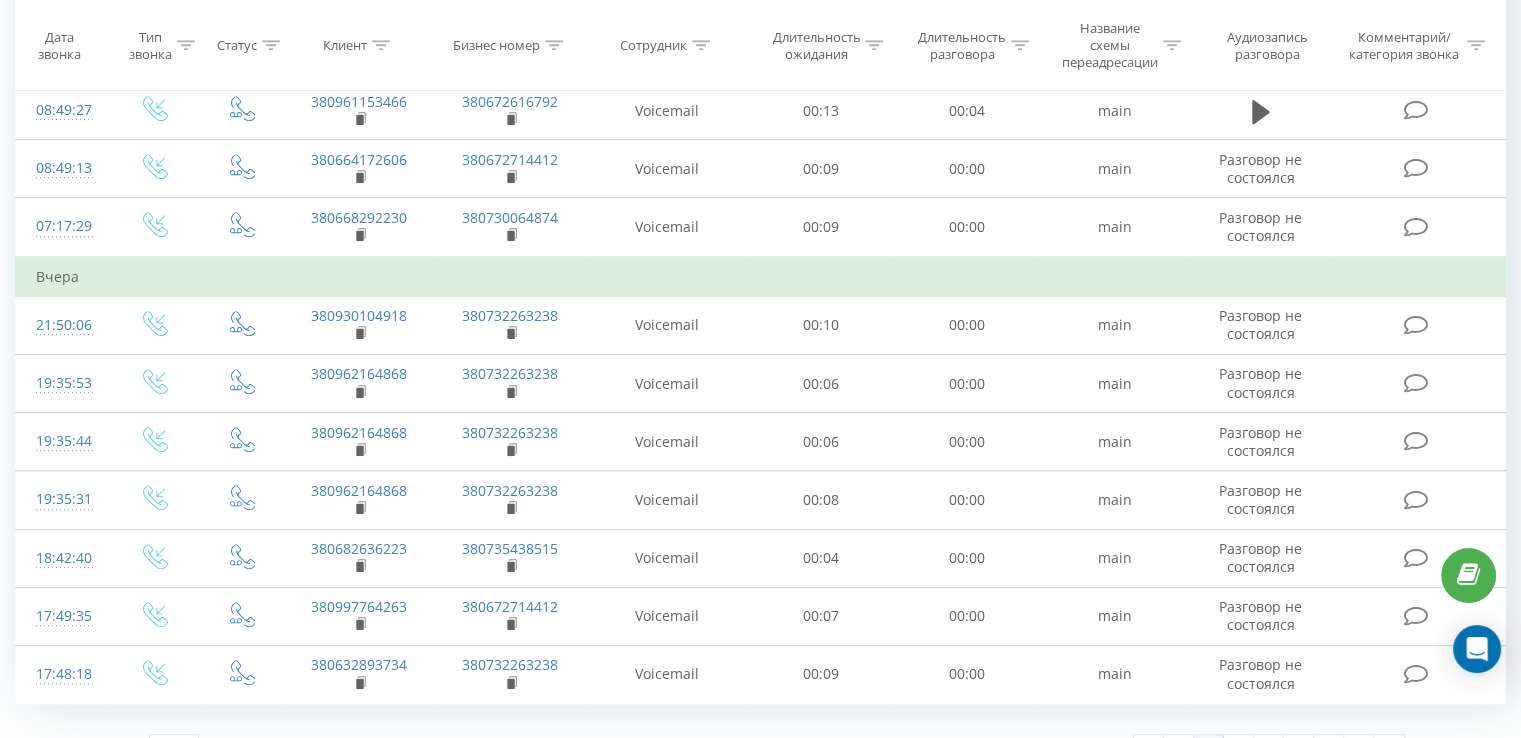 scroll, scrollTop: 1142, scrollLeft: 0, axis: vertical 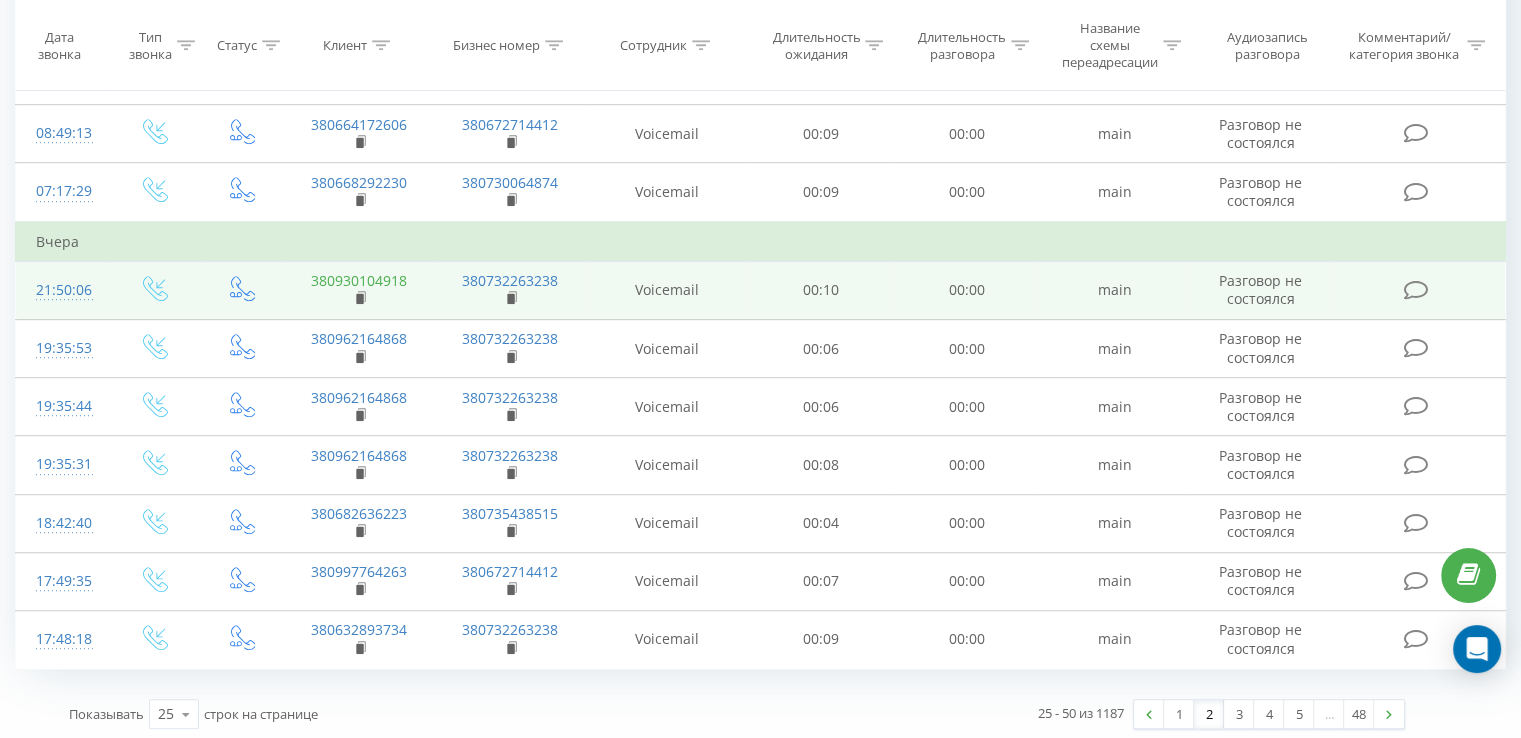 click on "380930104918" at bounding box center (359, 280) 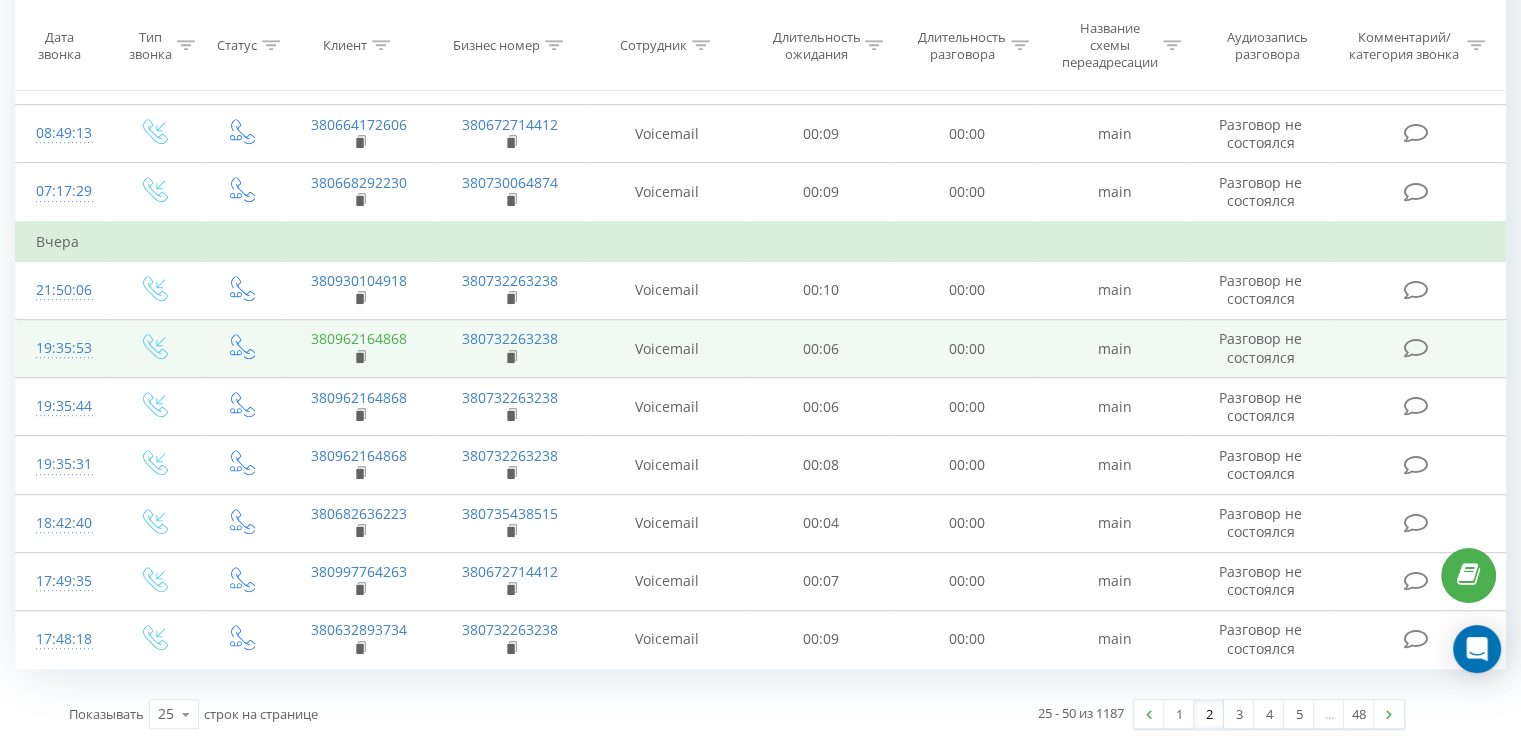 click on "380962164868" at bounding box center [359, 338] 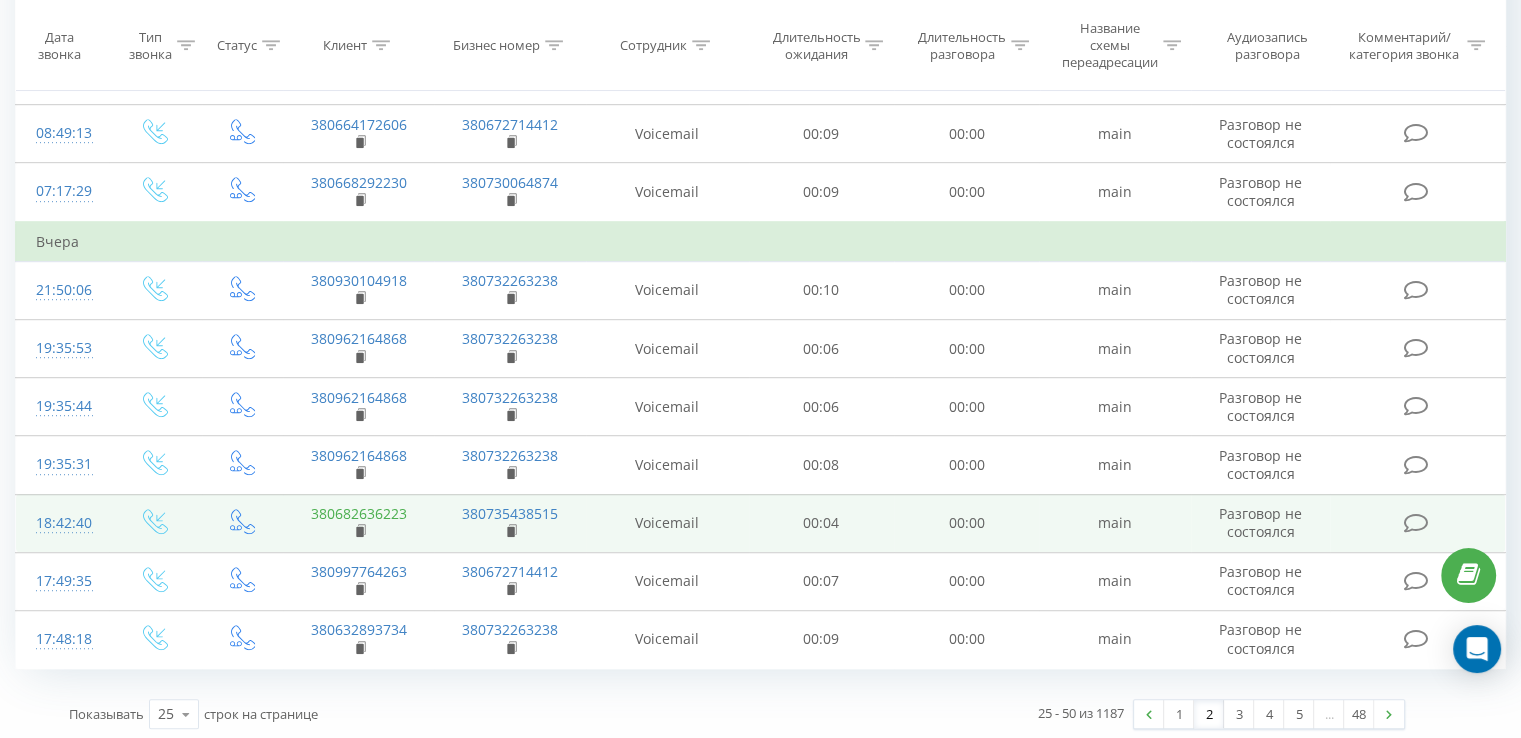click on "380682636223" at bounding box center (359, 513) 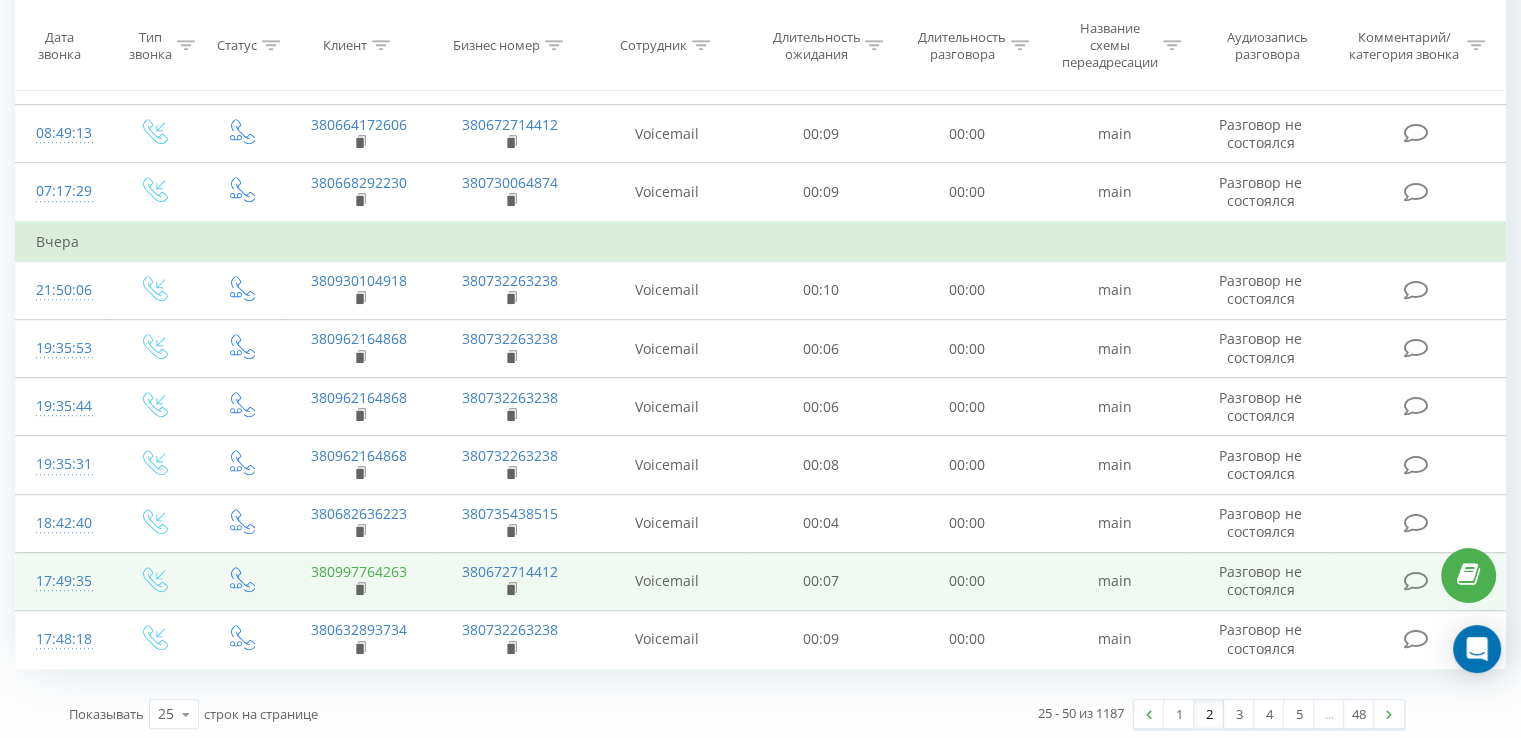 click on "380997764263" at bounding box center (359, 571) 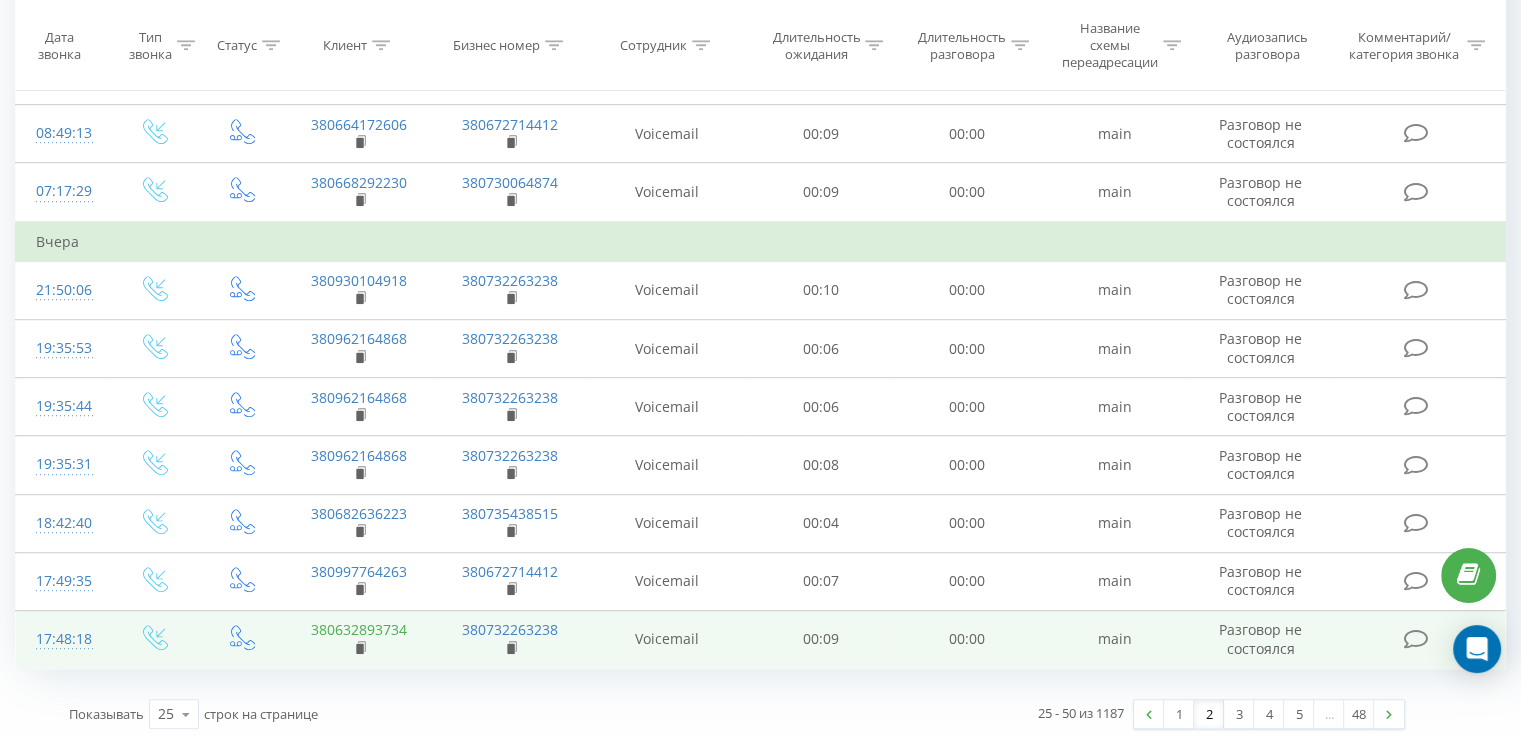 click on "380632893734" at bounding box center [359, 629] 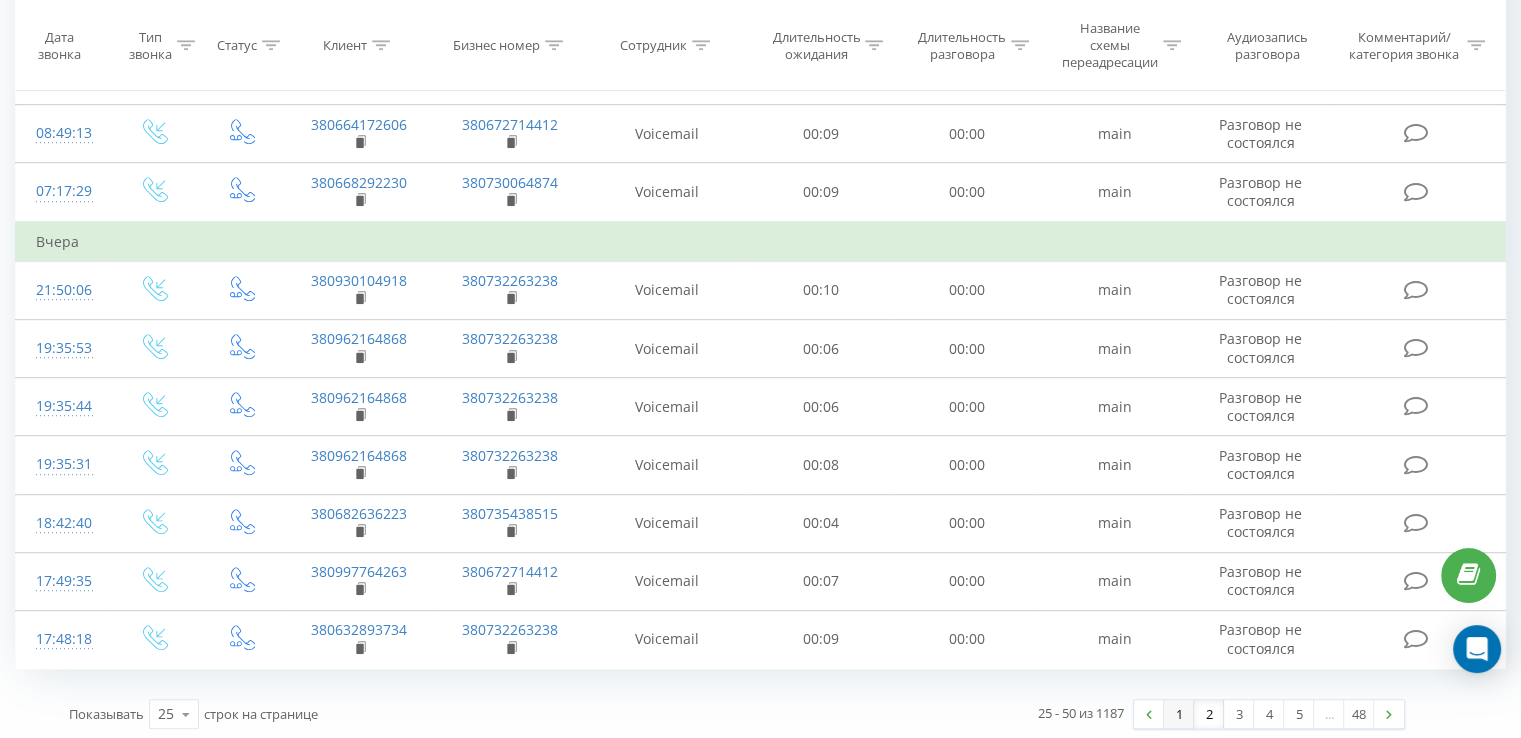 click on "1" at bounding box center (1179, 714) 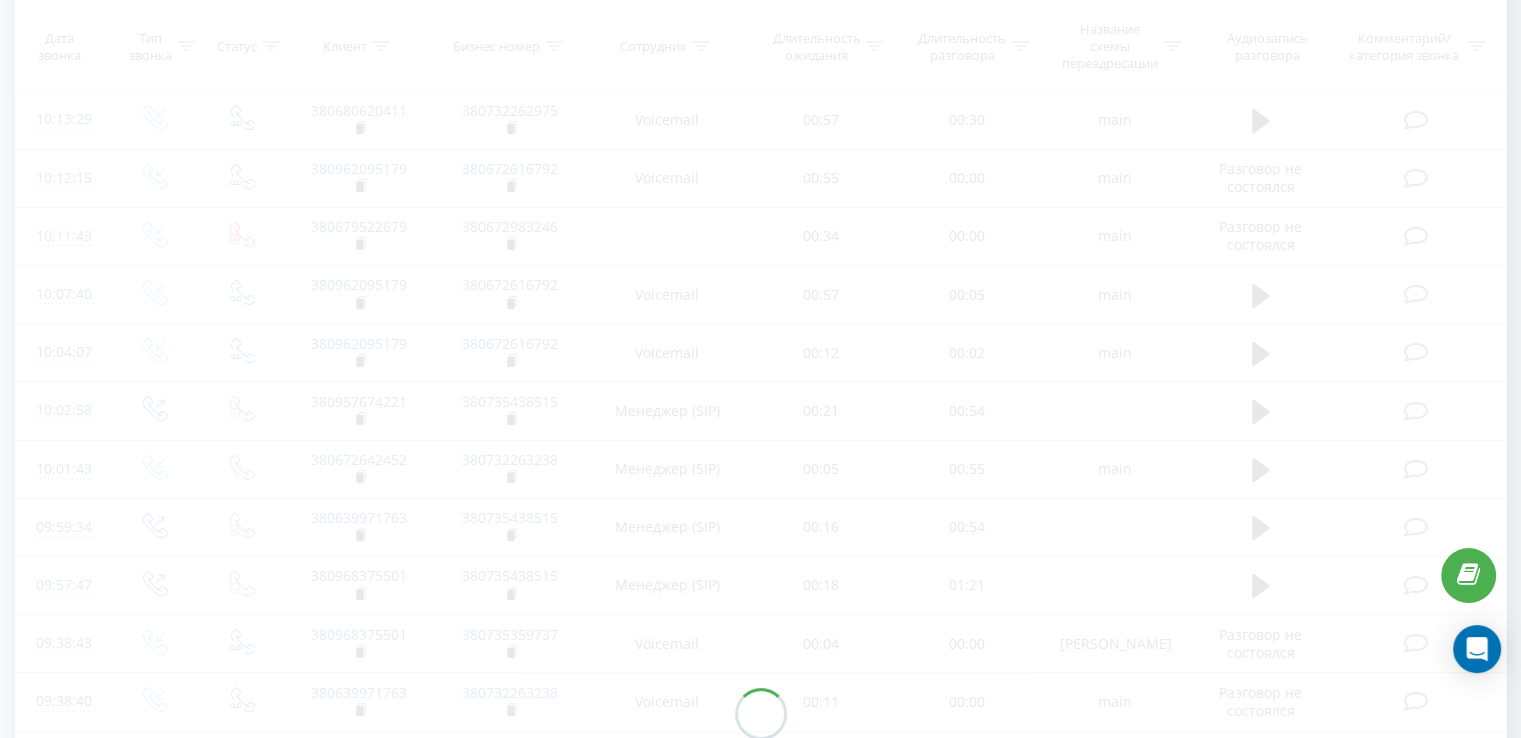 scroll, scrollTop: 132, scrollLeft: 0, axis: vertical 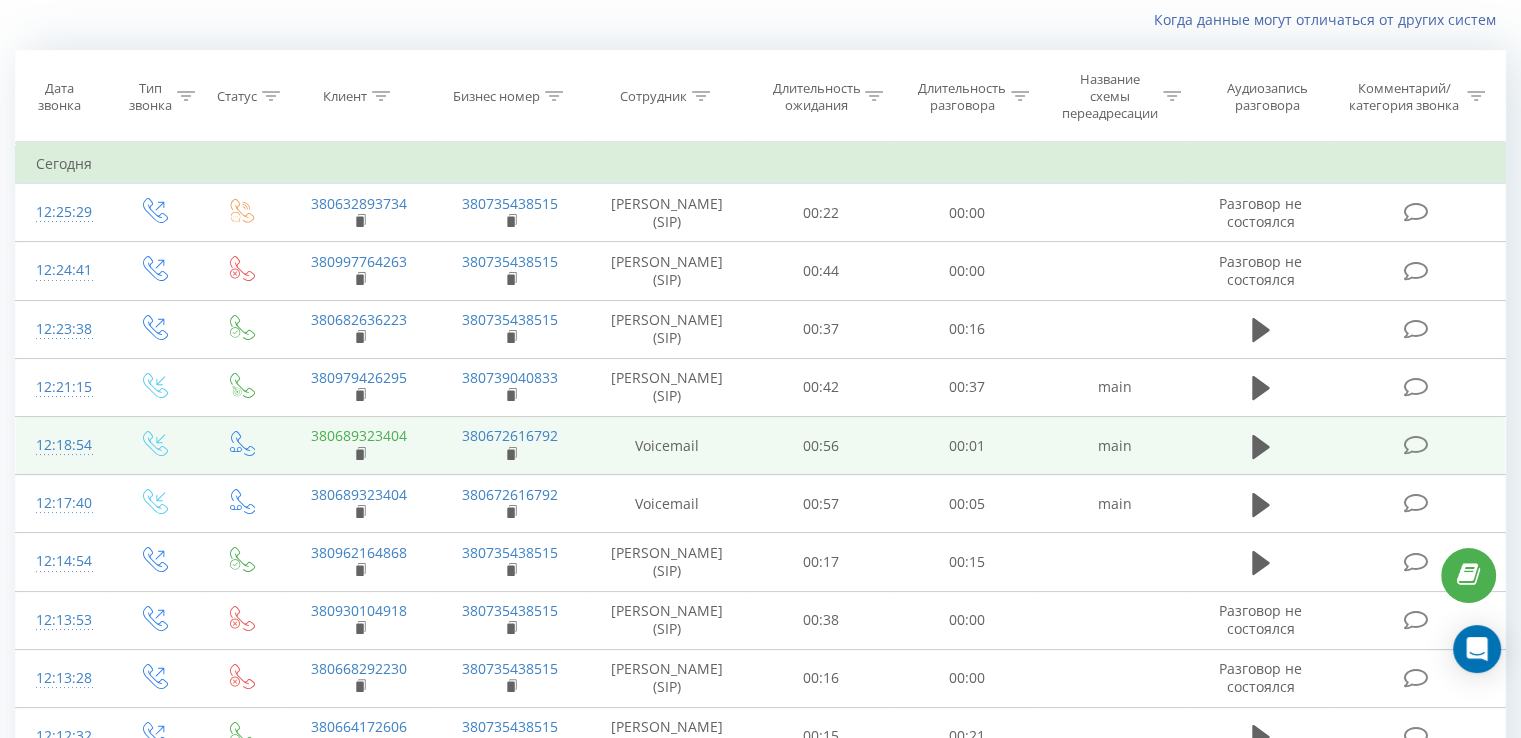 click on "380689323404" at bounding box center (359, 435) 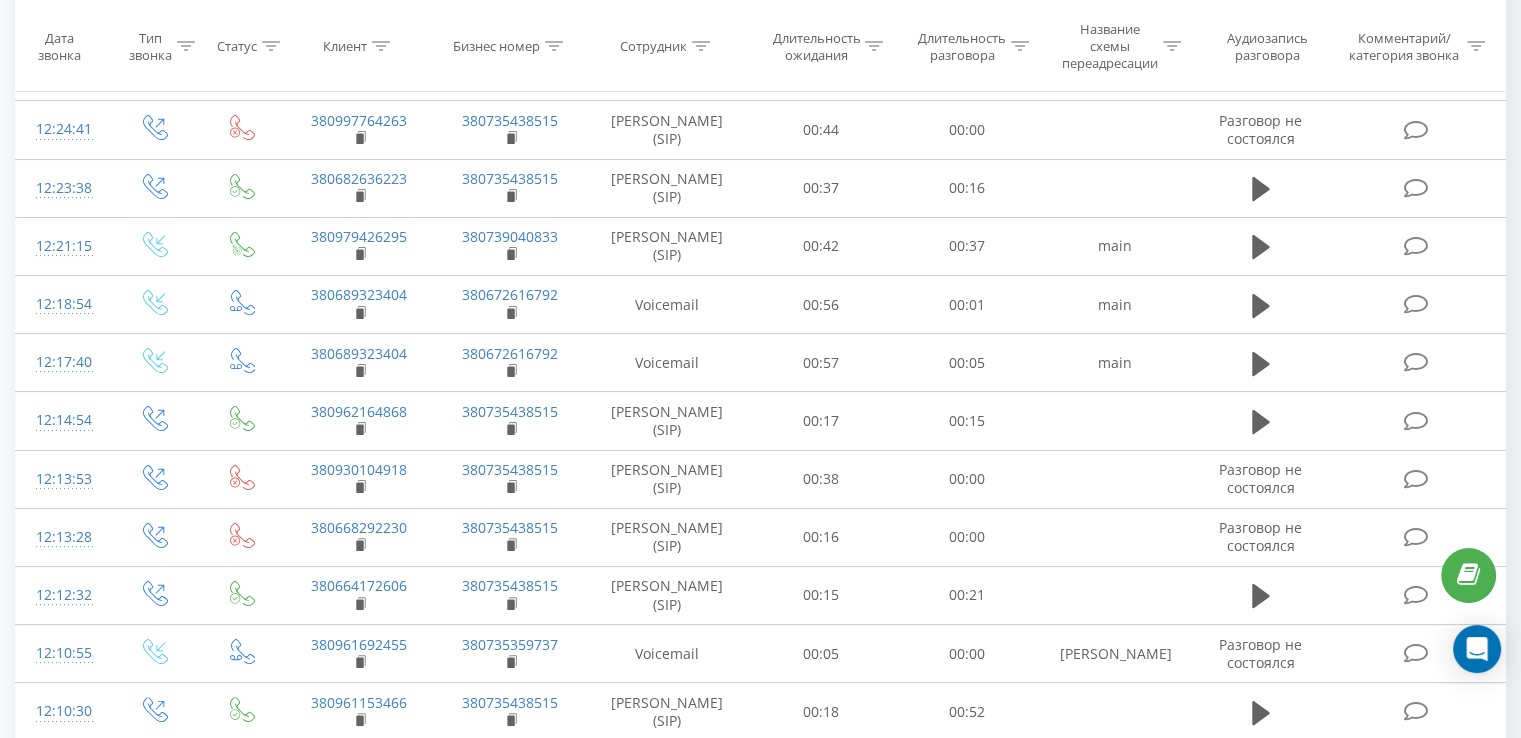 scroll, scrollTop: 292, scrollLeft: 0, axis: vertical 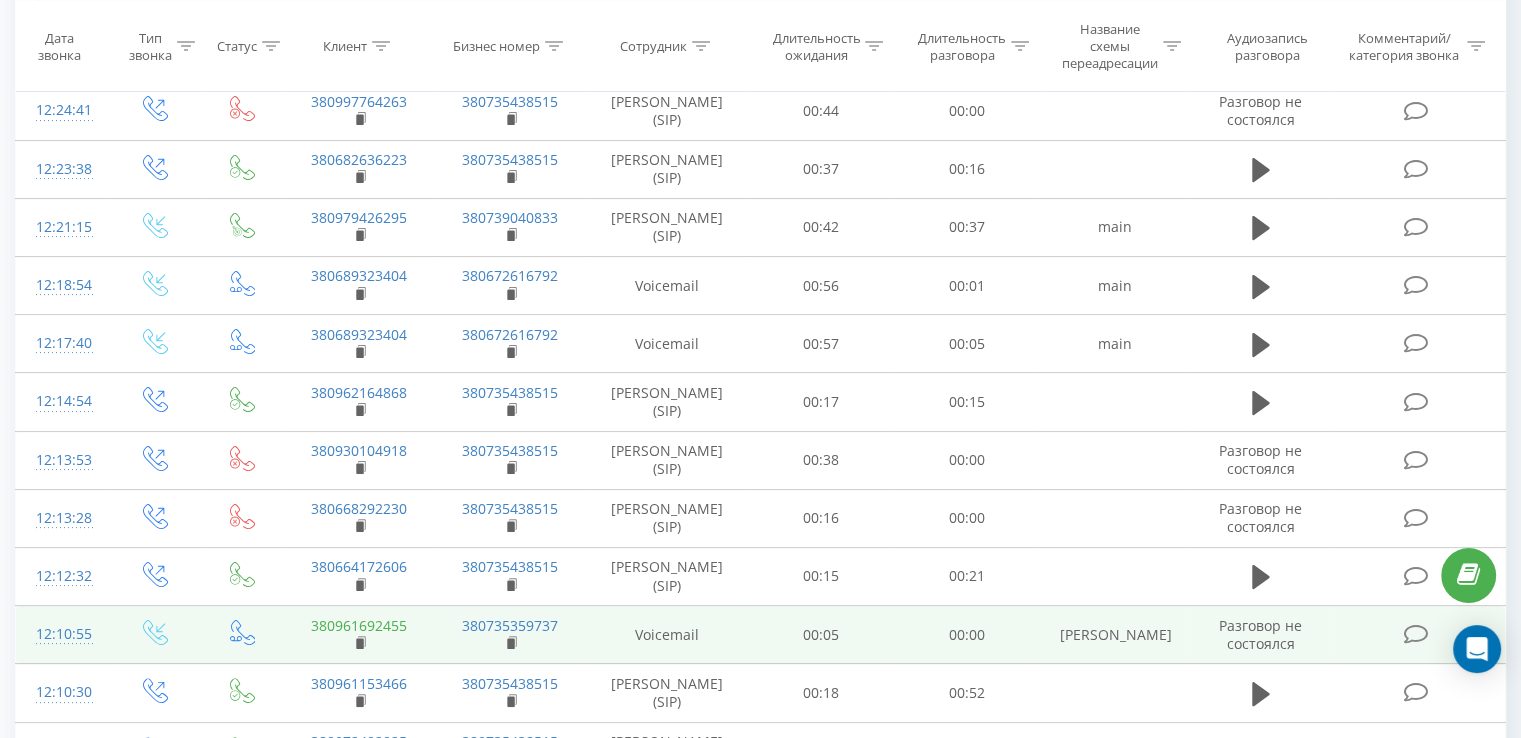 click on "380961692455" at bounding box center [359, 625] 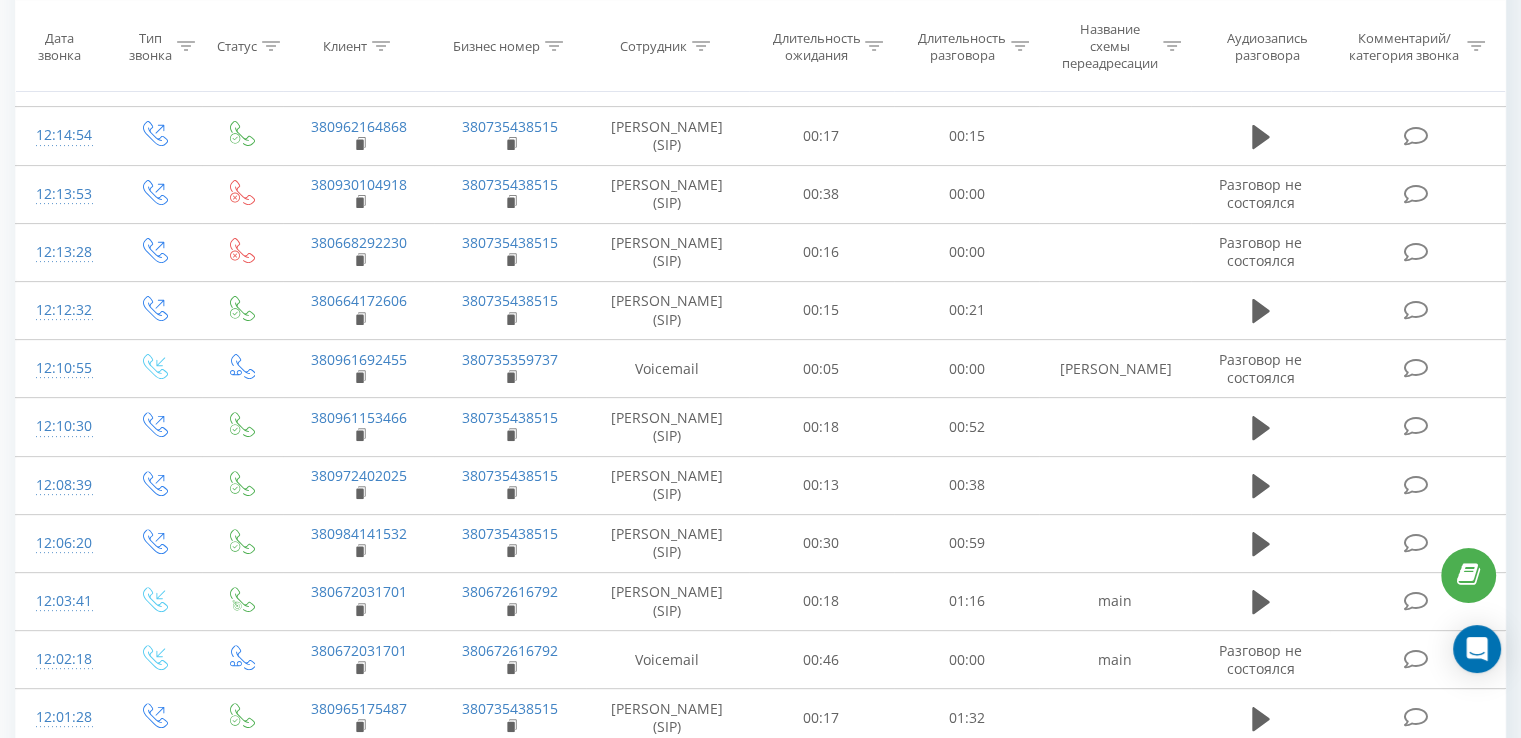 scroll, scrollTop: 638, scrollLeft: 0, axis: vertical 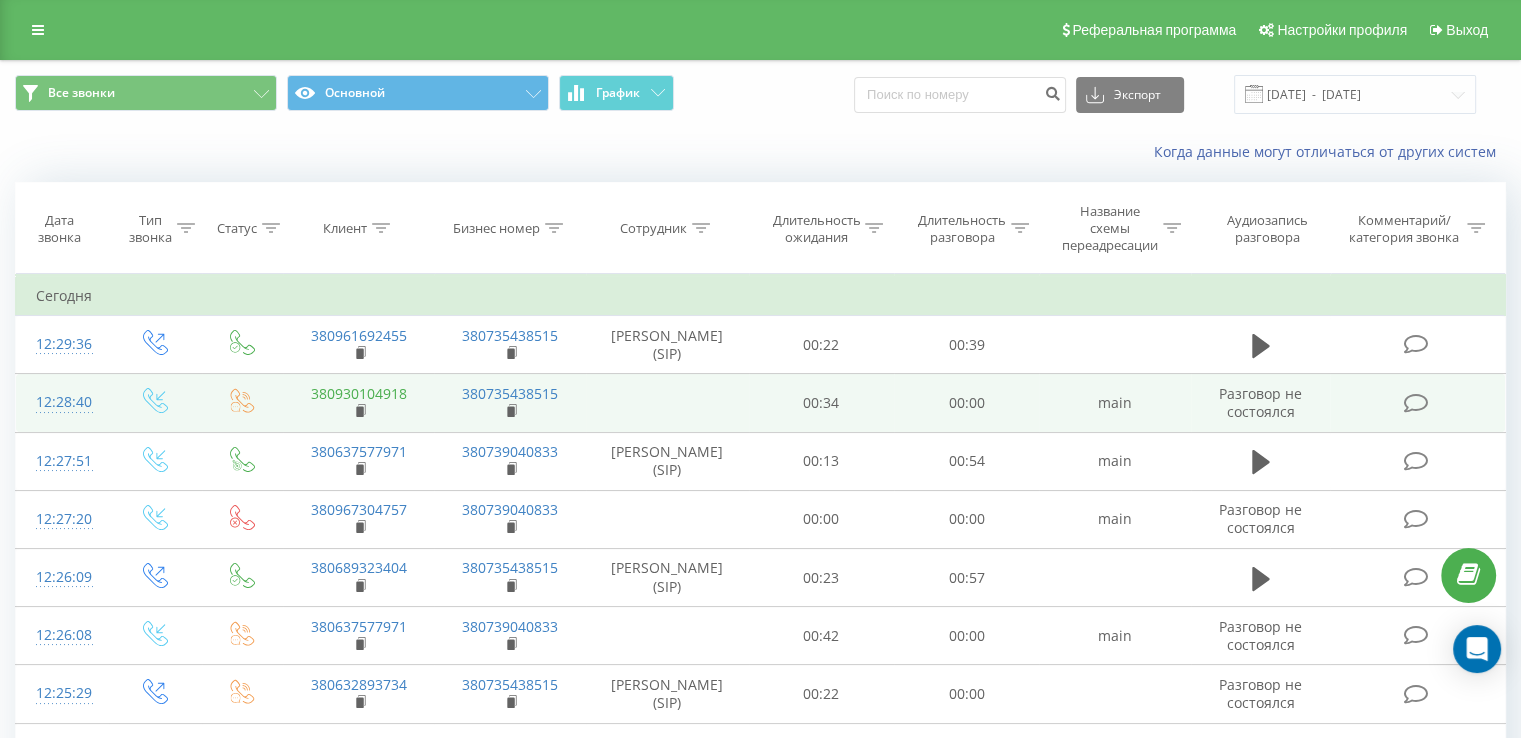 click on "380930104918" at bounding box center [359, 393] 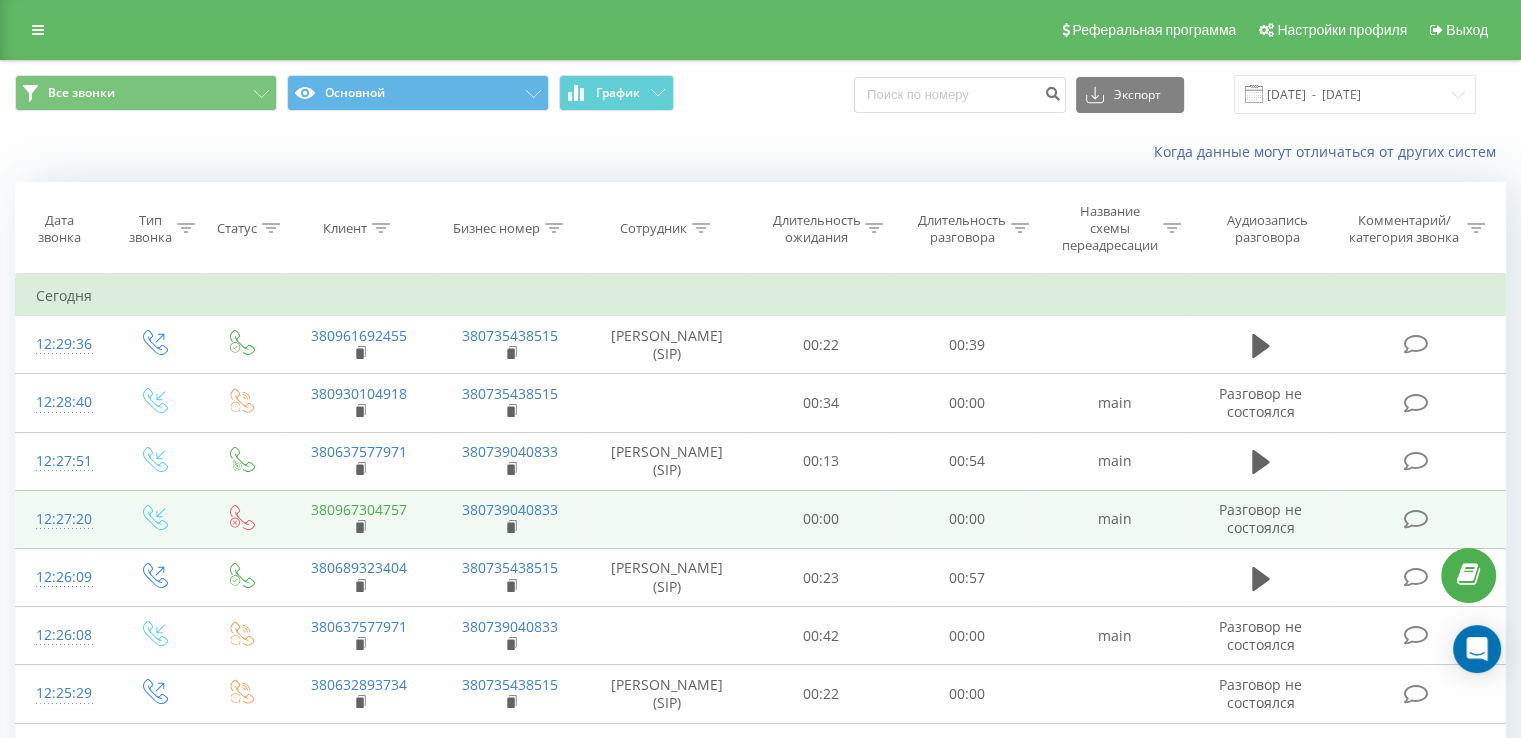 click on "380967304757" at bounding box center [359, 509] 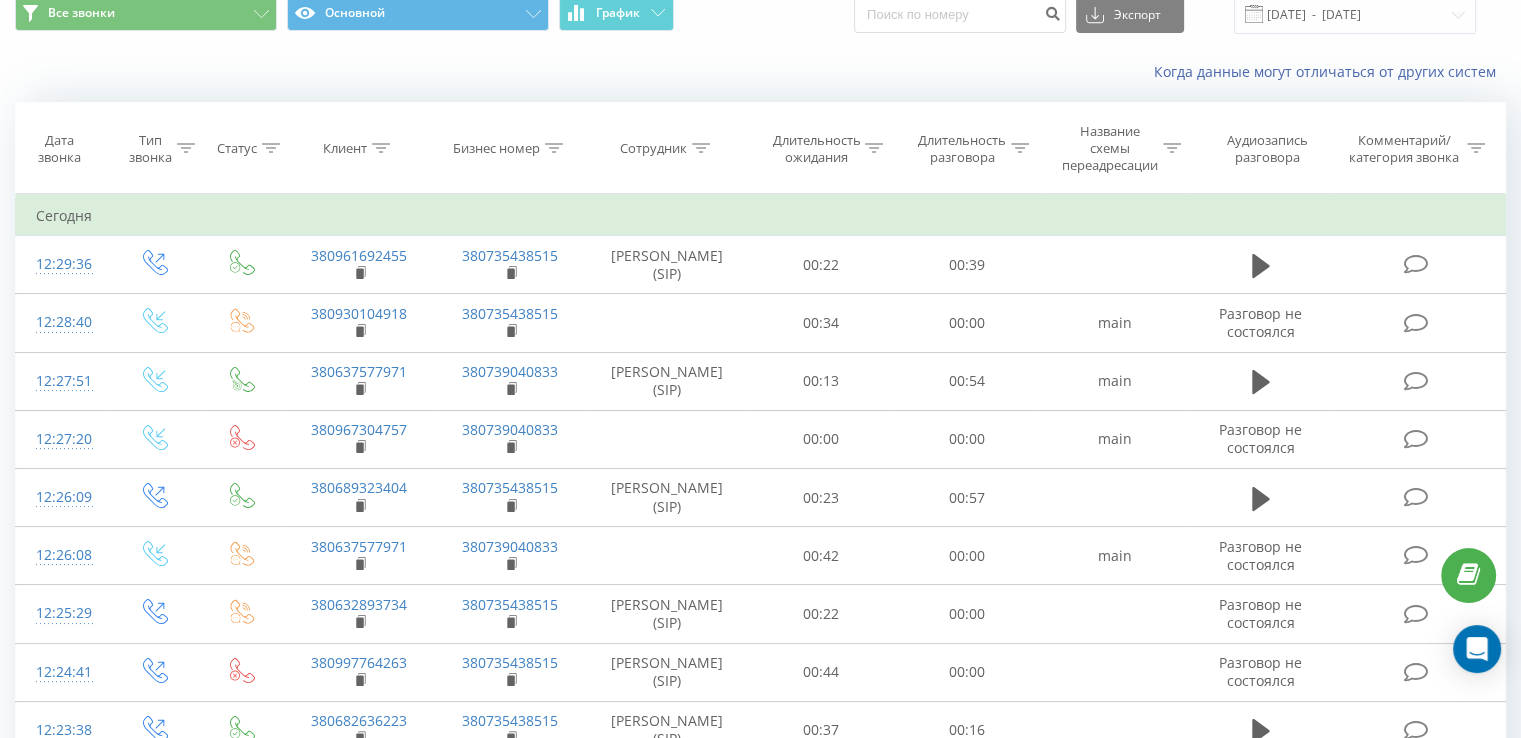 scroll, scrollTop: 213, scrollLeft: 0, axis: vertical 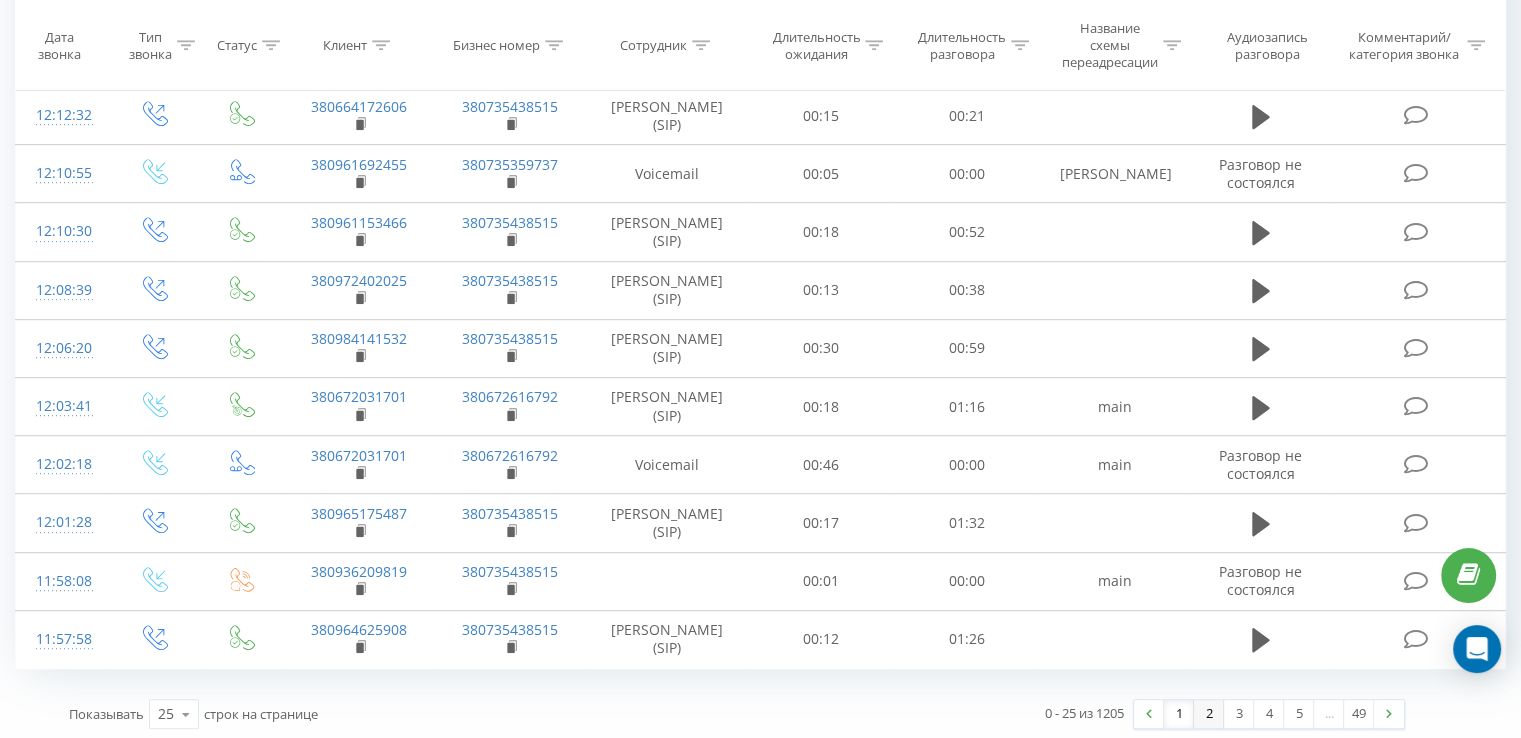 click on "2" at bounding box center [1209, 714] 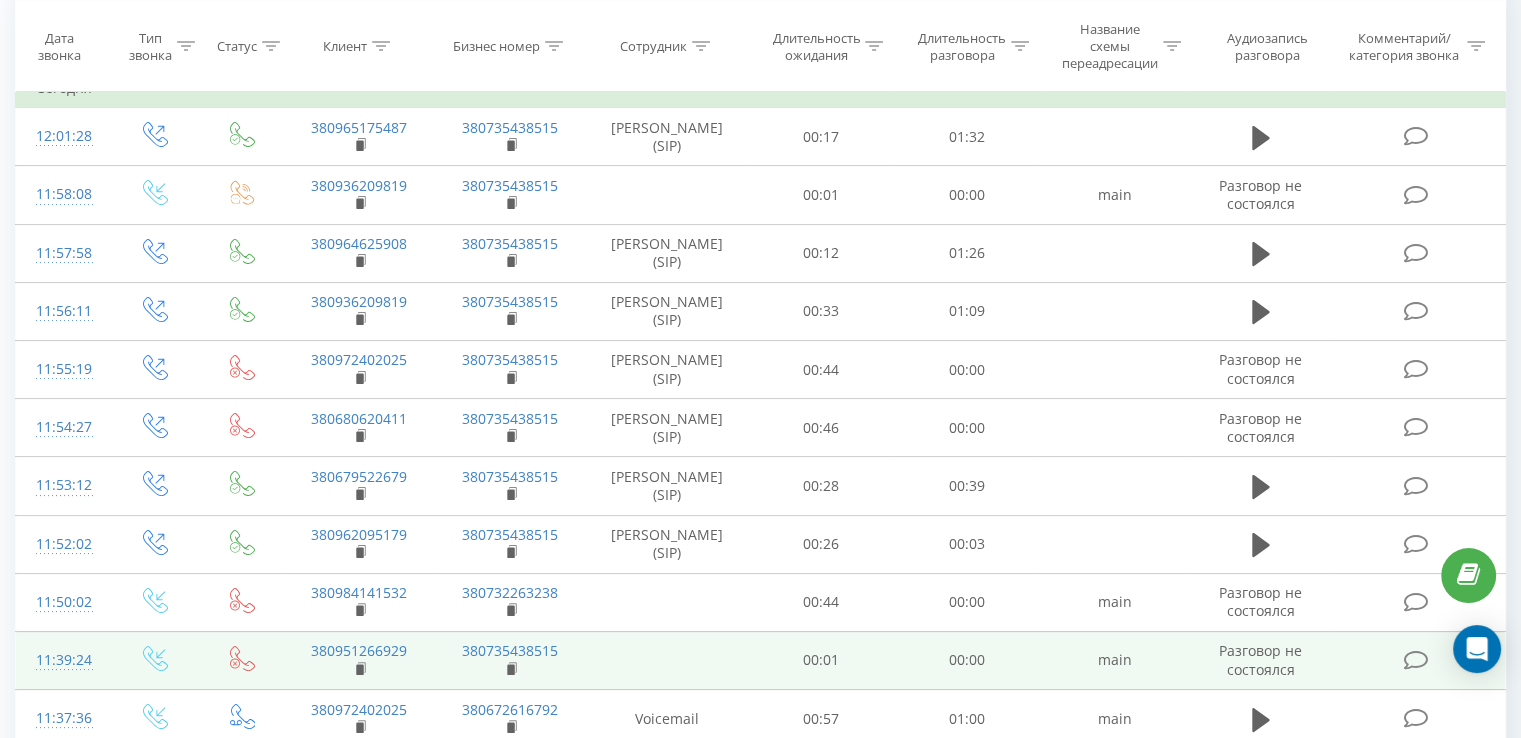 scroll, scrollTop: 132, scrollLeft: 0, axis: vertical 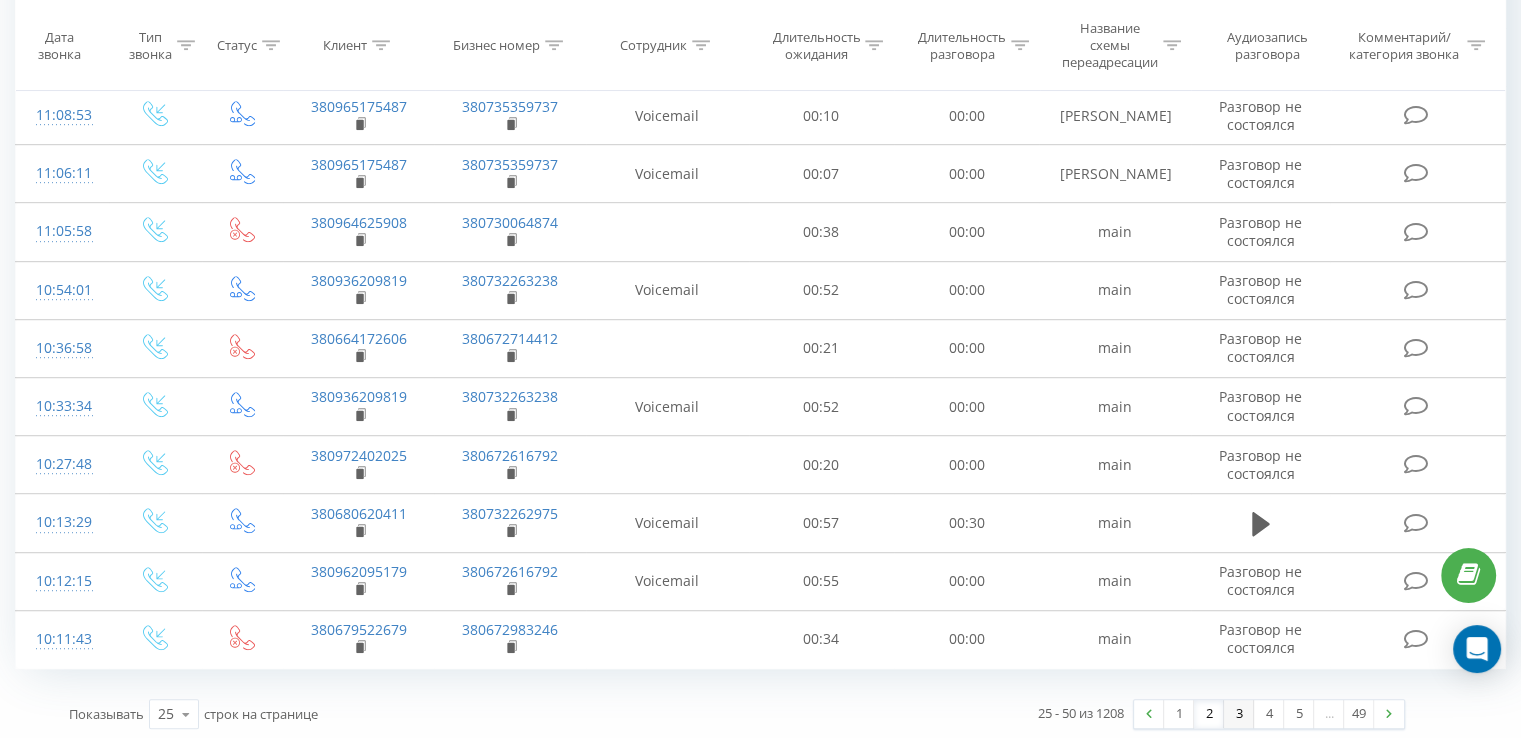 click on "3" at bounding box center (1239, 714) 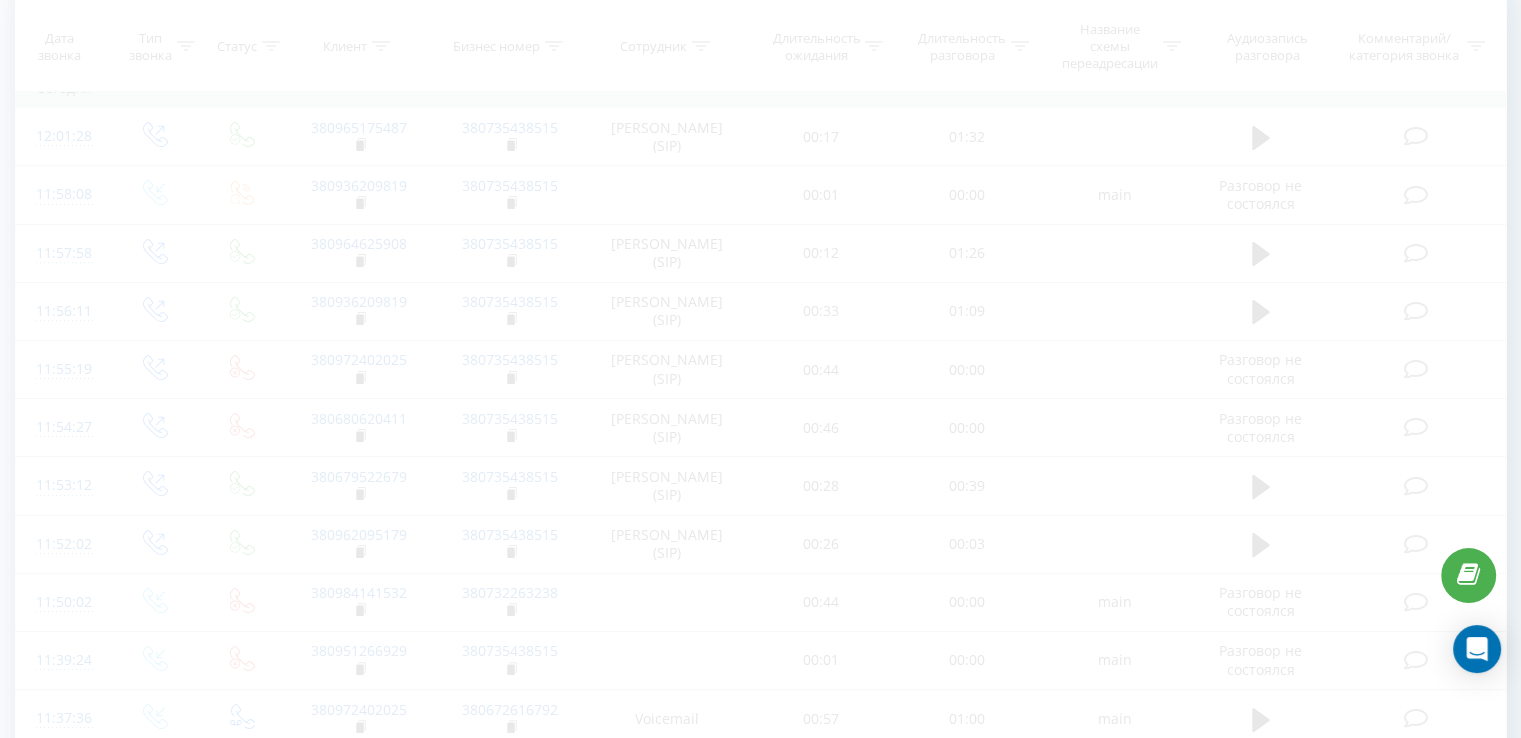 scroll, scrollTop: 132, scrollLeft: 0, axis: vertical 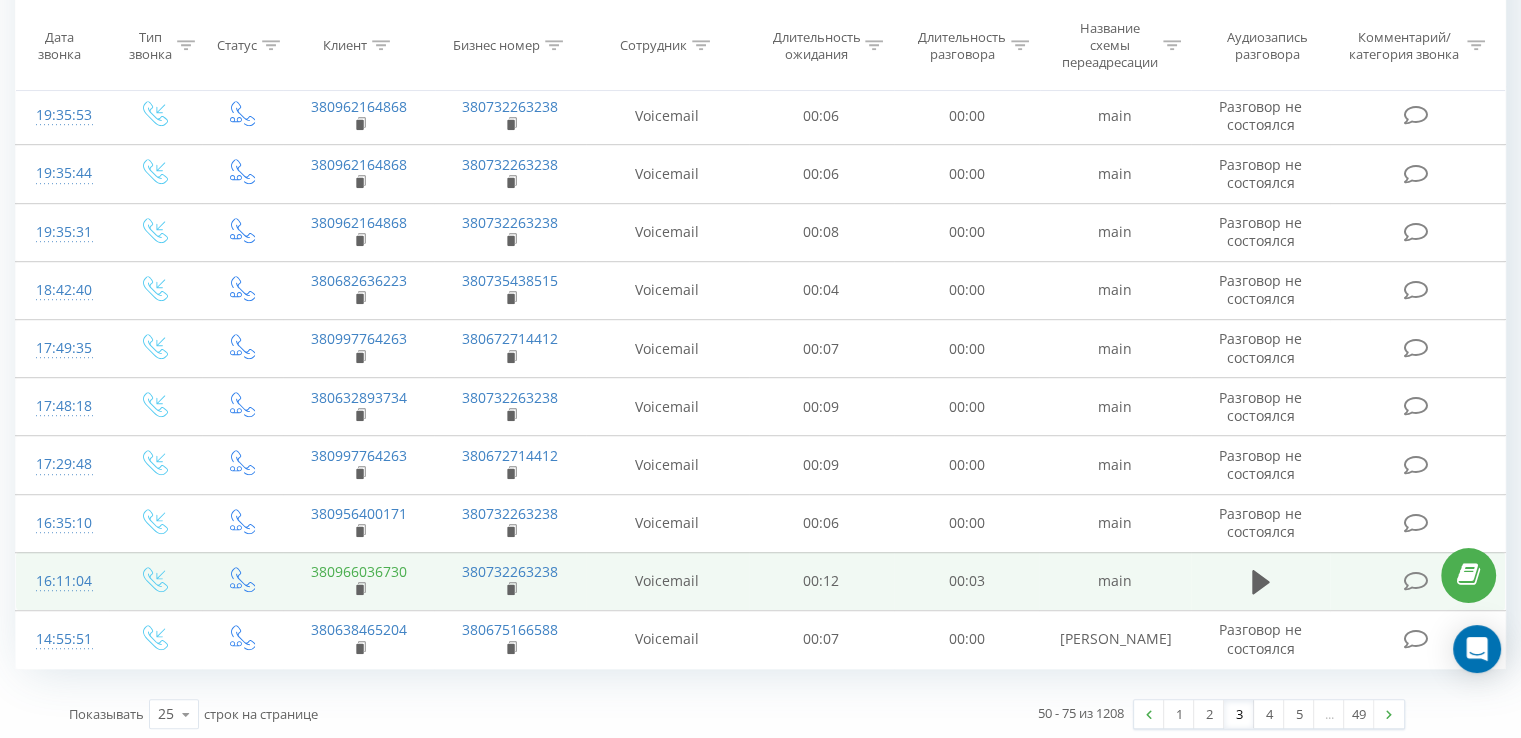 click on "380966036730" at bounding box center (359, 571) 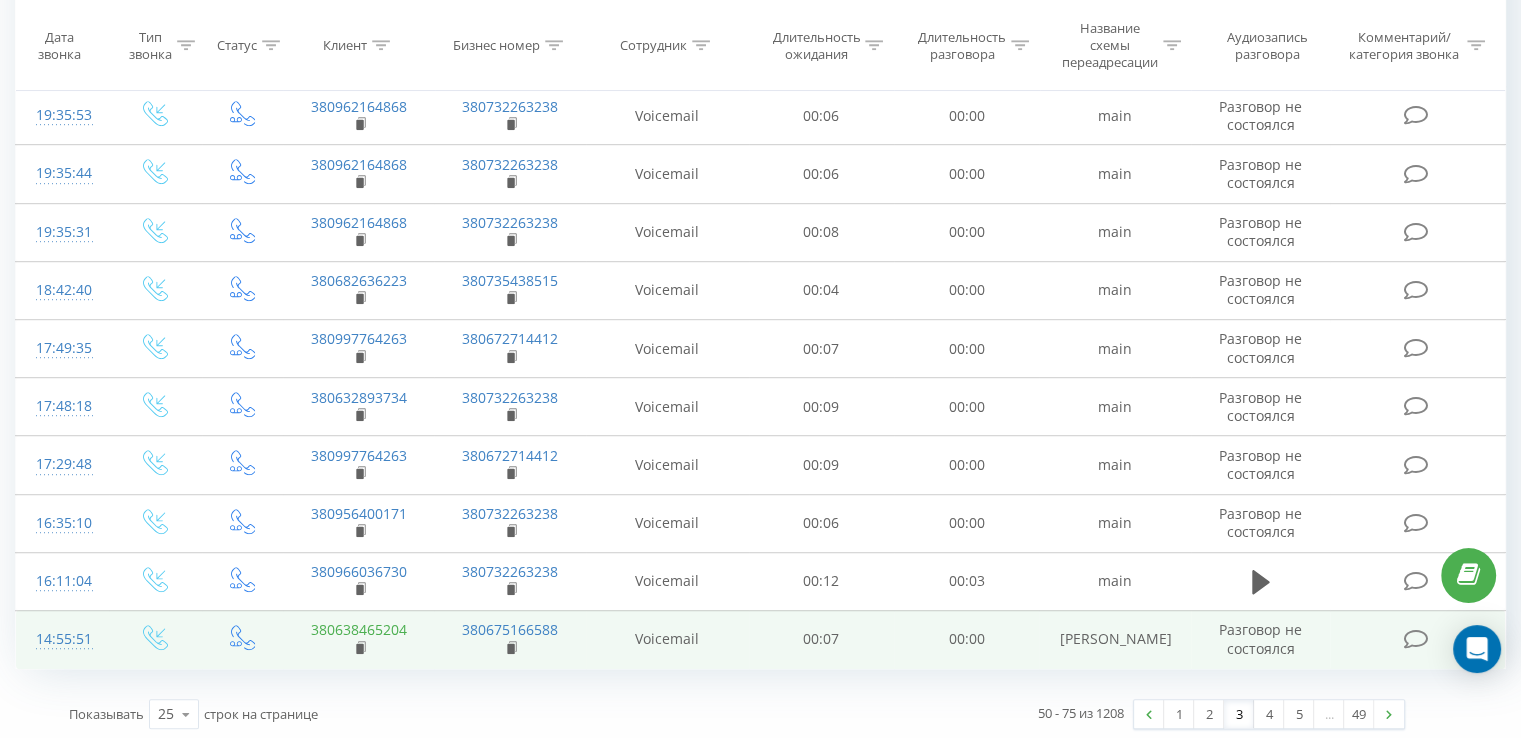 click on "380638465204" at bounding box center [359, 629] 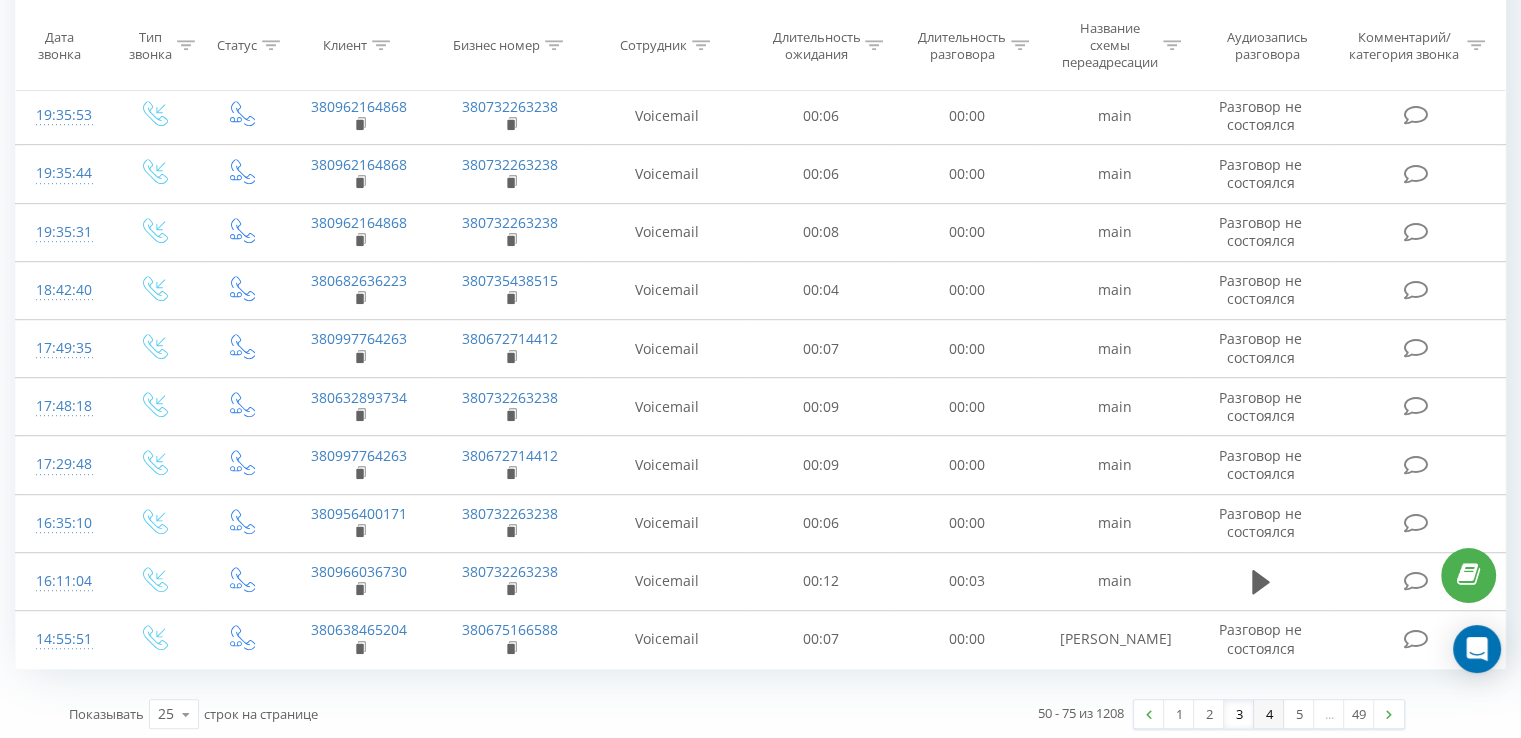 click on "4" at bounding box center [1269, 714] 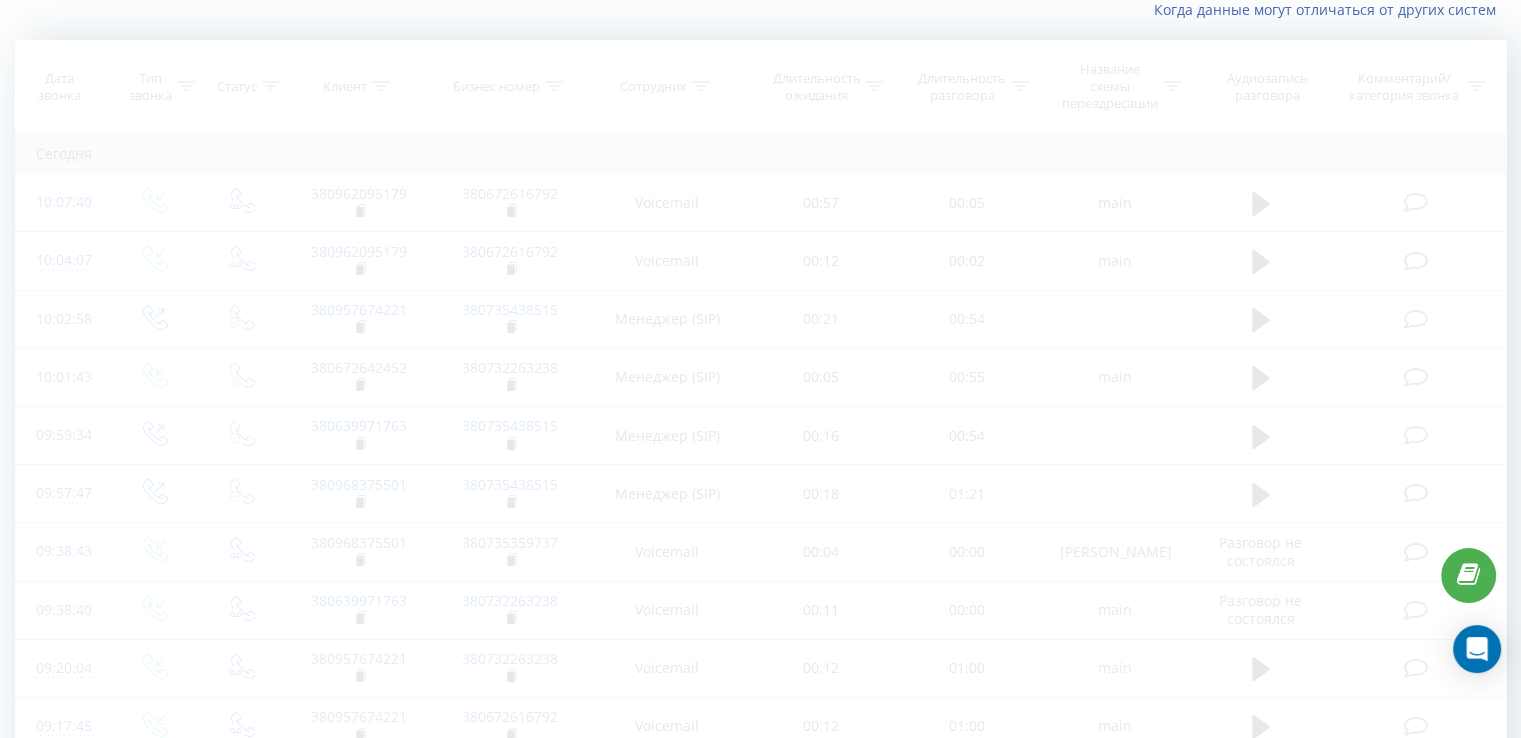 scroll, scrollTop: 132, scrollLeft: 0, axis: vertical 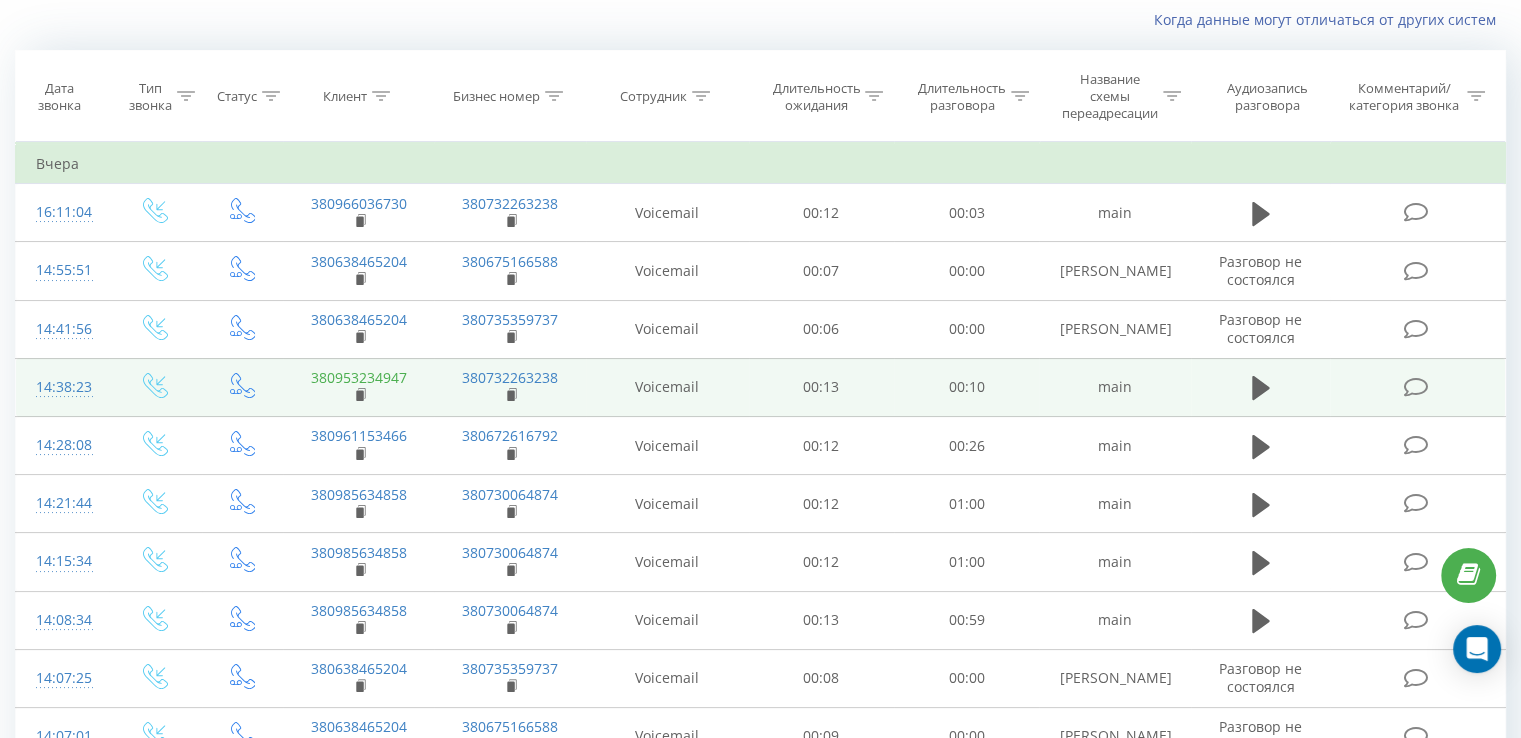 click on "380953234947" at bounding box center (359, 377) 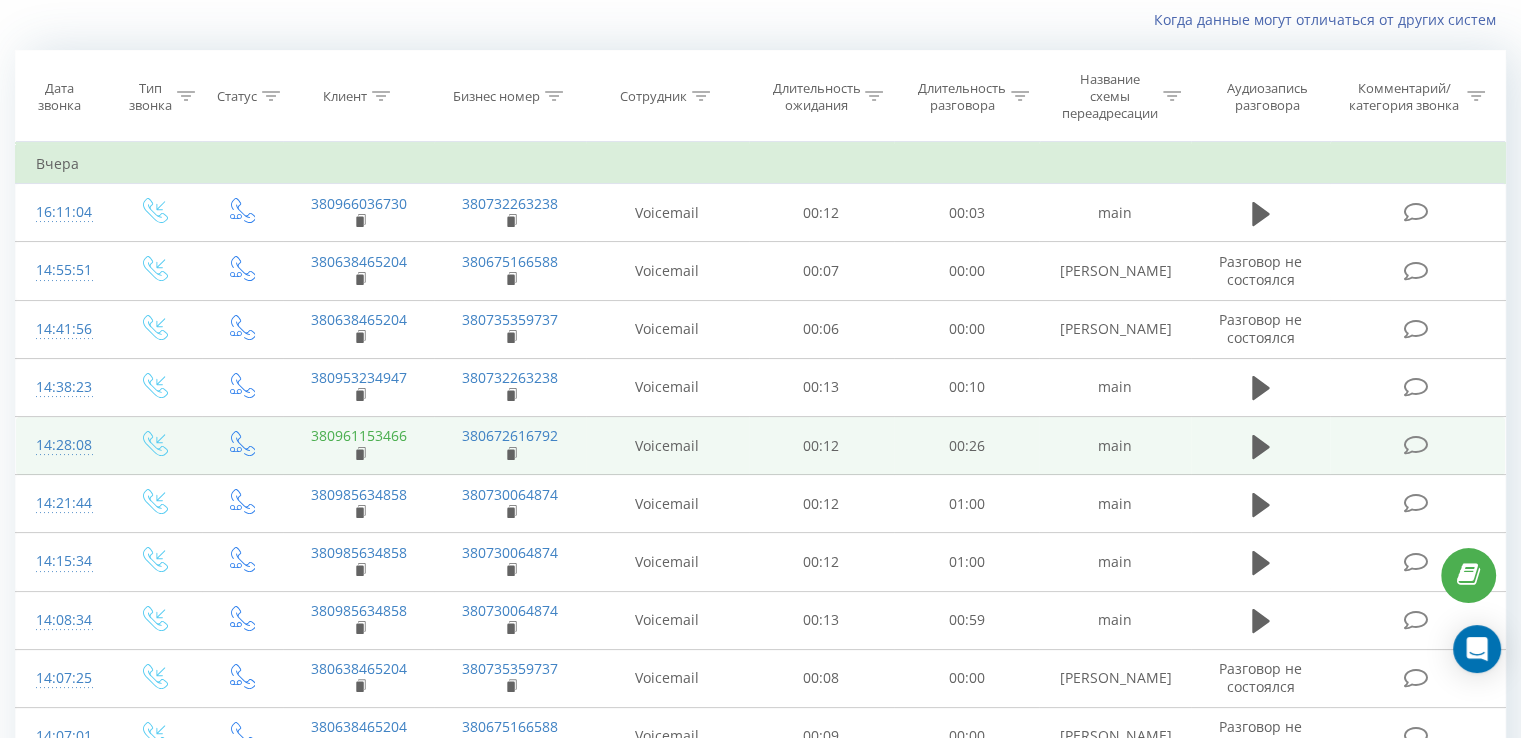 click on "380961153466" at bounding box center (359, 435) 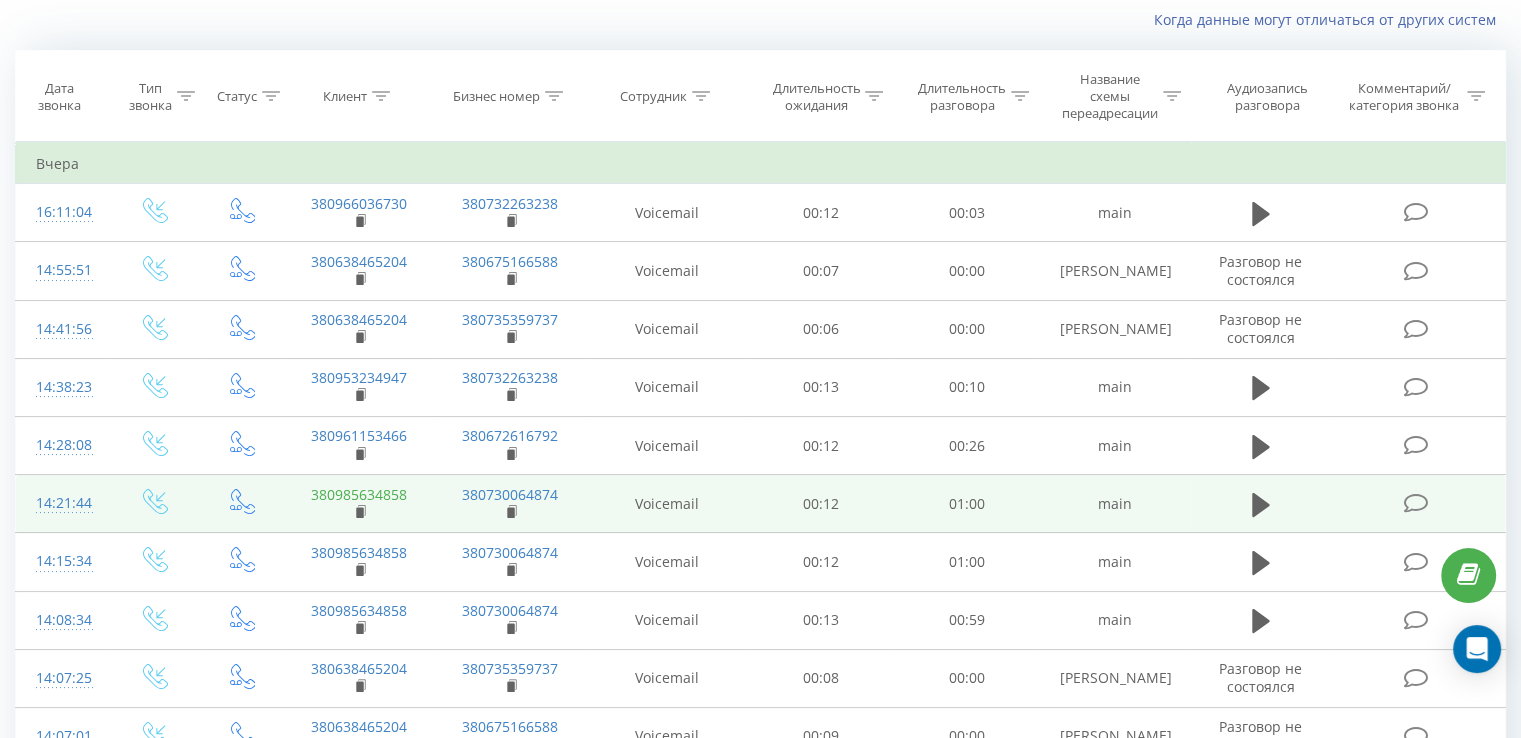 click on "380985634858" at bounding box center (359, 494) 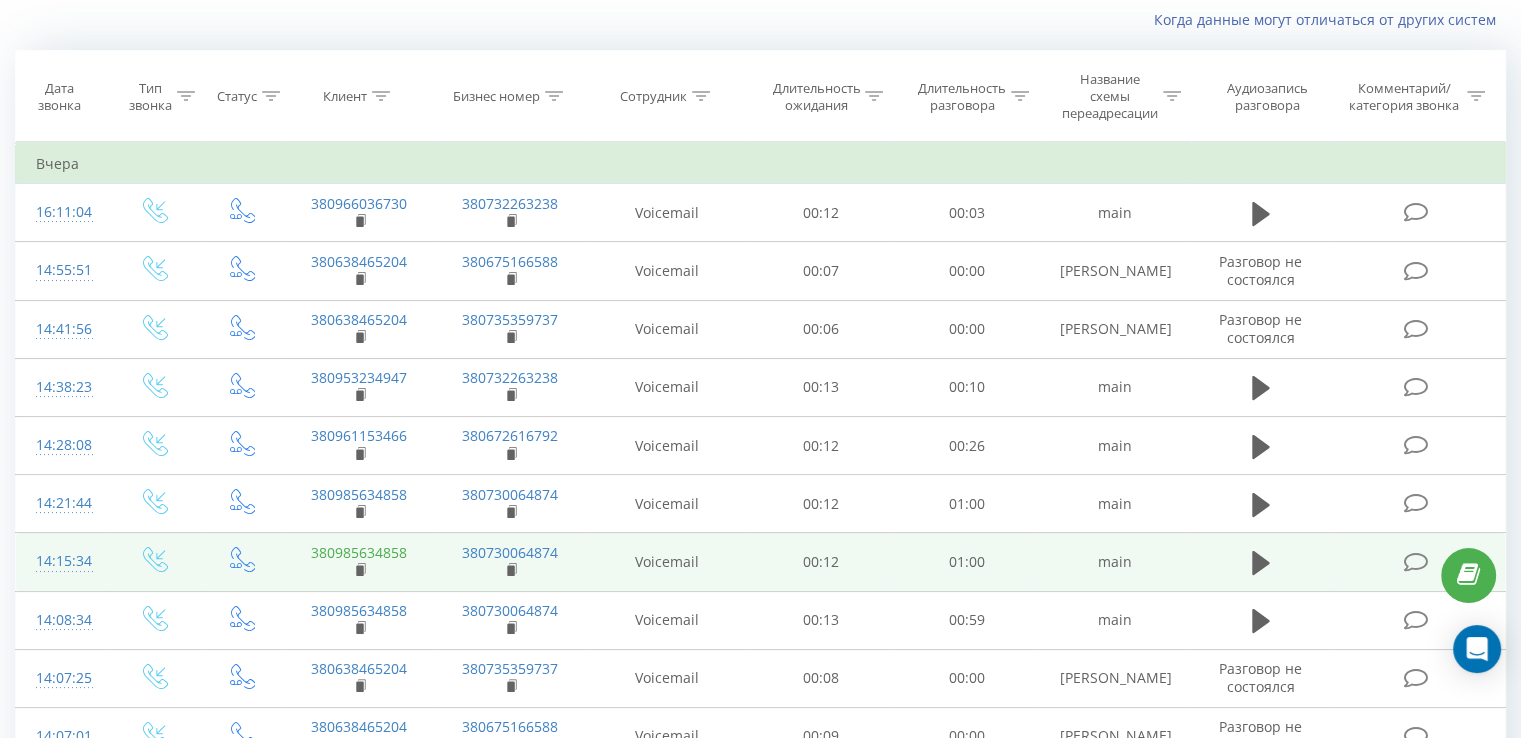 click on "380985634858" at bounding box center [359, 552] 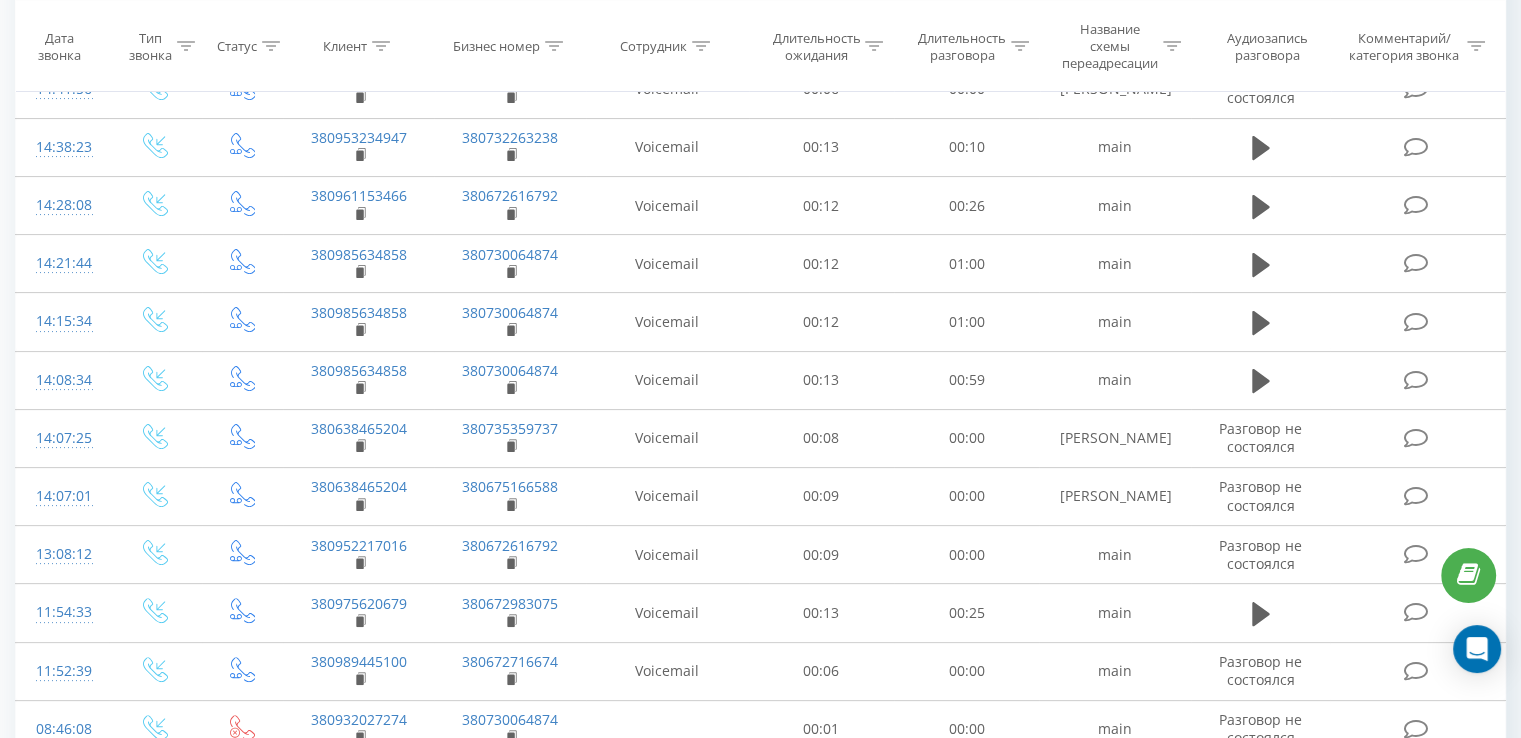scroll, scrollTop: 412, scrollLeft: 0, axis: vertical 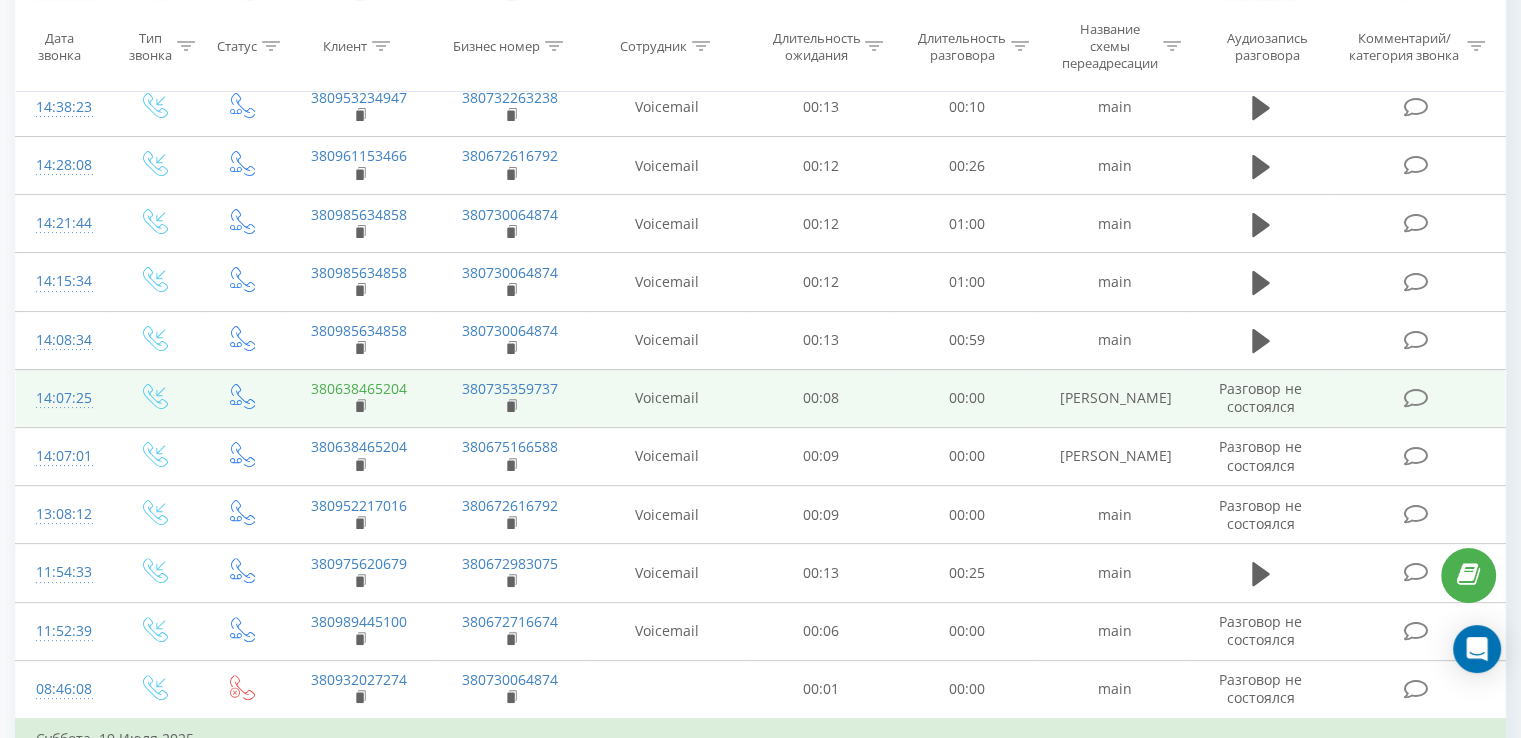 click on "380638465204" at bounding box center (359, 388) 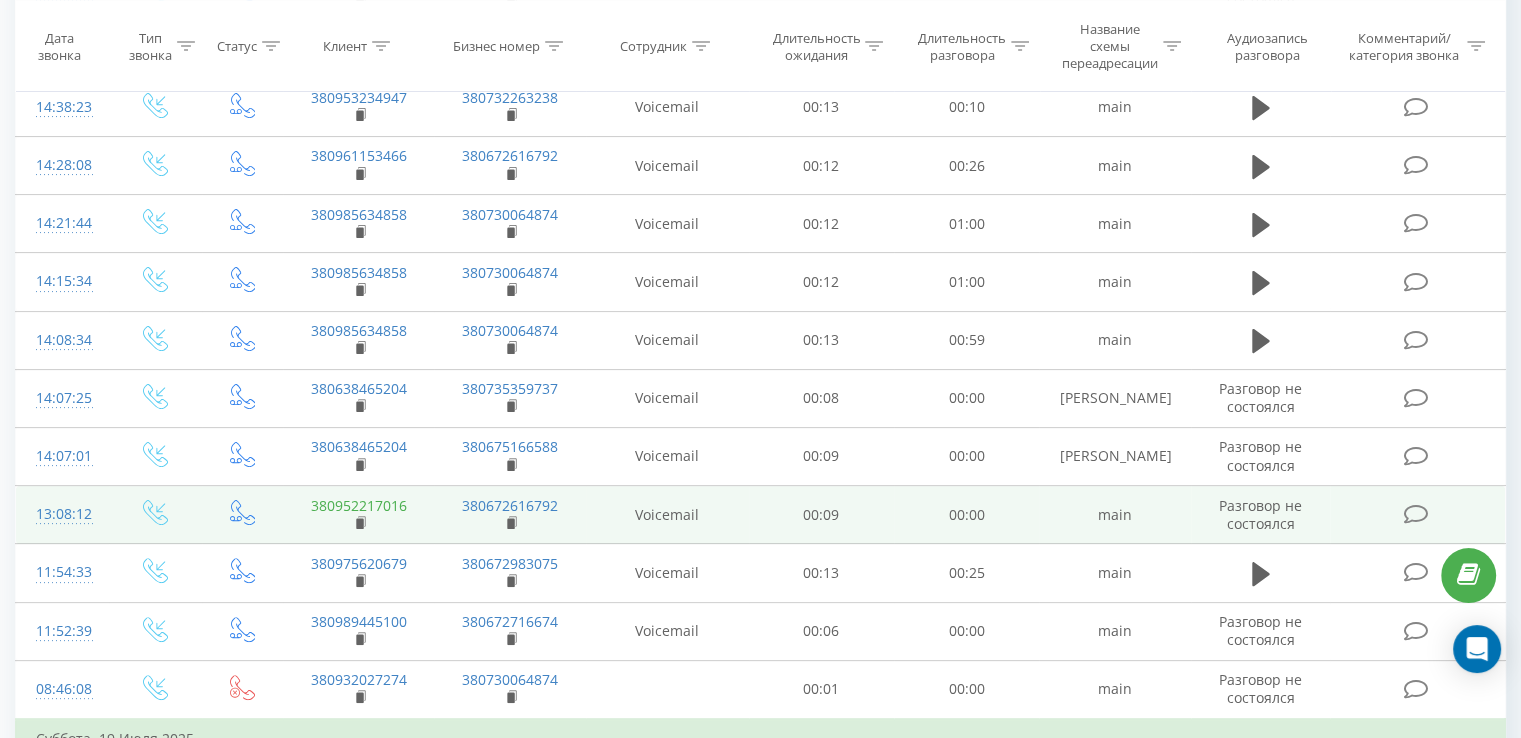 click on "380952217016" at bounding box center [359, 505] 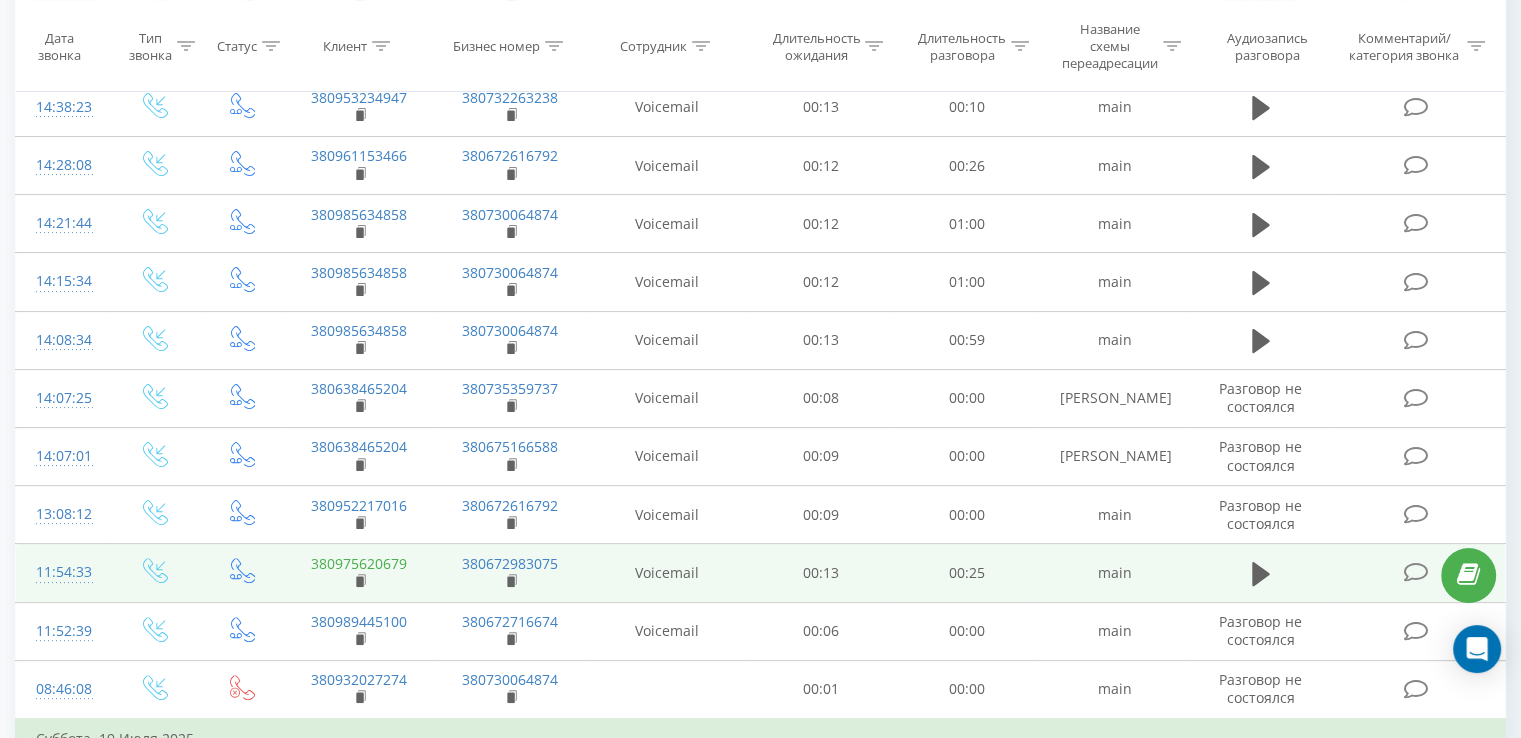 click on "380975620679" at bounding box center (359, 563) 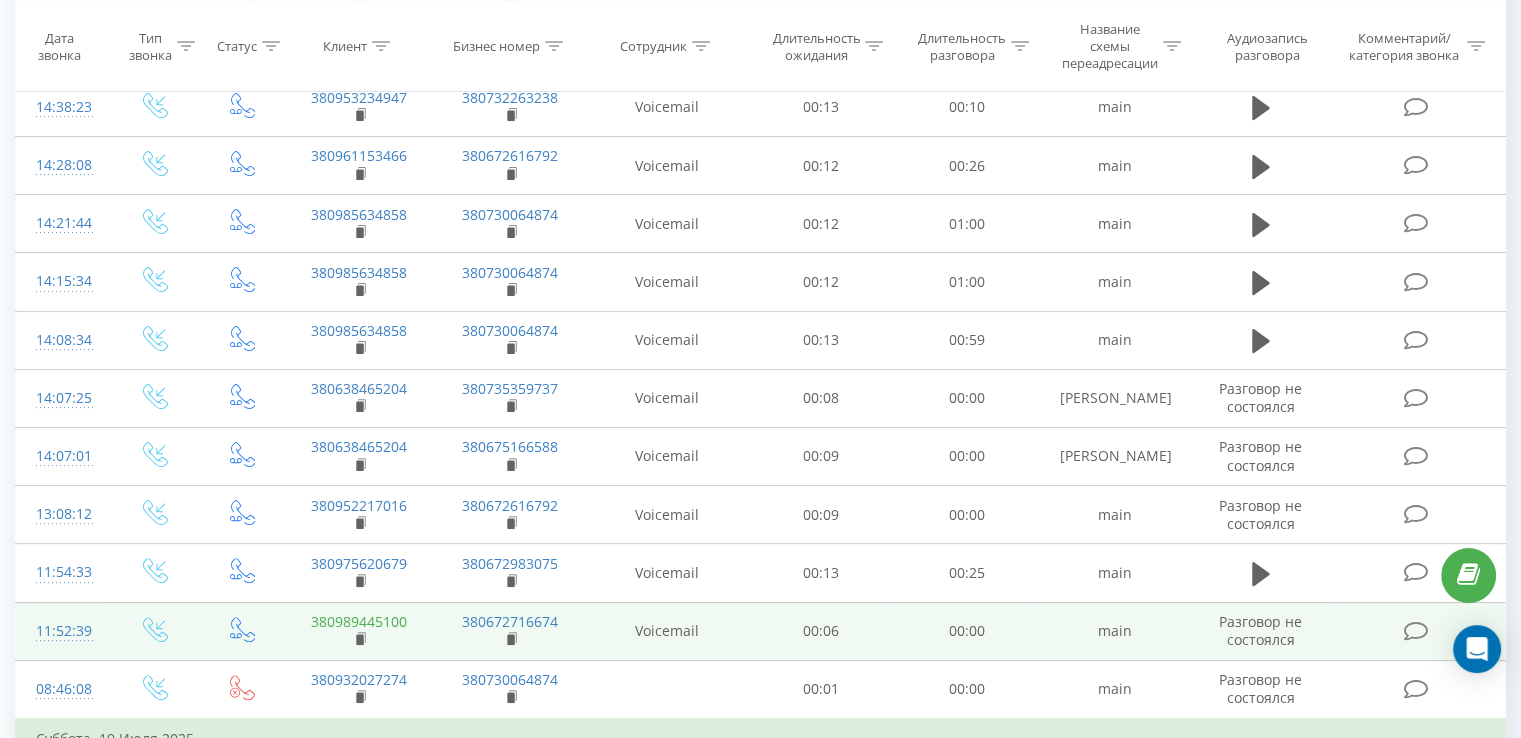 click on "380989445100" at bounding box center [359, 621] 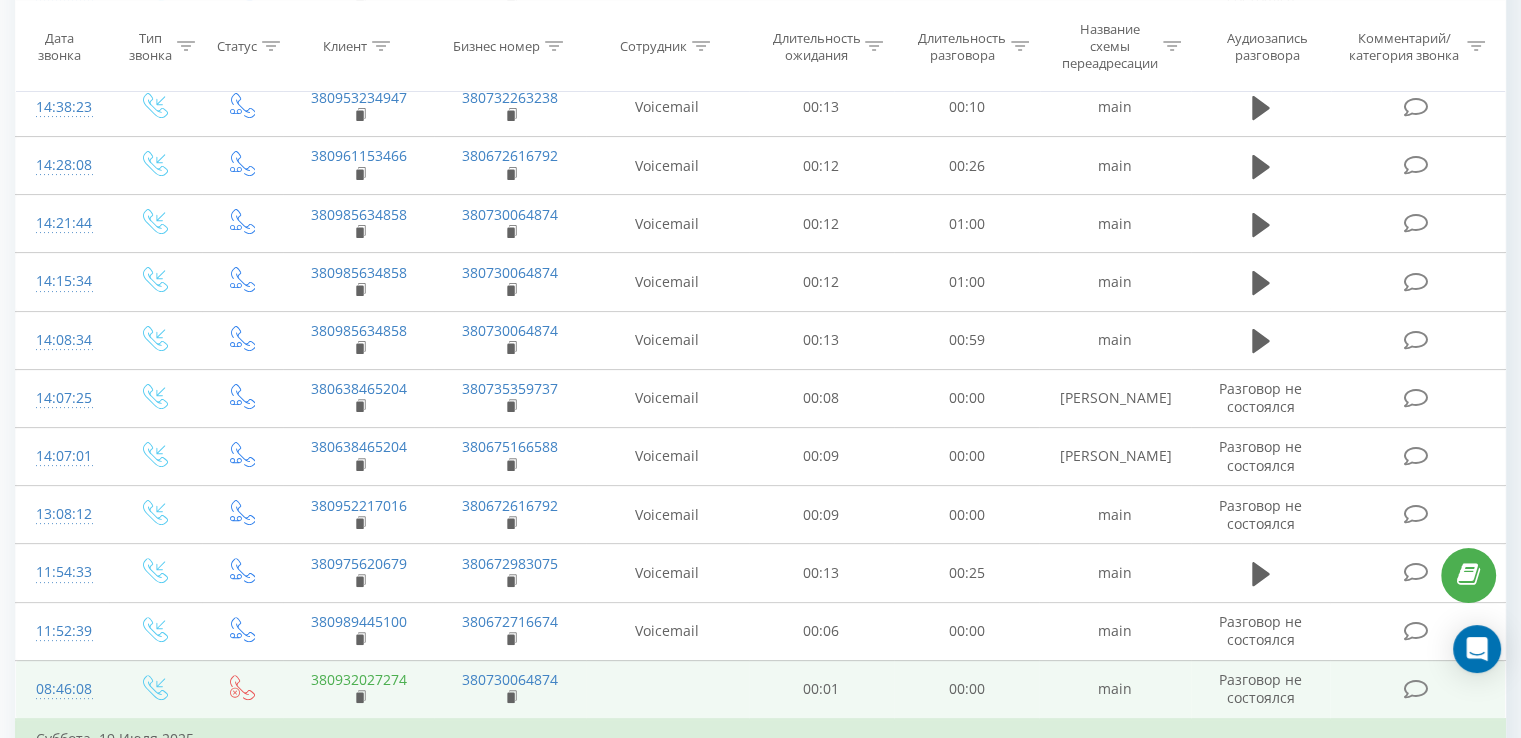 click on "380932027274" at bounding box center [359, 679] 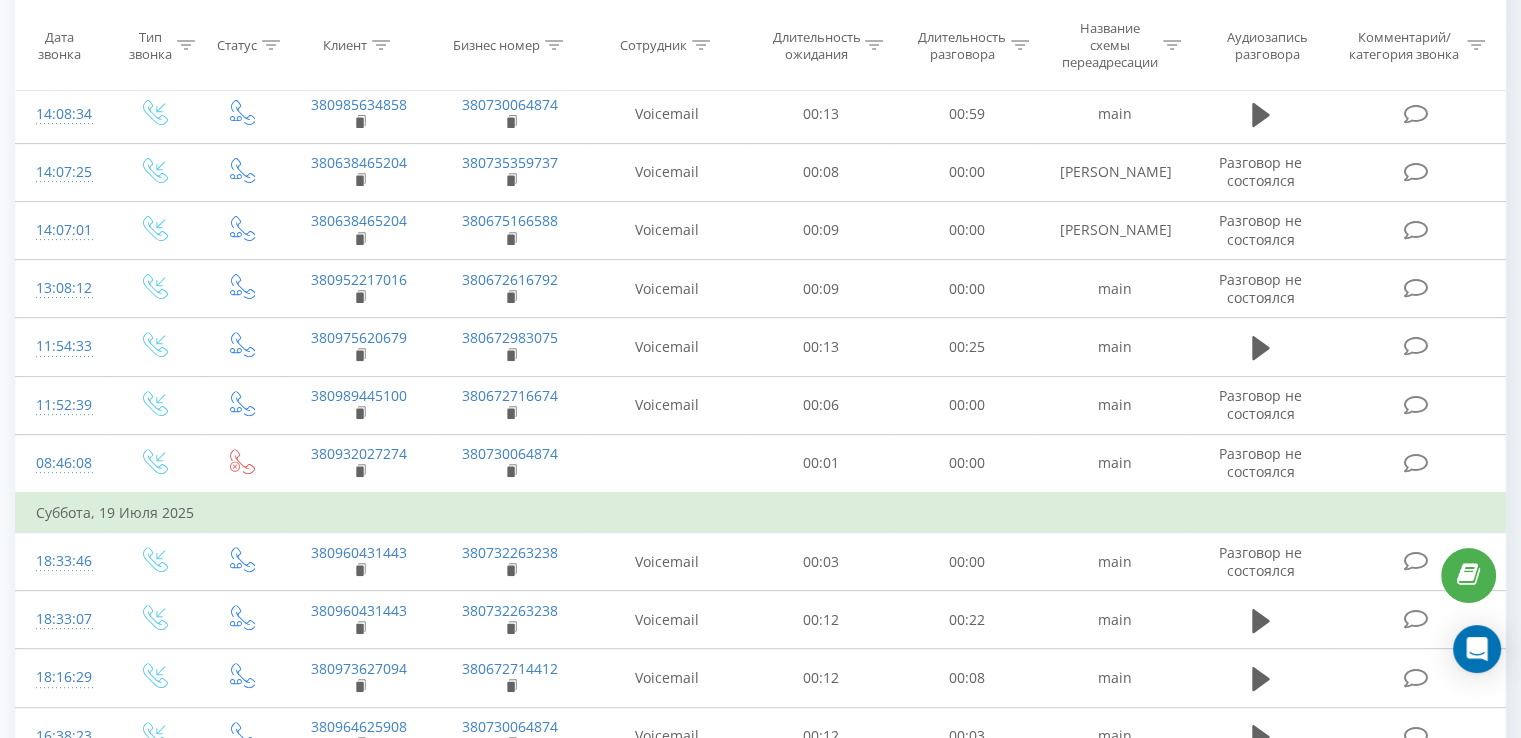 scroll, scrollTop: 652, scrollLeft: 0, axis: vertical 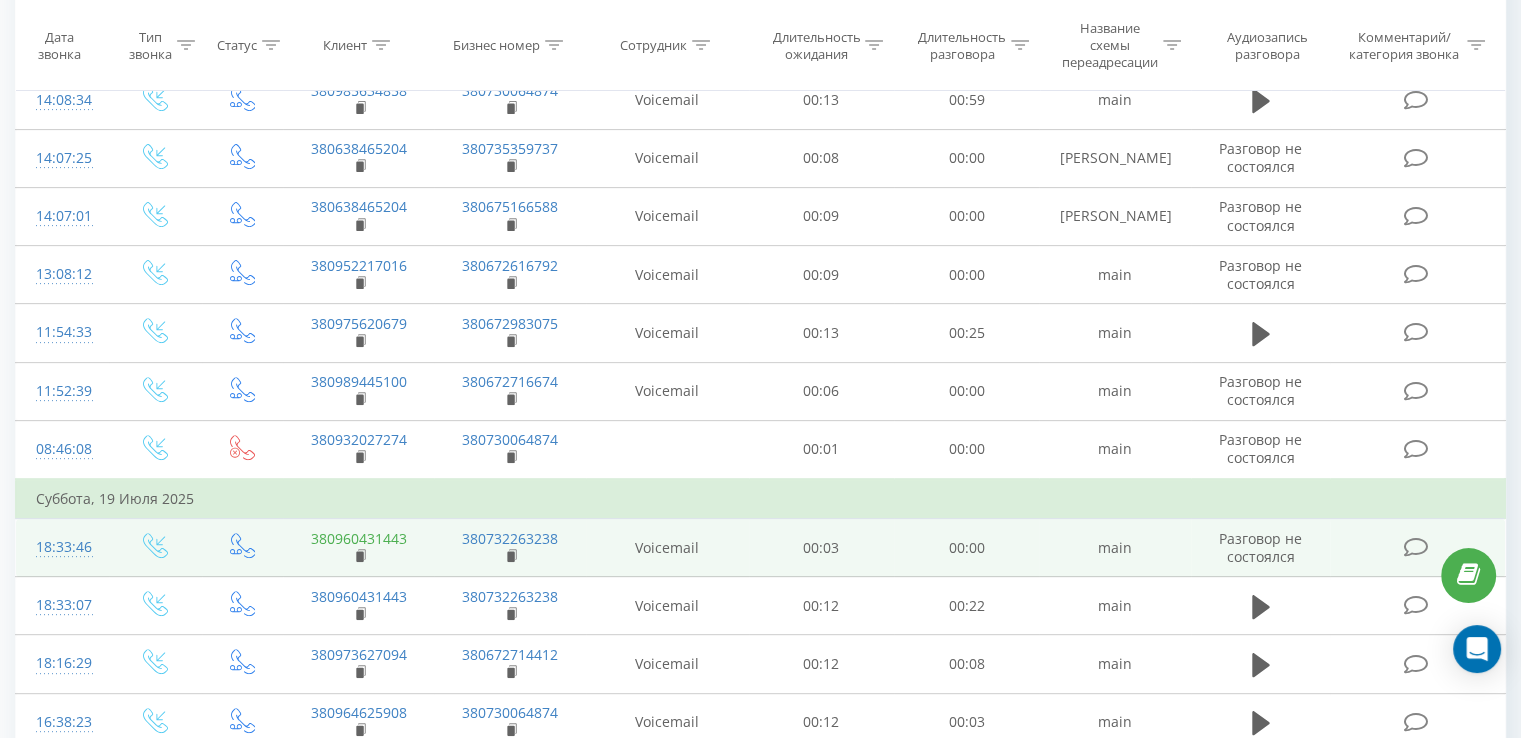 click on "380960431443" at bounding box center [359, 538] 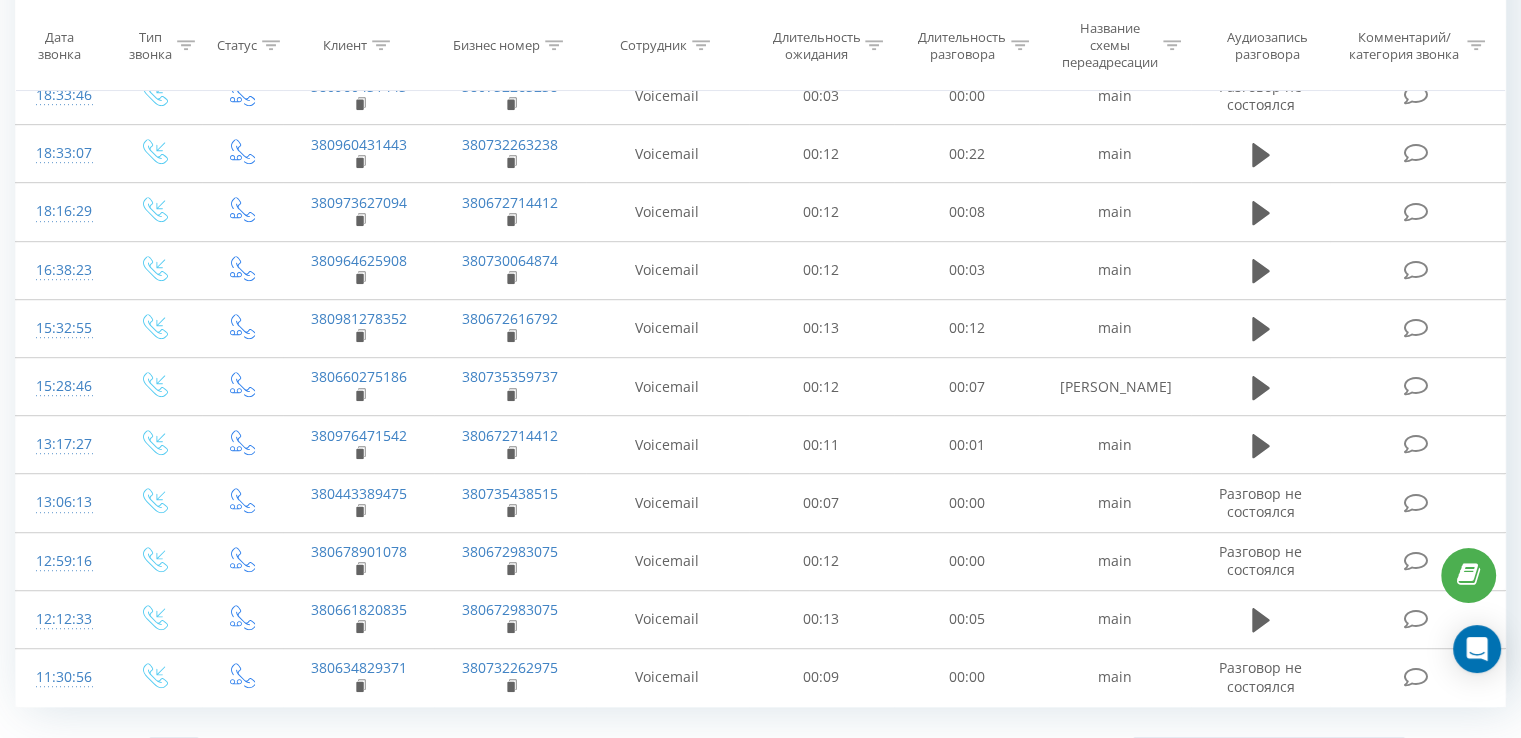 scroll, scrollTop: 1142, scrollLeft: 0, axis: vertical 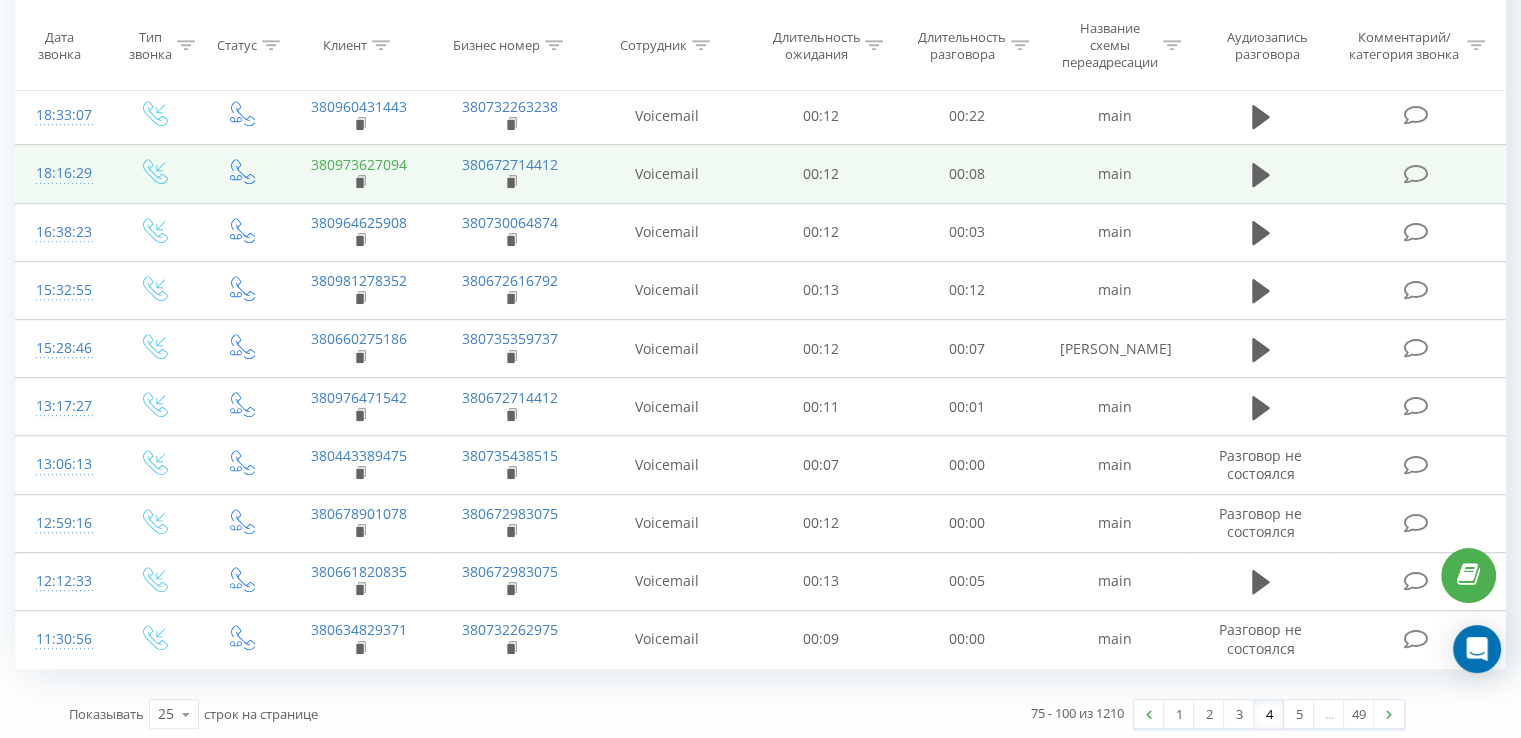 click on "380973627094" at bounding box center [359, 164] 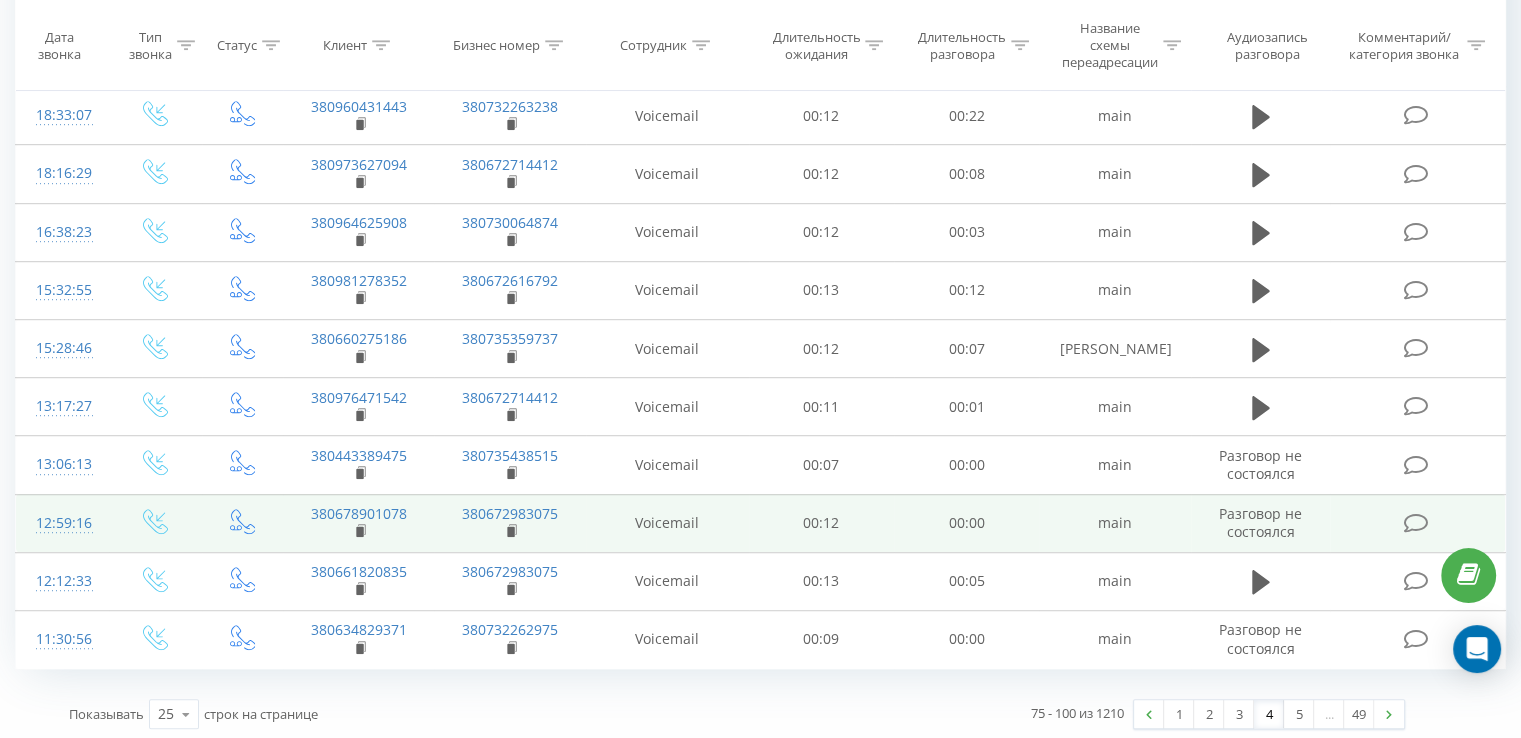 click on "Voicemail" at bounding box center (667, 523) 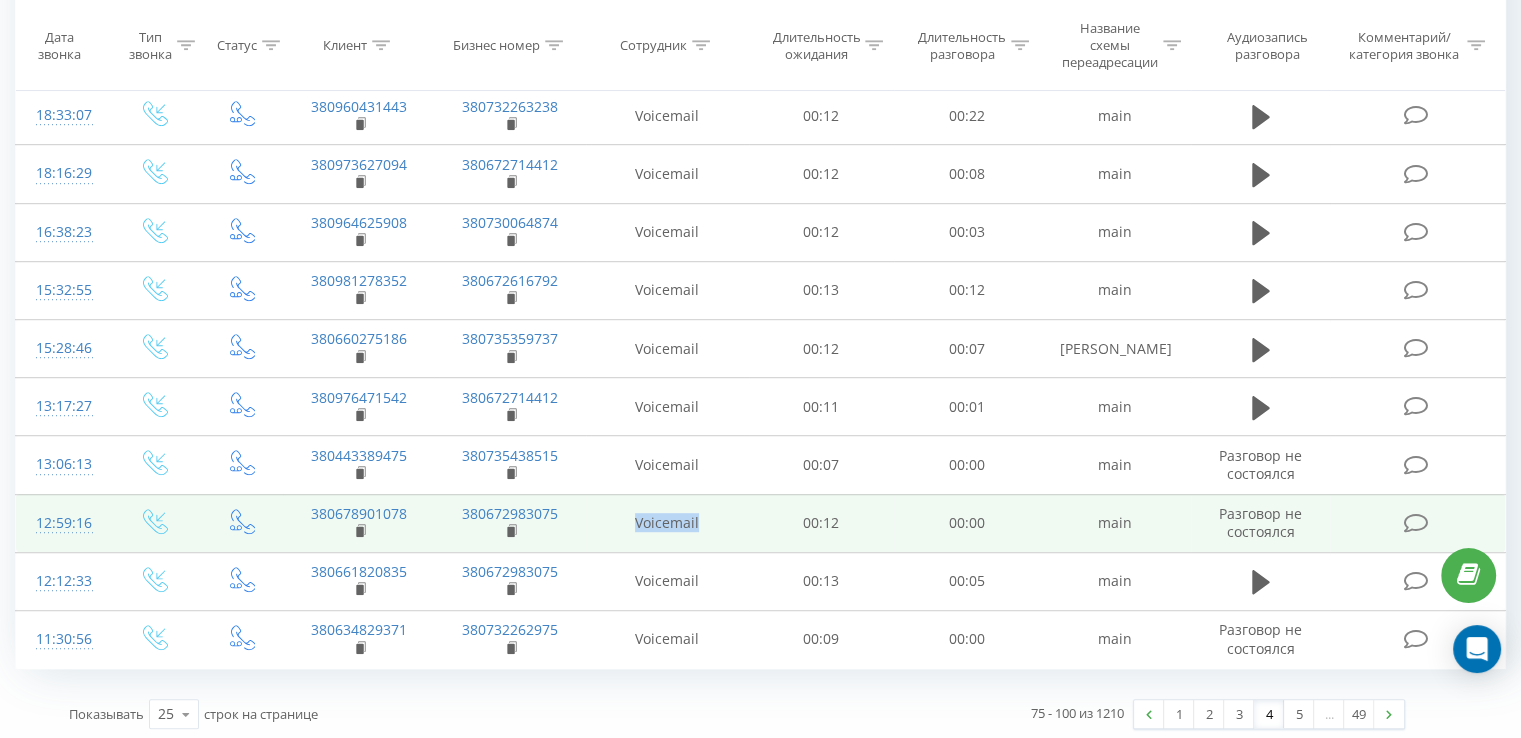 click on "Voicemail" at bounding box center [667, 523] 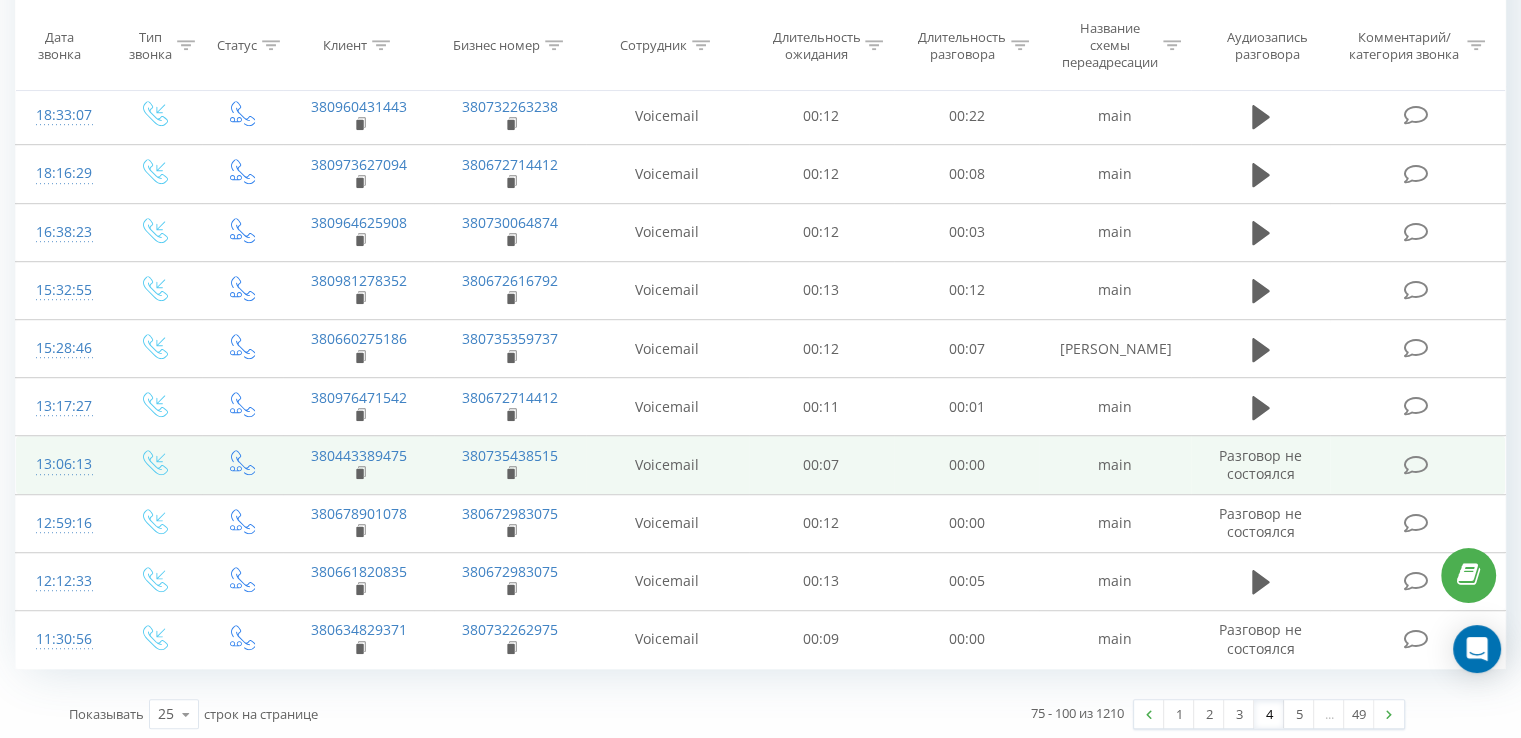 click on "Voicemail" at bounding box center (667, 465) 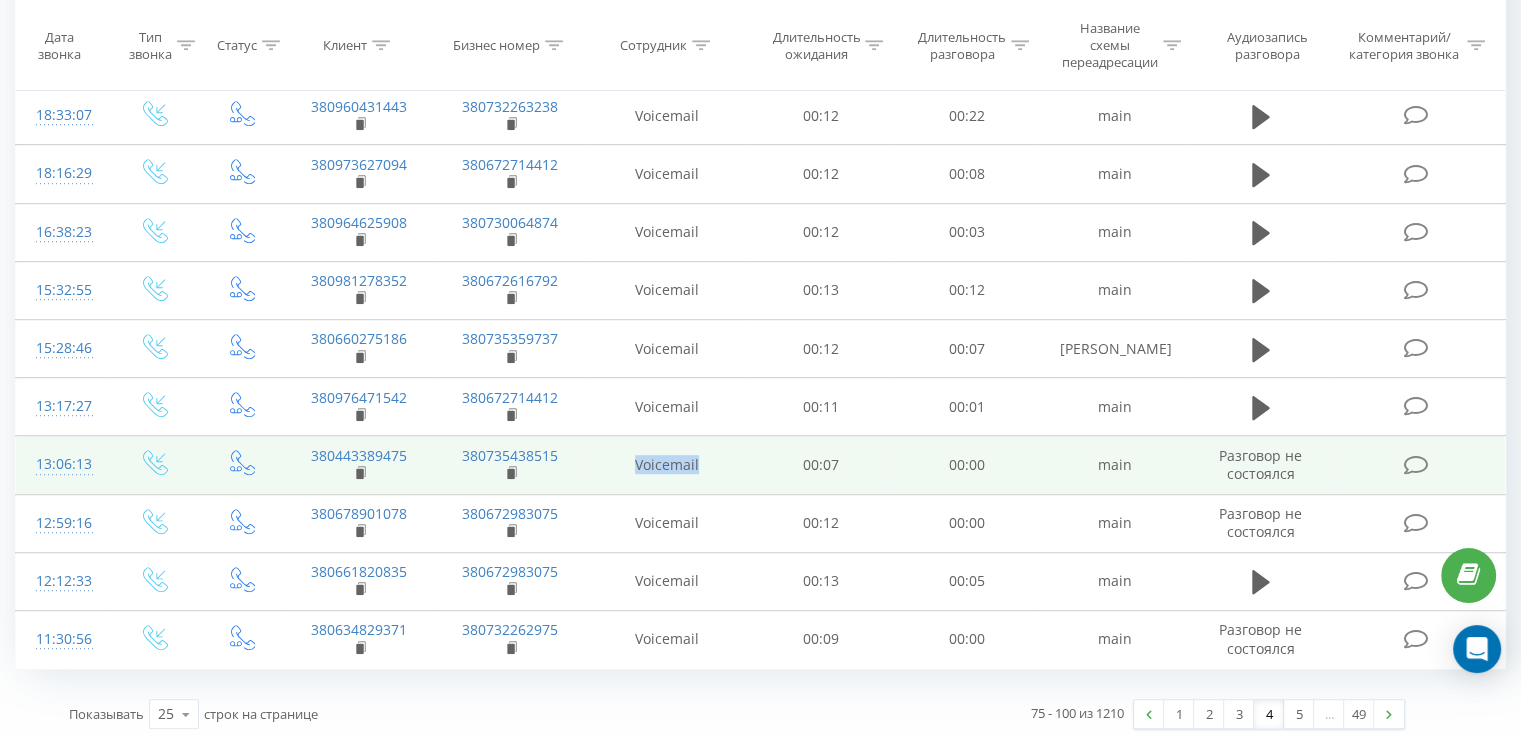 click on "Voicemail" at bounding box center (667, 465) 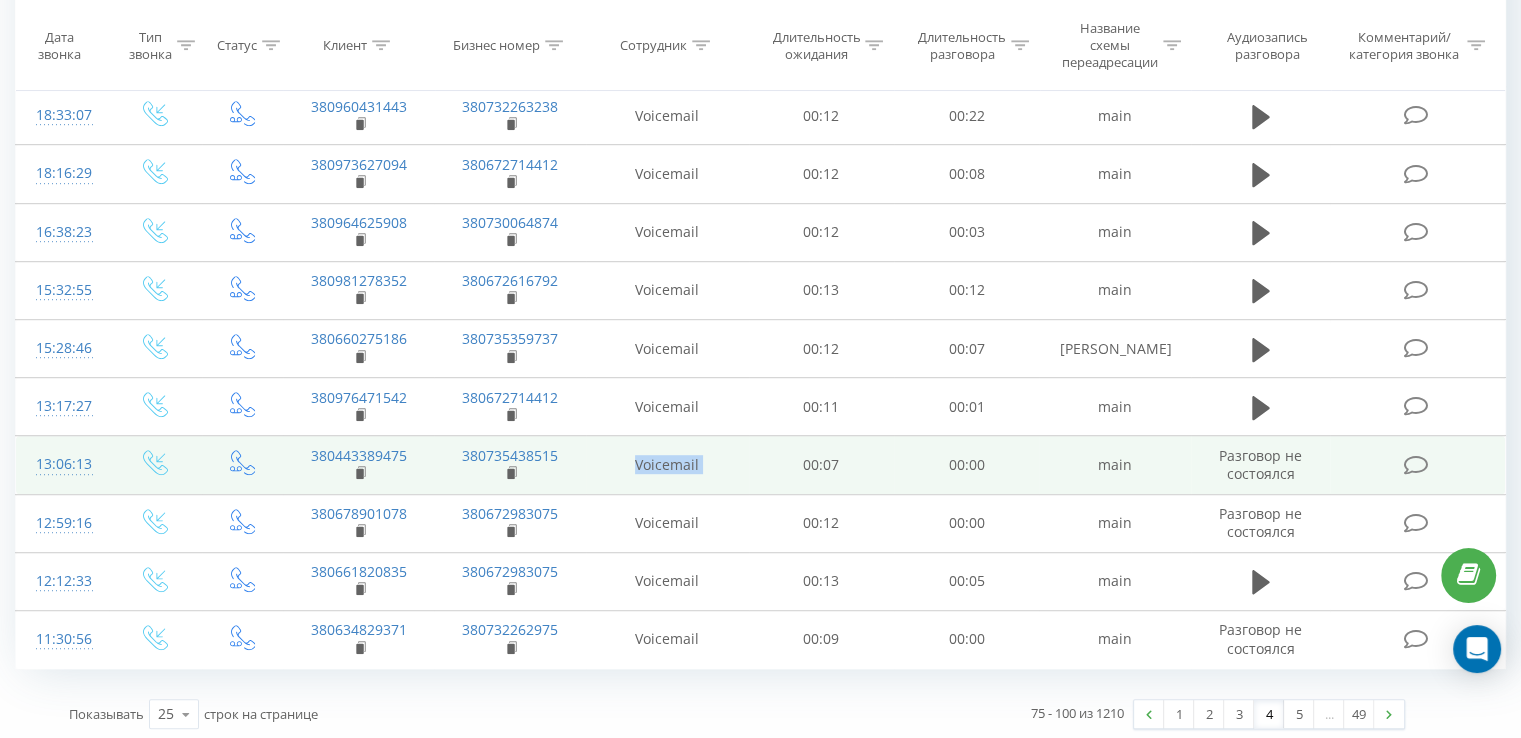 click on "Voicemail" at bounding box center [667, 465] 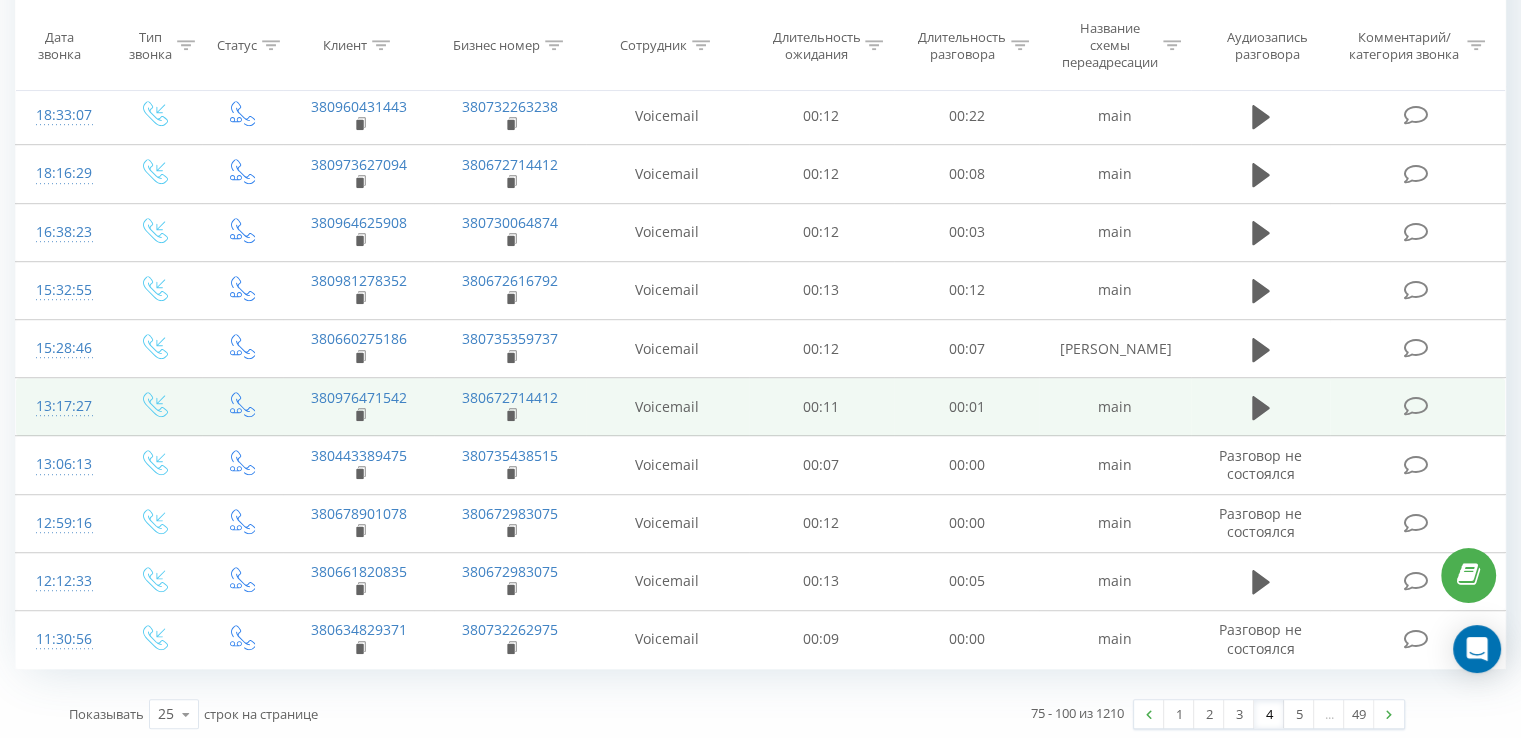 click on "Voicemail" at bounding box center [667, 407] 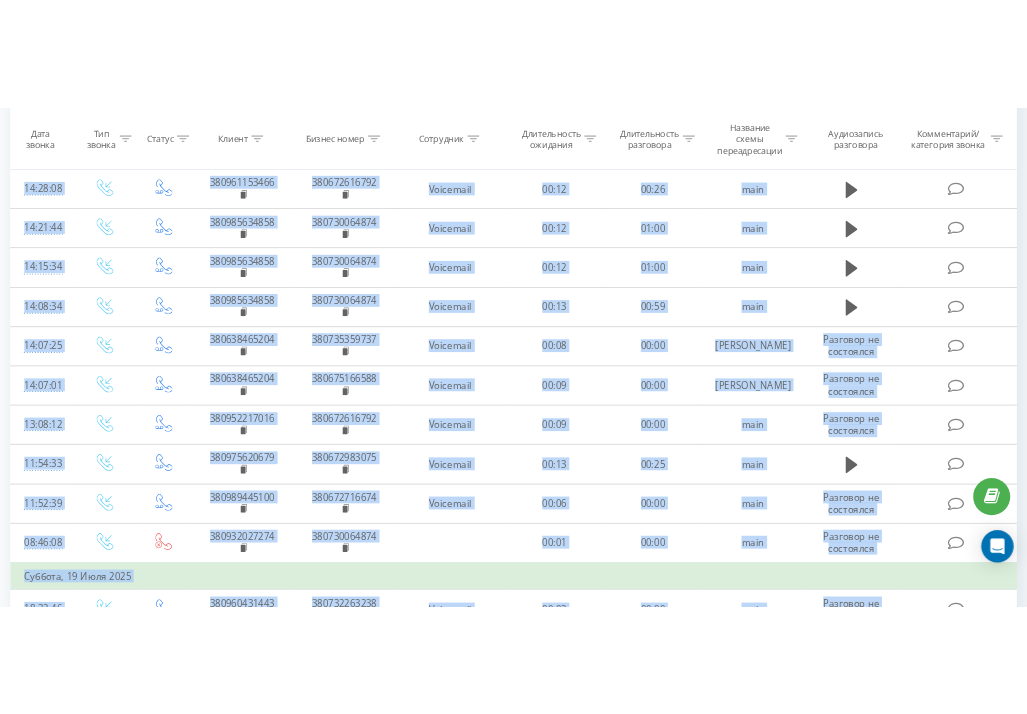 scroll, scrollTop: 245, scrollLeft: 0, axis: vertical 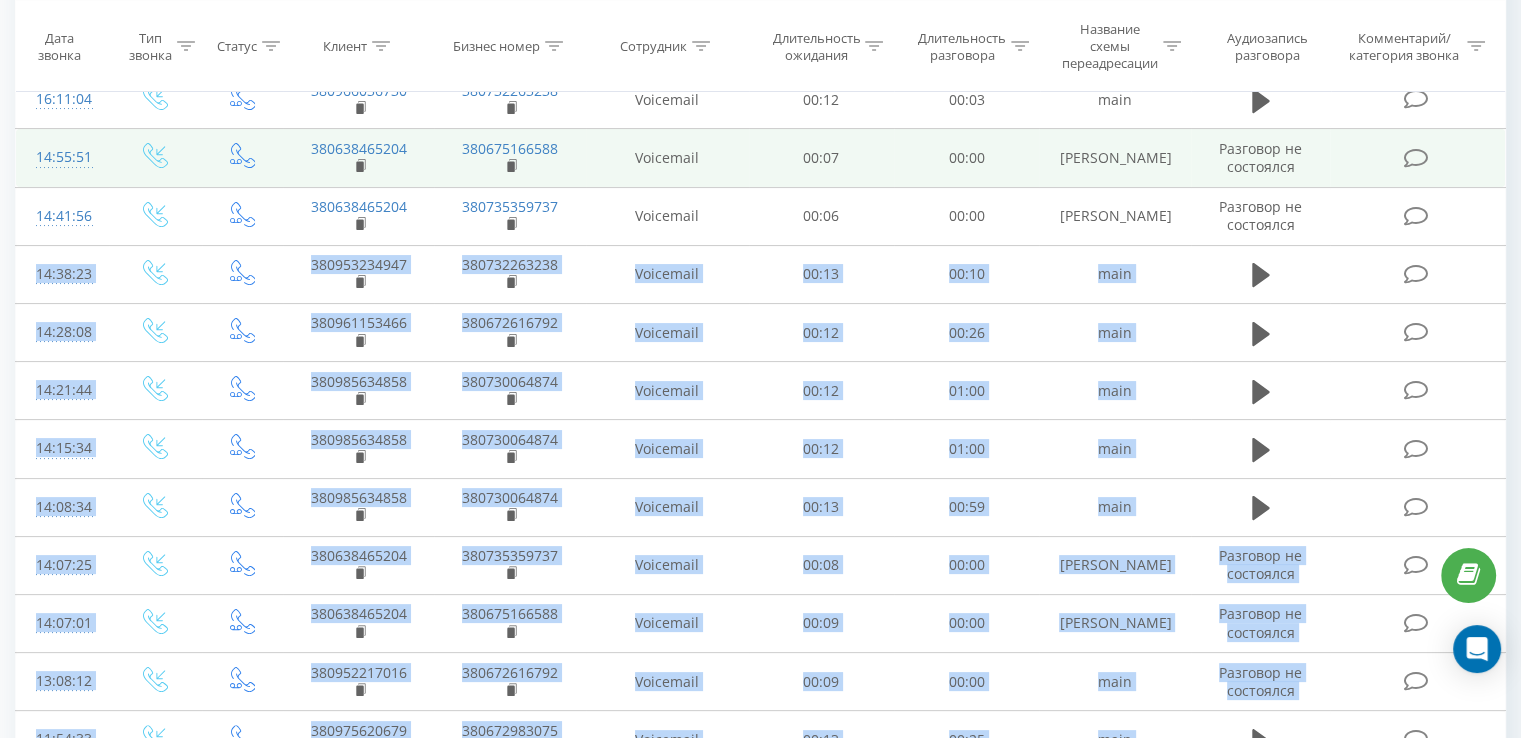 drag, startPoint x: 644, startPoint y: 423, endPoint x: 1464, endPoint y: 161, distance: 860.8391 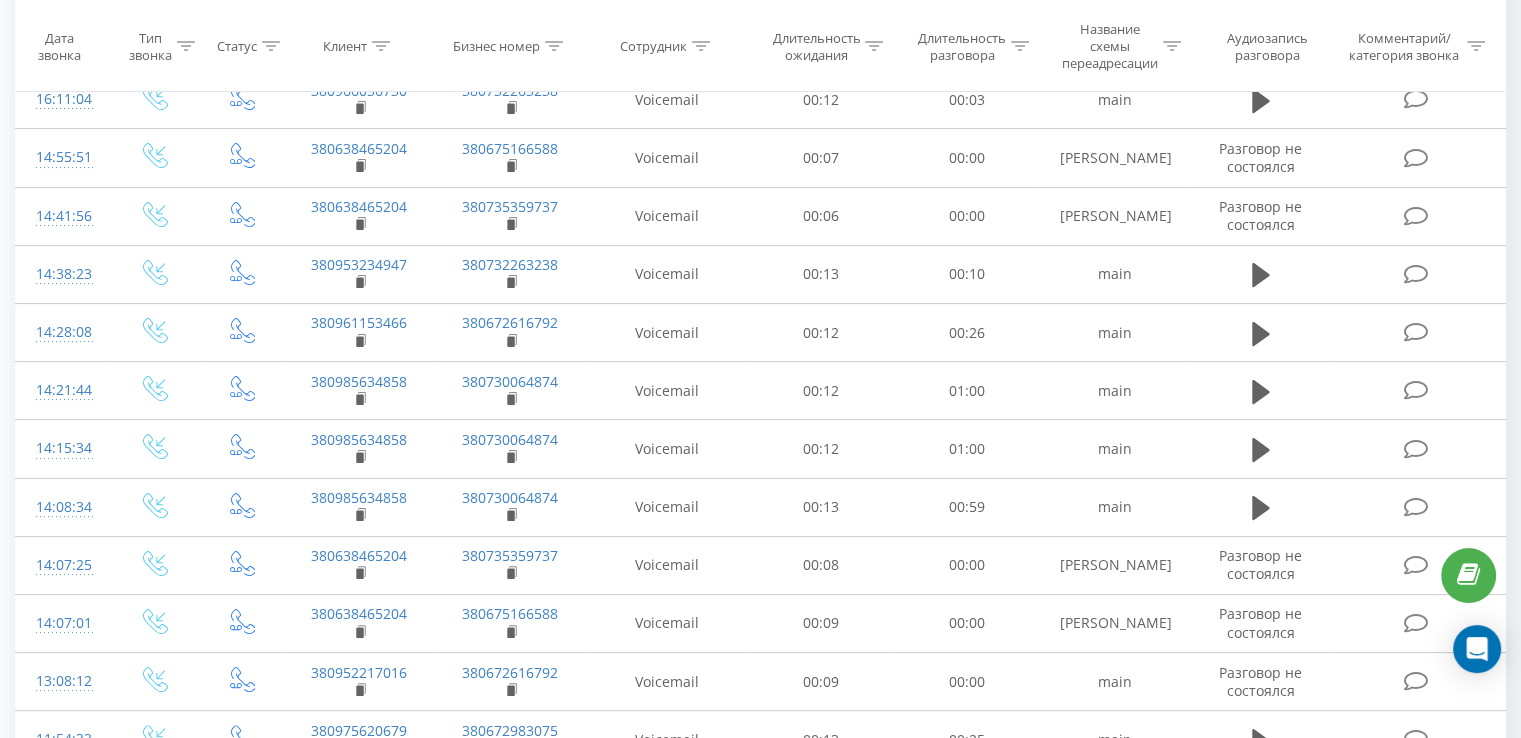 click on "Все звонки Основной График Экспорт .csv .xls .xlsx [DATE]  -  [DATE] Когда данные могут отличаться от других систем Дата звонка Тип звонка Статус Клиент Бизнес номер Сотрудник Длительность ожидания Длительность разговора Название схемы переадресации Аудиозапись разговора Комментарий/категория звонка Фильтровать по условию Равно Введите значение Отмена OK Фильтровать по условию Равно Введите значение Отмена OK Фильтровать по условию Содержит Отмена OK Фильтровать по условию Содержит Отмена OK Фильтровать по условию Содержит Отмена OK Фильтровать по условию OK OK" at bounding box center (760, 728) 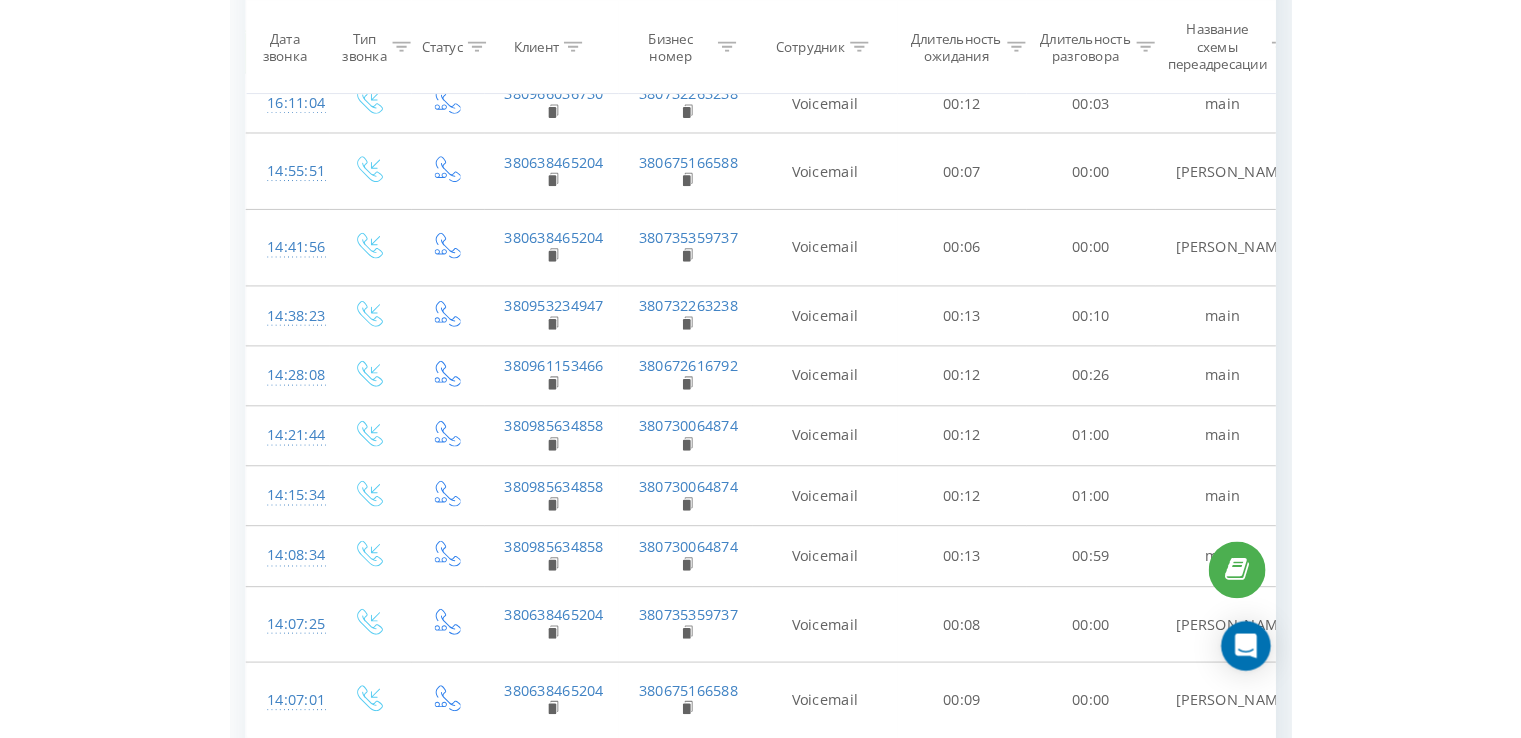 scroll, scrollTop: 0, scrollLeft: 0, axis: both 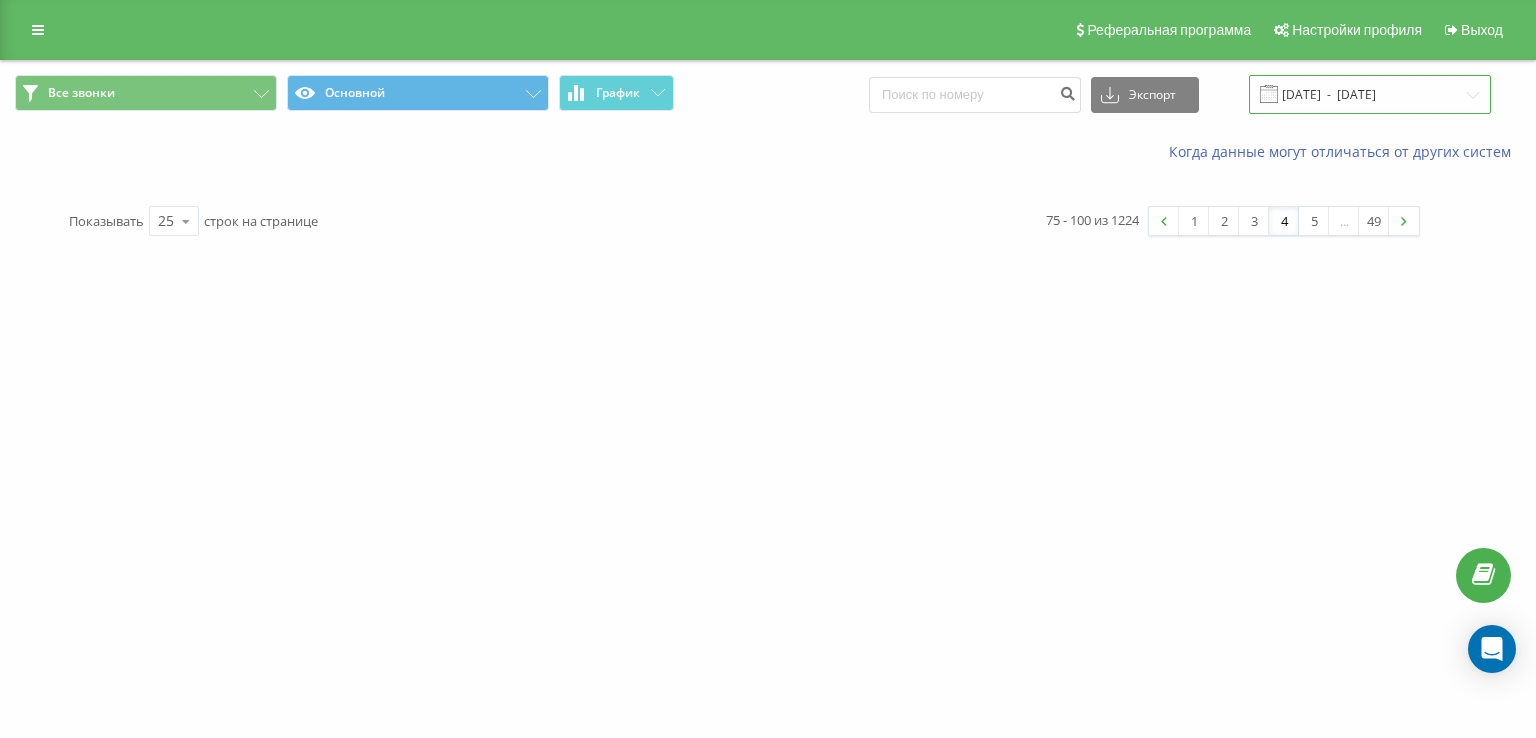 click on "[DATE]  -  [DATE]" at bounding box center [1370, 94] 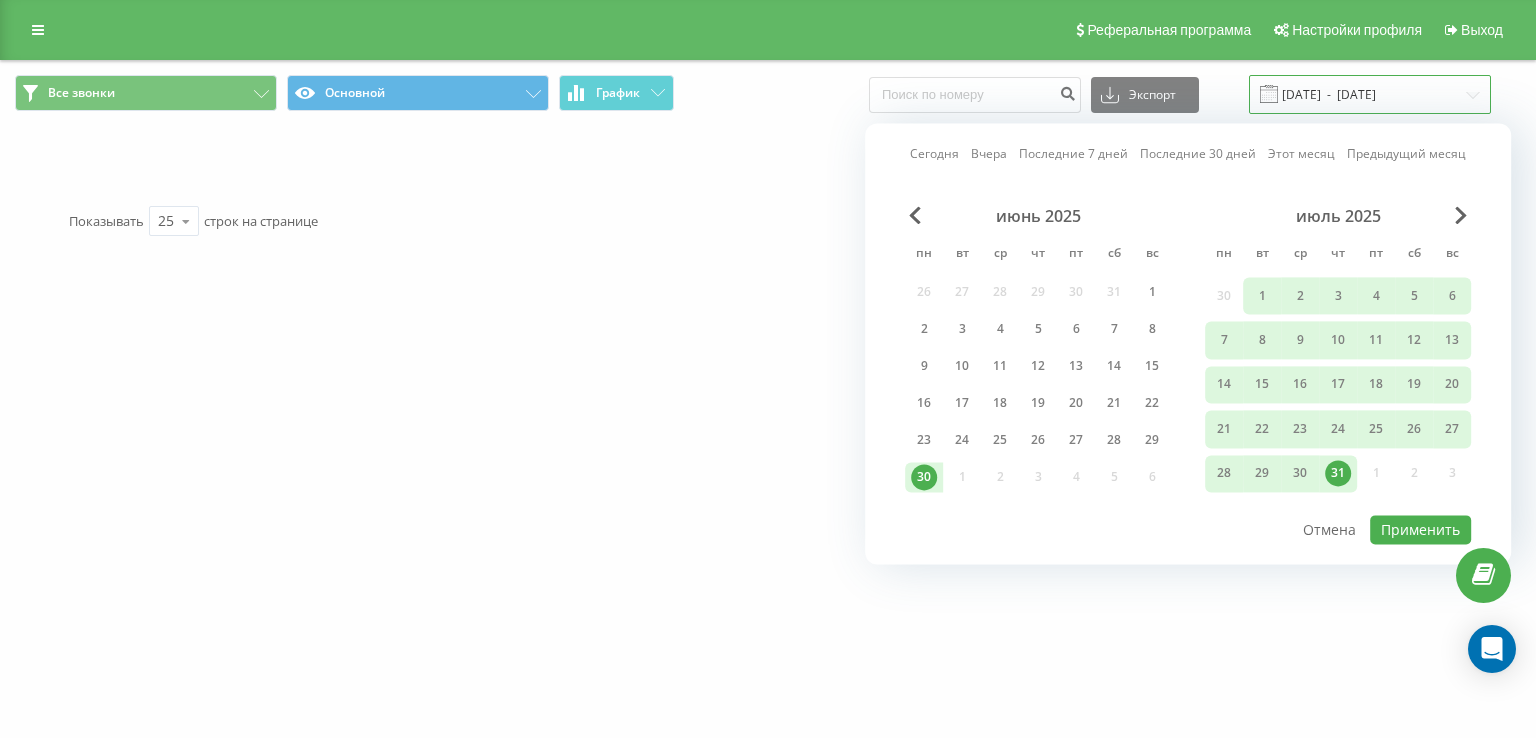 click on "[DATE]  -  [DATE]" at bounding box center (1370, 94) 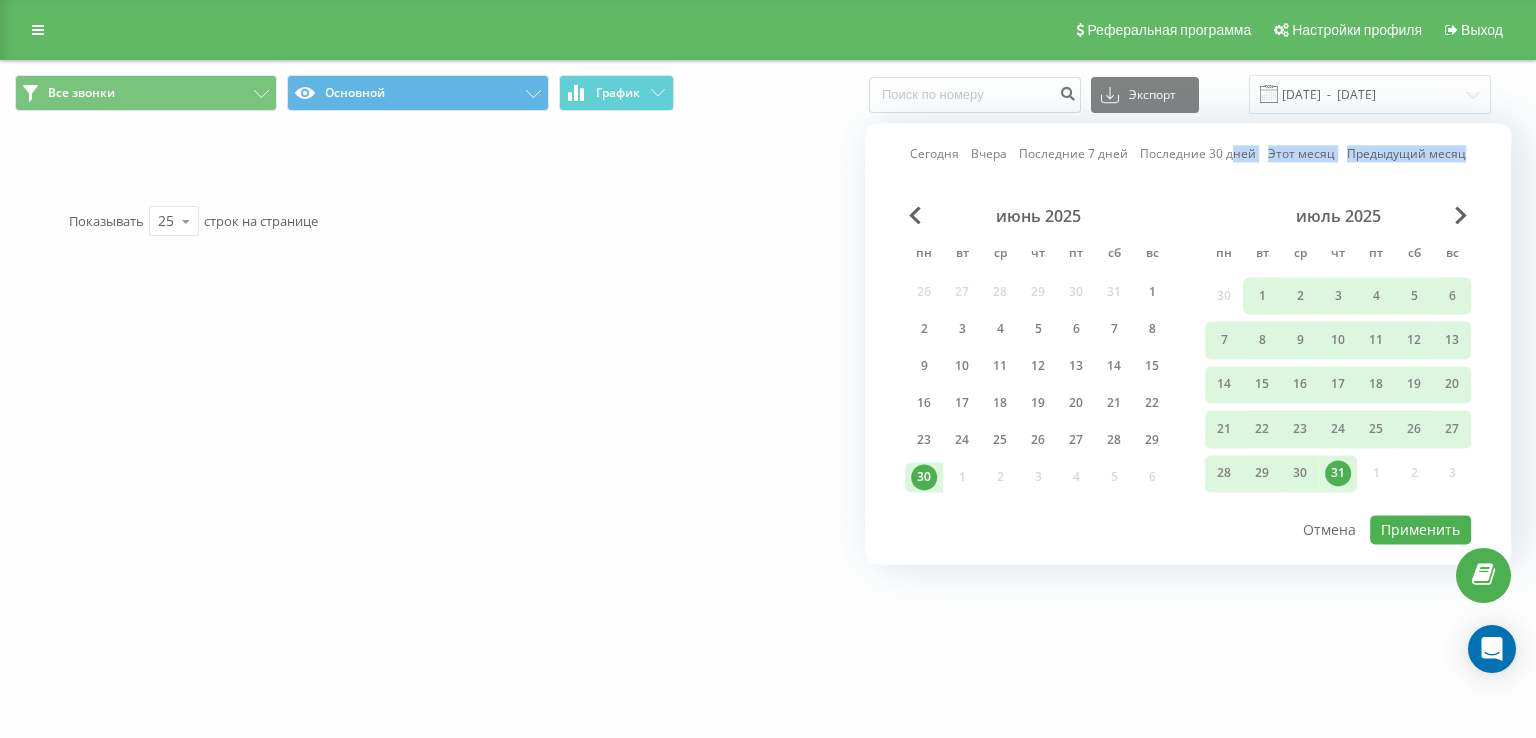 drag, startPoint x: 1291, startPoint y: 90, endPoint x: 1483, endPoint y: 169, distance: 207.61743 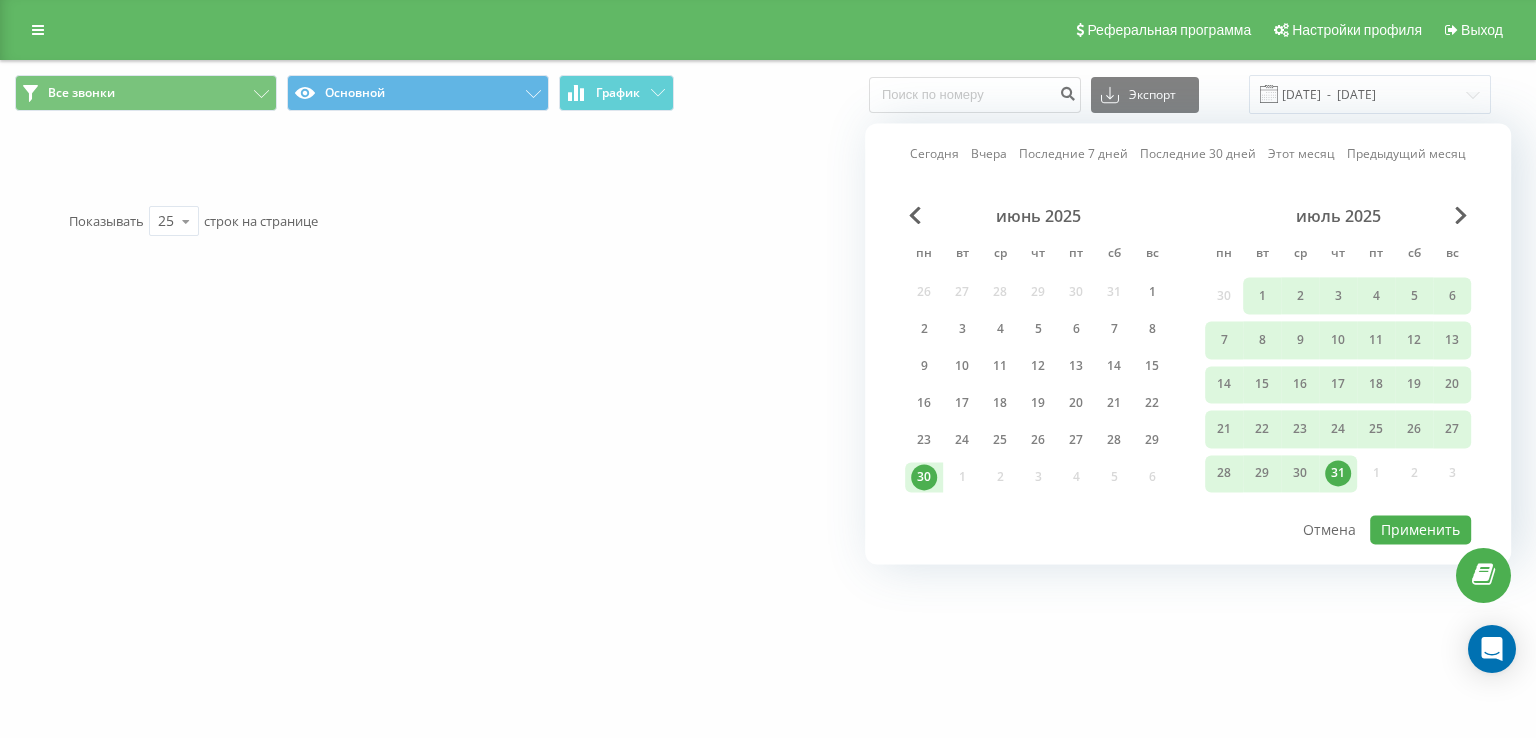 drag, startPoint x: 1483, startPoint y: 169, endPoint x: 1497, endPoint y: 163, distance: 15.231546 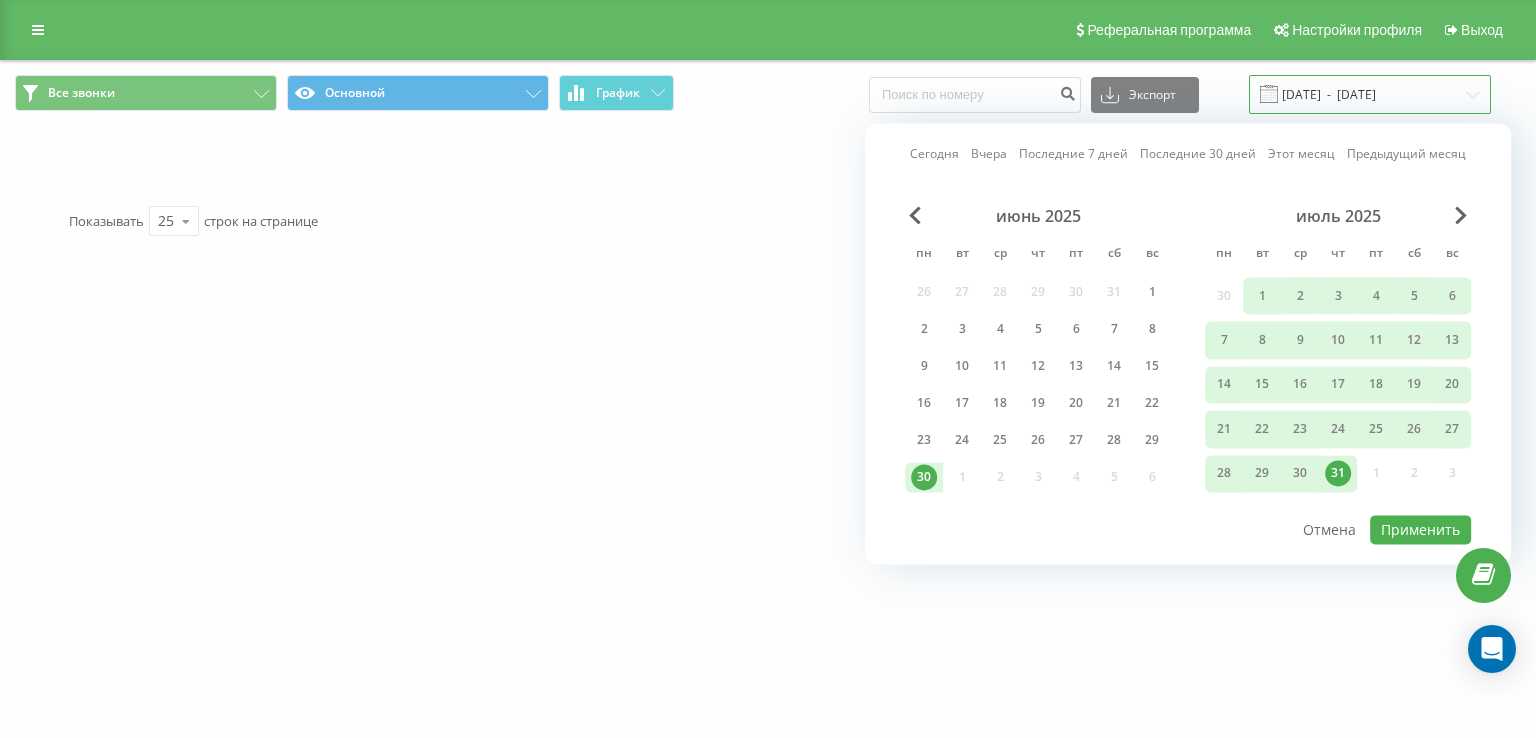 click on "Все звонки Основной График Экспорт .csv .xls .xlsx 30.06.2025  -  31.07.2025" at bounding box center [768, 94] 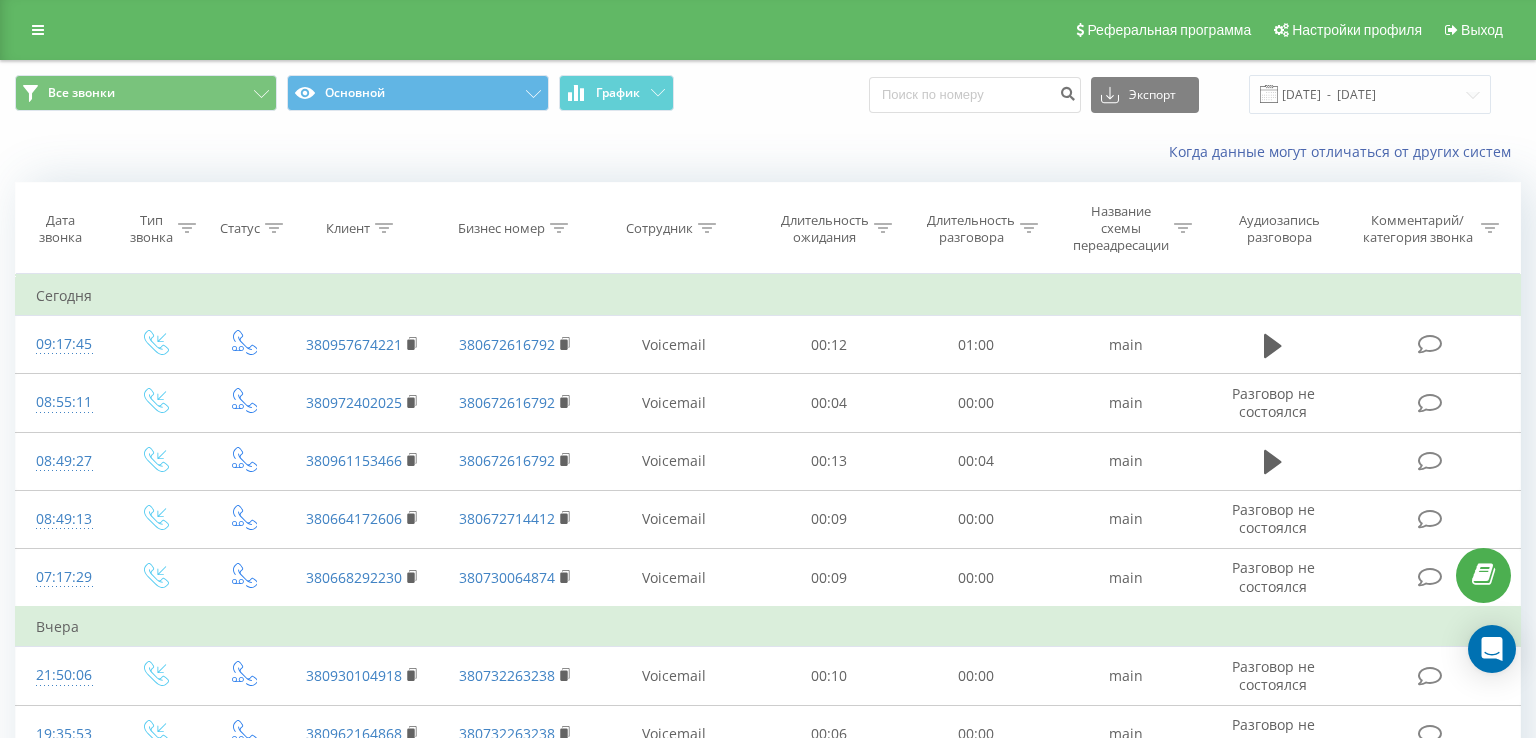 drag, startPoint x: 1480, startPoint y: 113, endPoint x: 1475, endPoint y: 174, distance: 61.204575 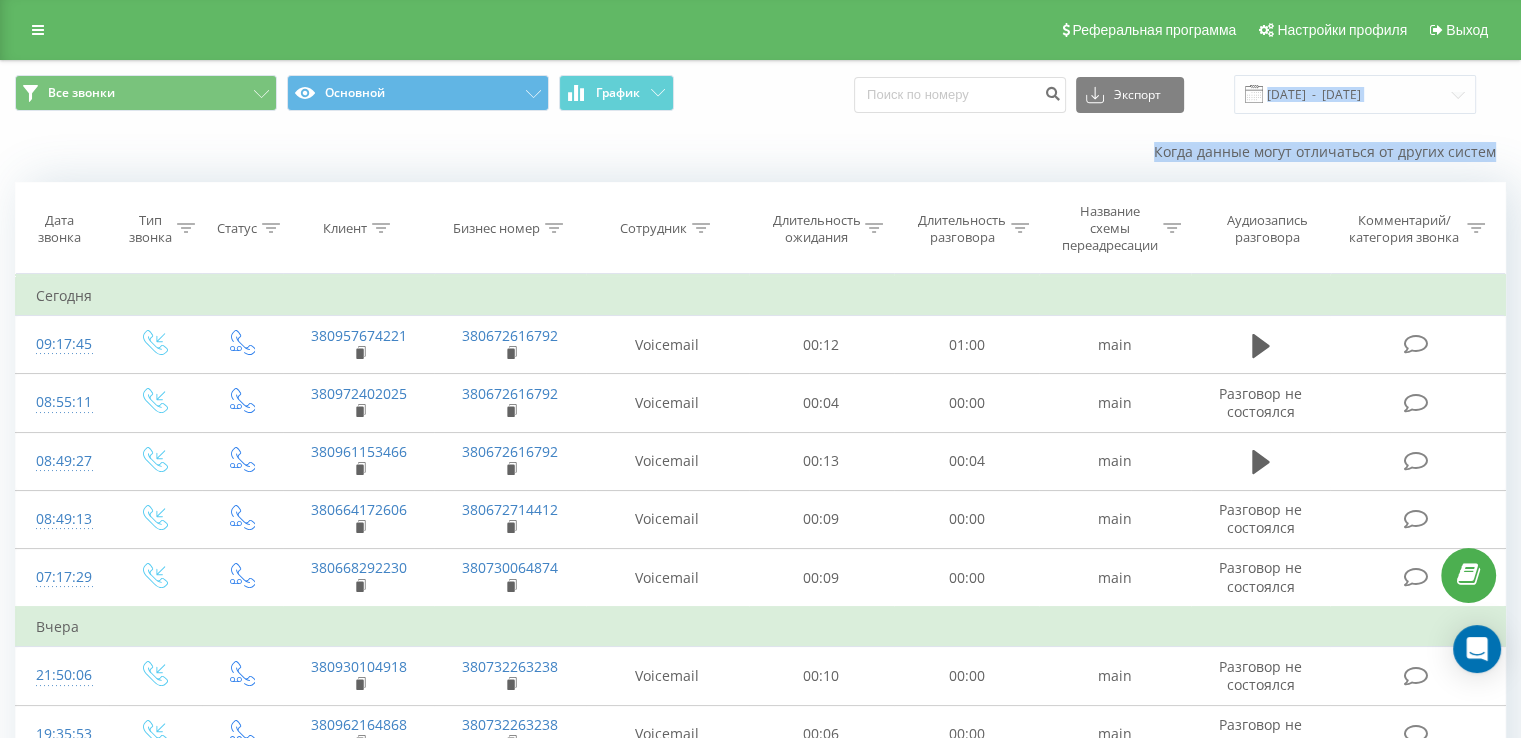 click on "Сегодня" at bounding box center (761, 296) 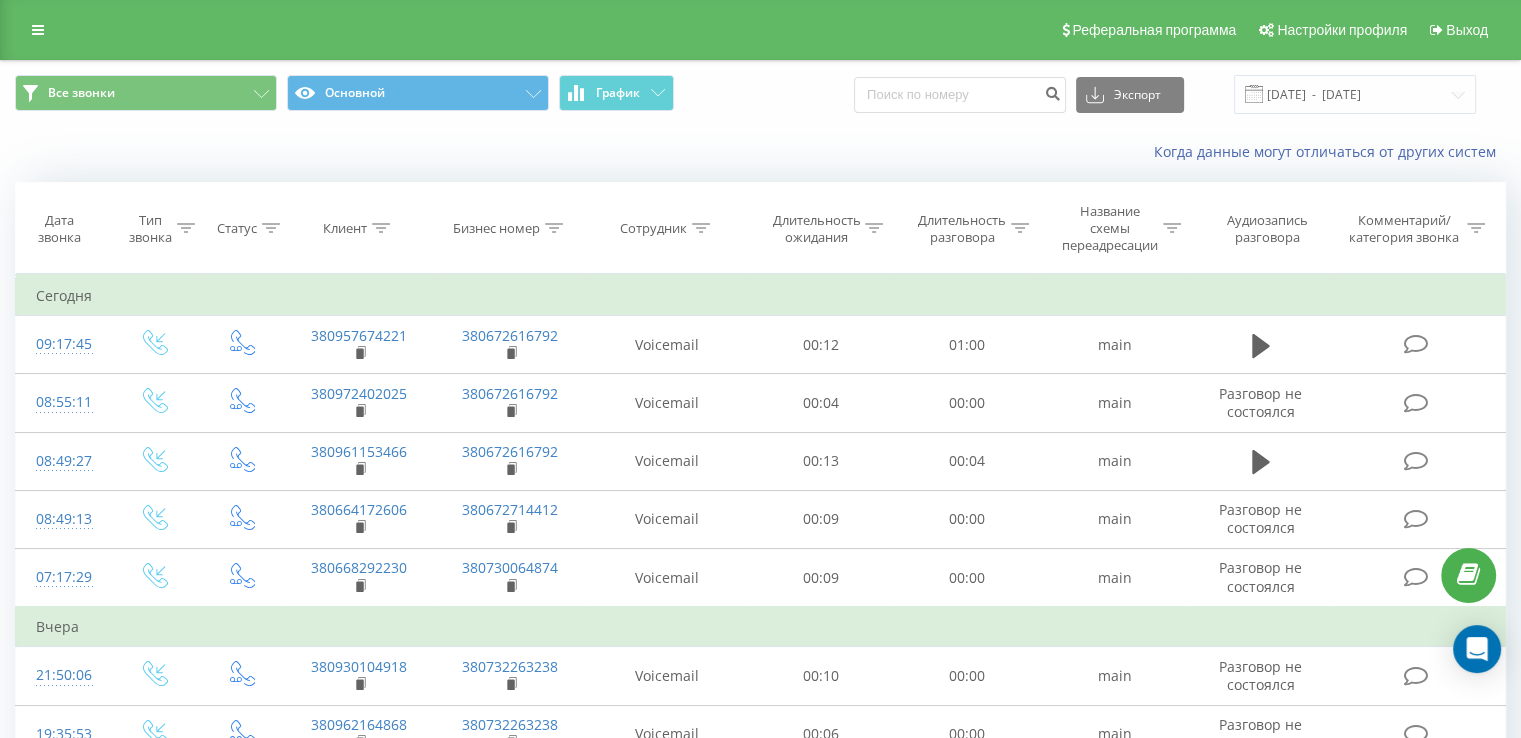 drag, startPoint x: 1456, startPoint y: 306, endPoint x: 1526, endPoint y: 313, distance: 70.34913 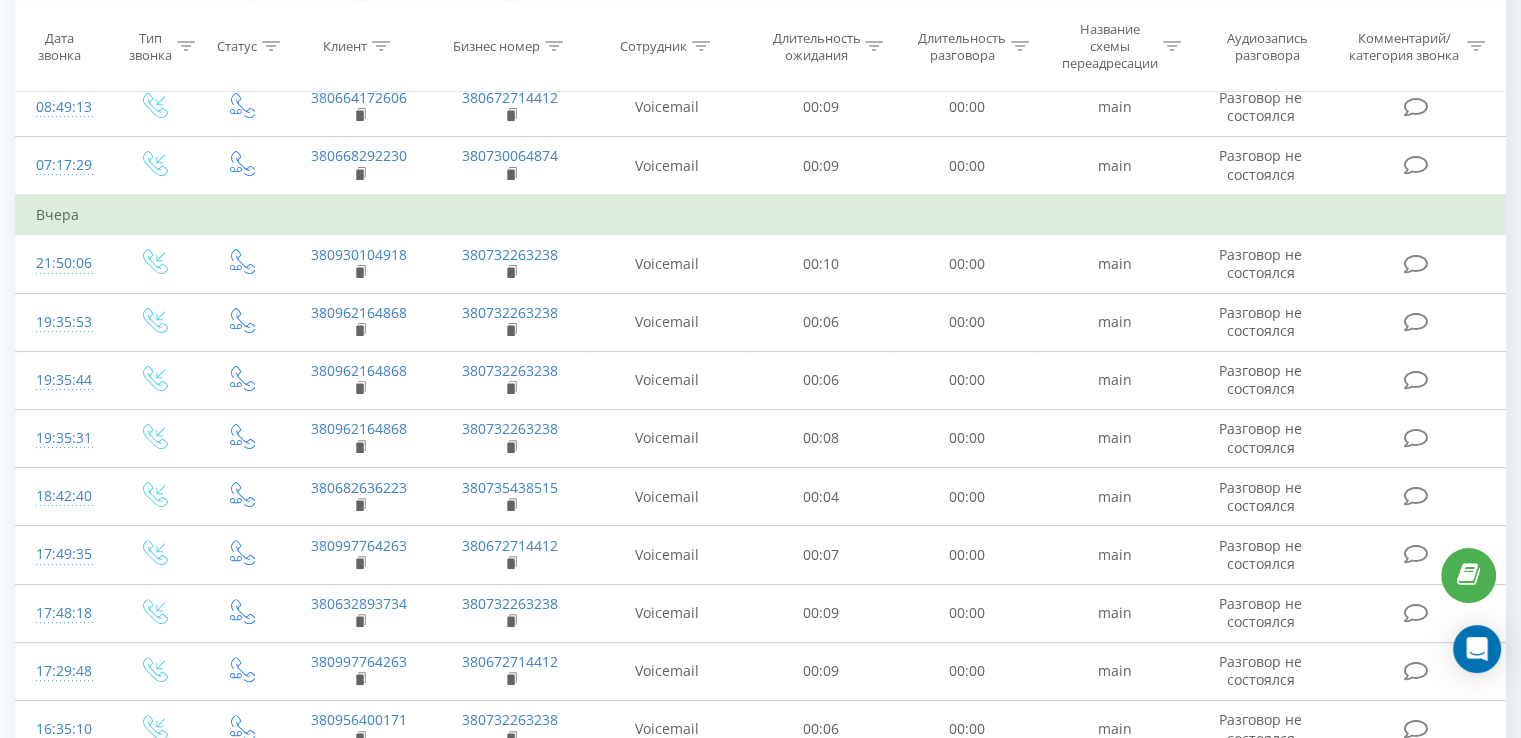 scroll, scrollTop: 410, scrollLeft: 0, axis: vertical 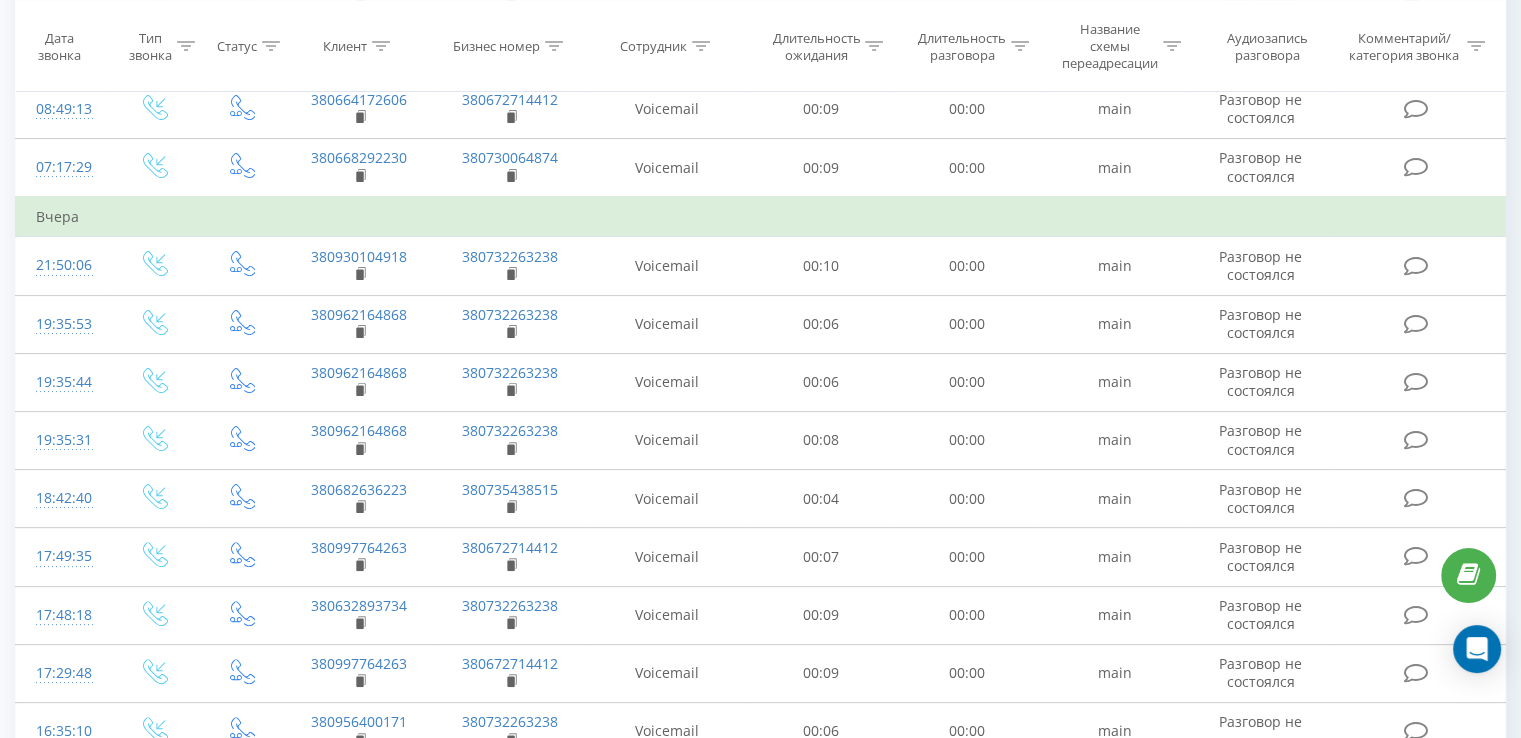 click on "Все звонки Основной График Экспорт .csv .xls .xlsx [DATE]  -  [DATE] Когда данные могут отличаться от других систем Дата звонка Тип звонка Статус Клиент Бизнес номер Сотрудник Длительность ожидания Длительность разговора Название схемы переадресации Аудиозапись разговора Комментарий/категория звонка Фильтровать по условию Равно Введите значение Отмена OK Фильтровать по условию Равно Введите значение Отмена OK Фильтровать по условию Содержит Отмена OK Фильтровать по условию Содержит Отмена OK Фильтровать по условию Содержит Отмена OK Фильтровать по условию OK OK" at bounding box center (760, 563) 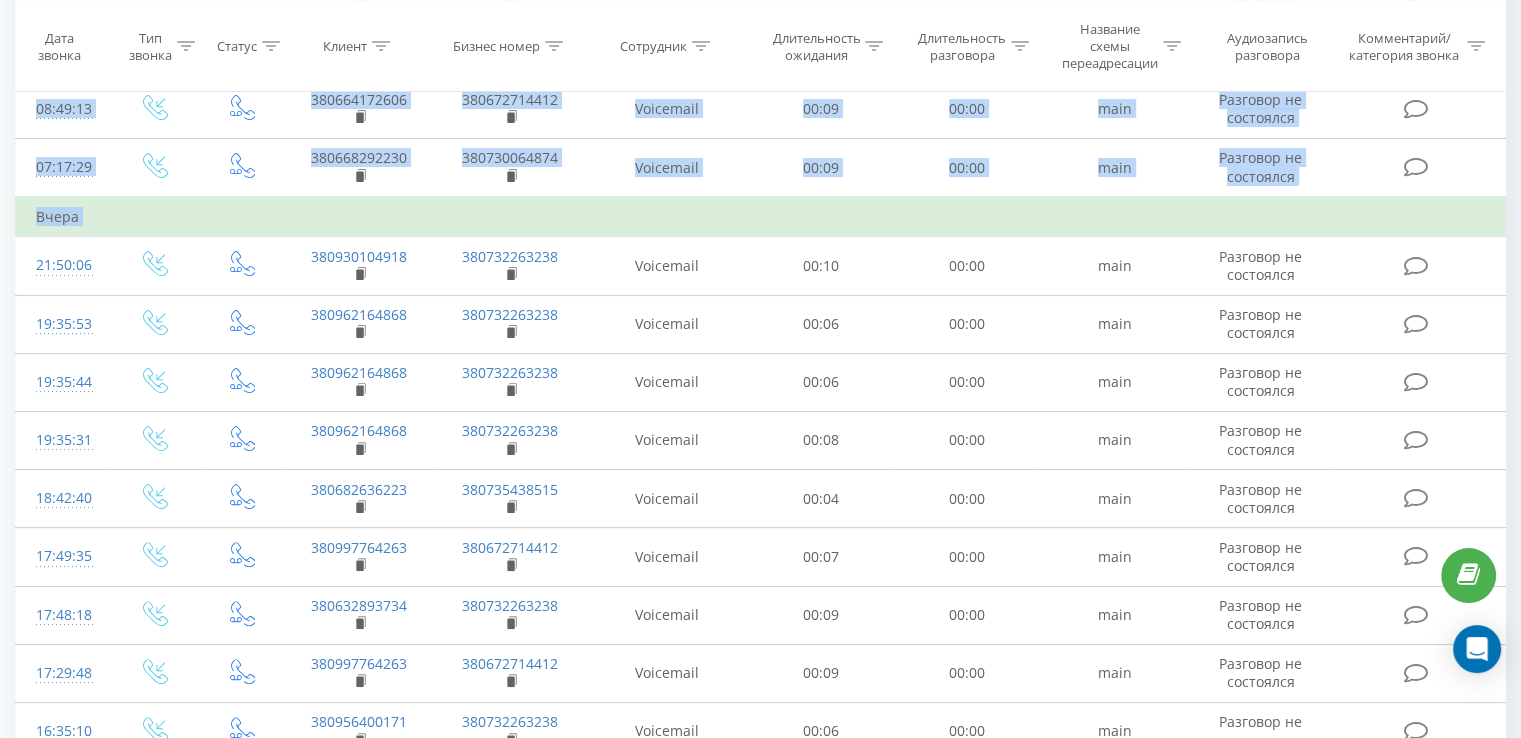 drag, startPoint x: 1513, startPoint y: 221, endPoint x: 1458, endPoint y: 197, distance: 60.00833 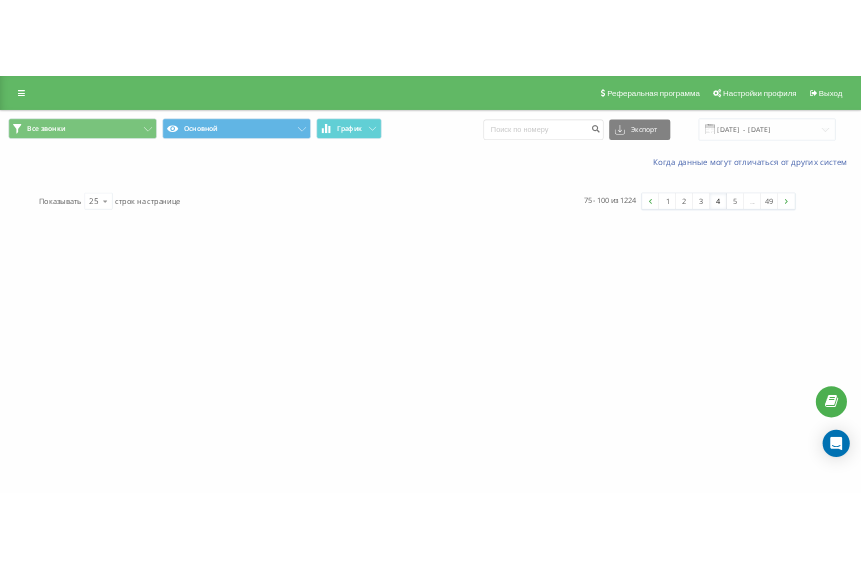 scroll, scrollTop: 0, scrollLeft: 0, axis: both 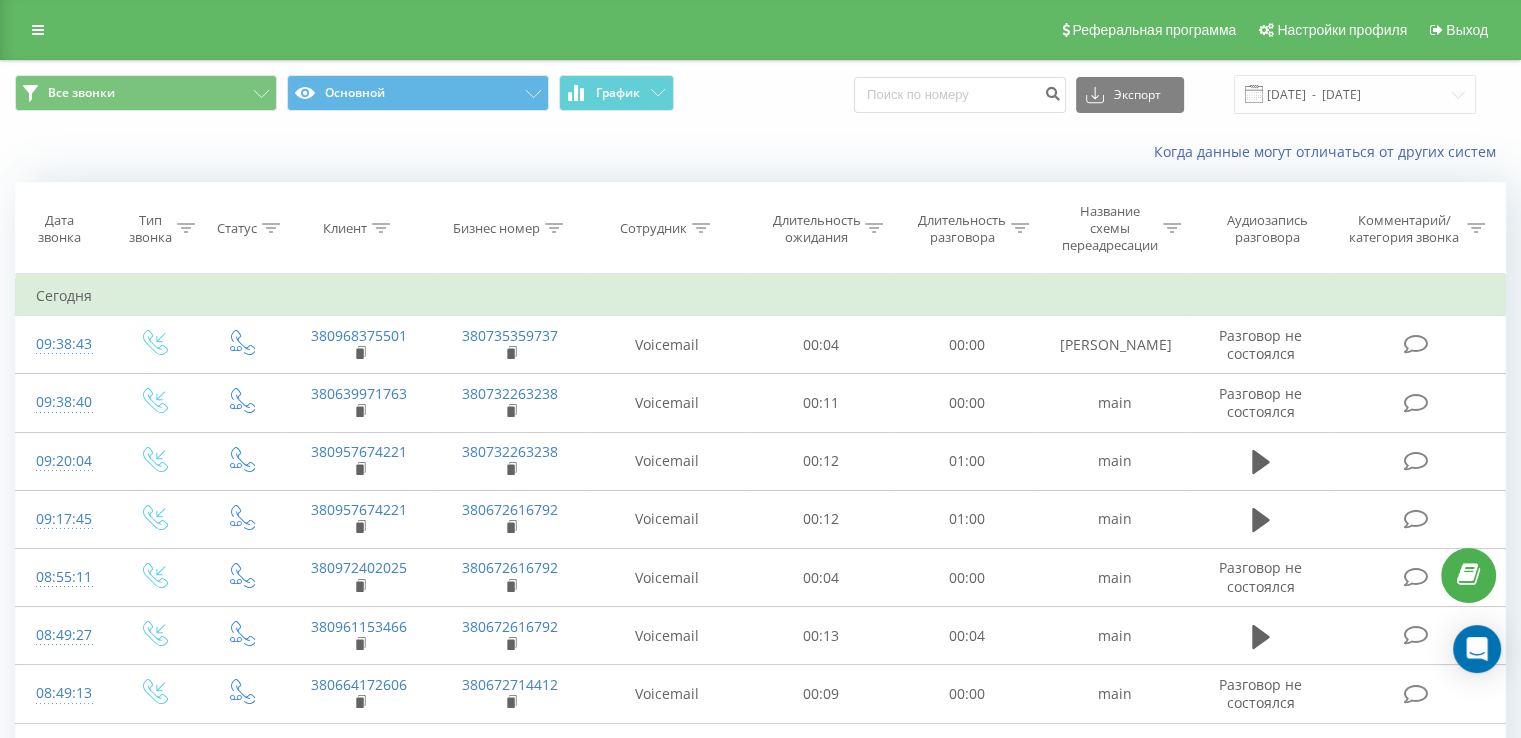 drag, startPoint x: 934, startPoint y: 146, endPoint x: 1535, endPoint y: 651, distance: 785.0006 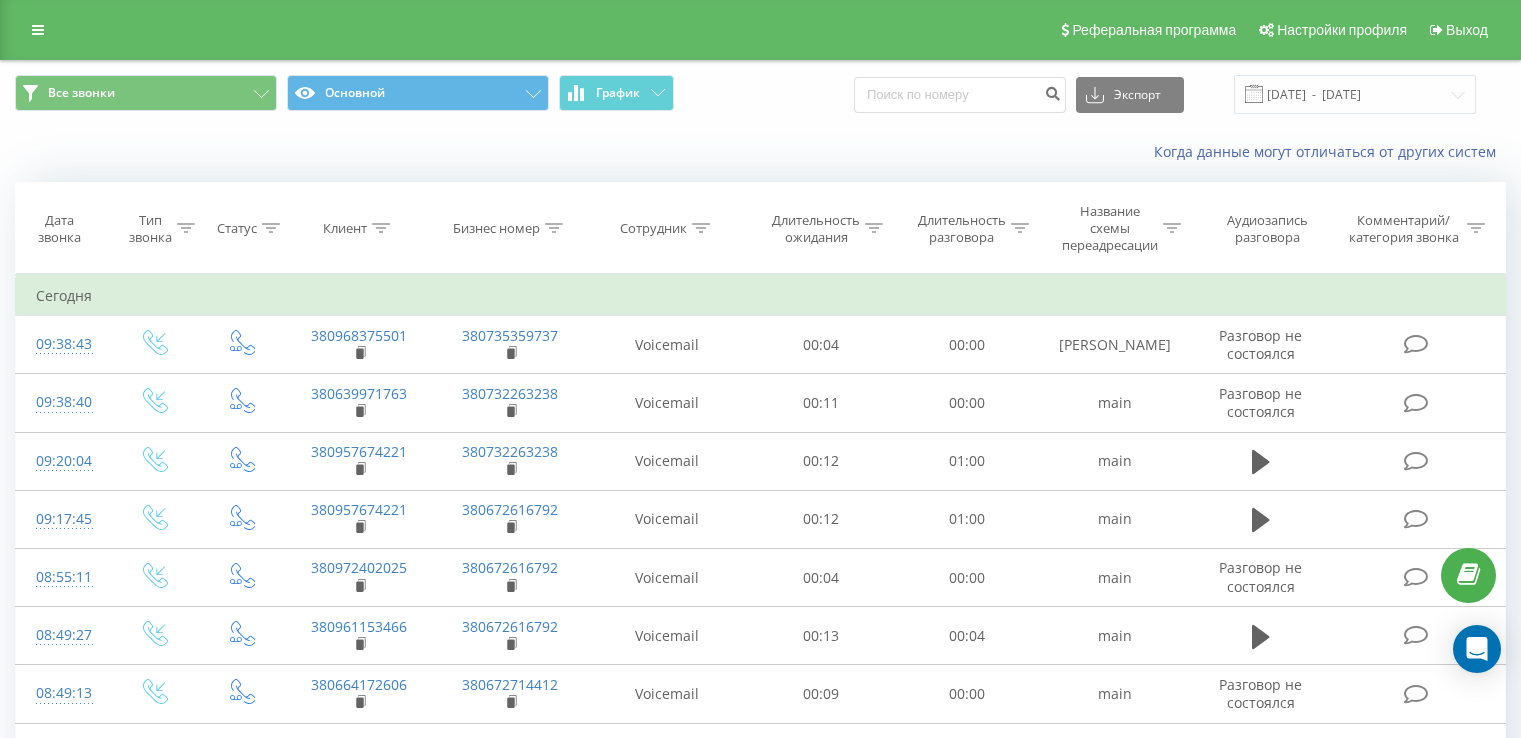 scroll, scrollTop: 0, scrollLeft: 0, axis: both 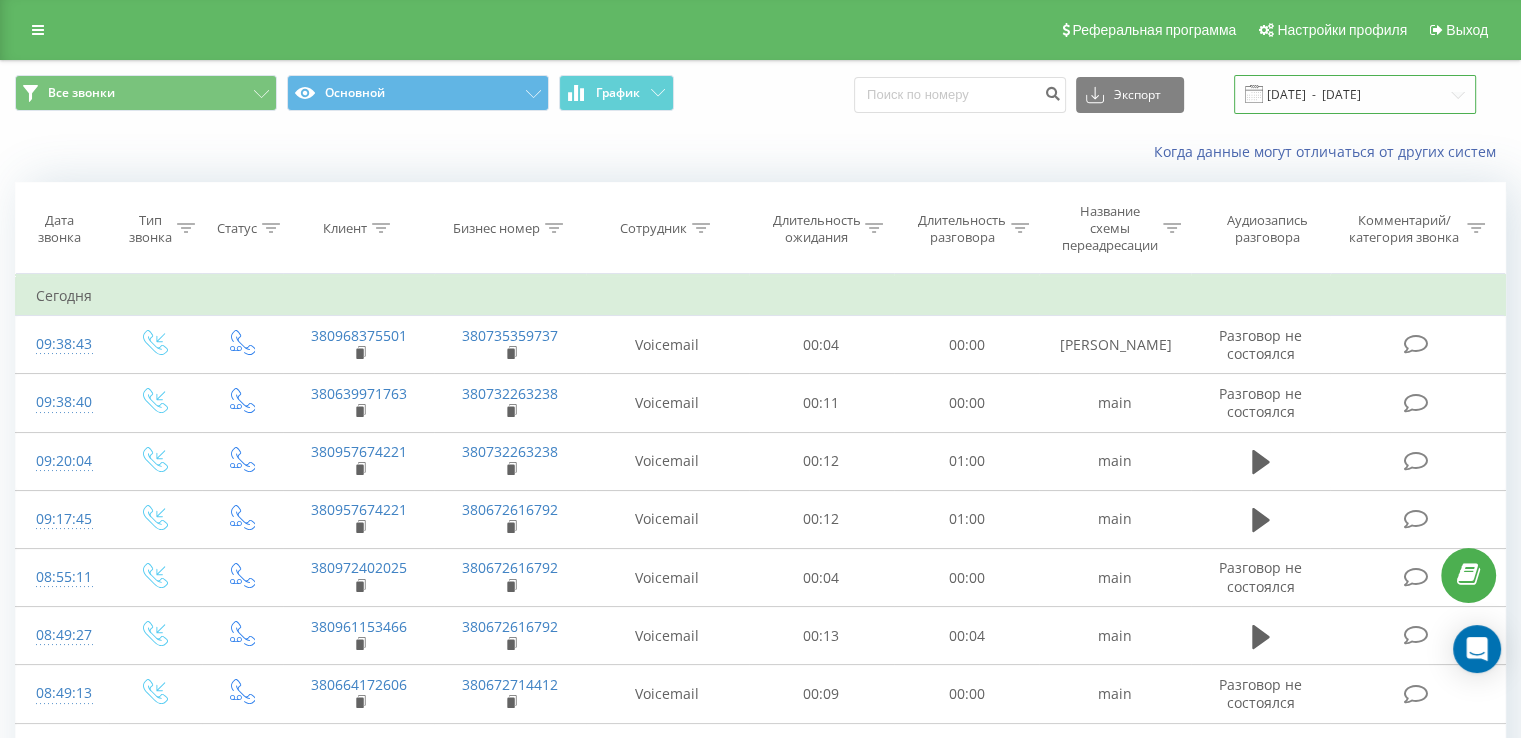 click on "[DATE]  -  [DATE]" at bounding box center [1355, 94] 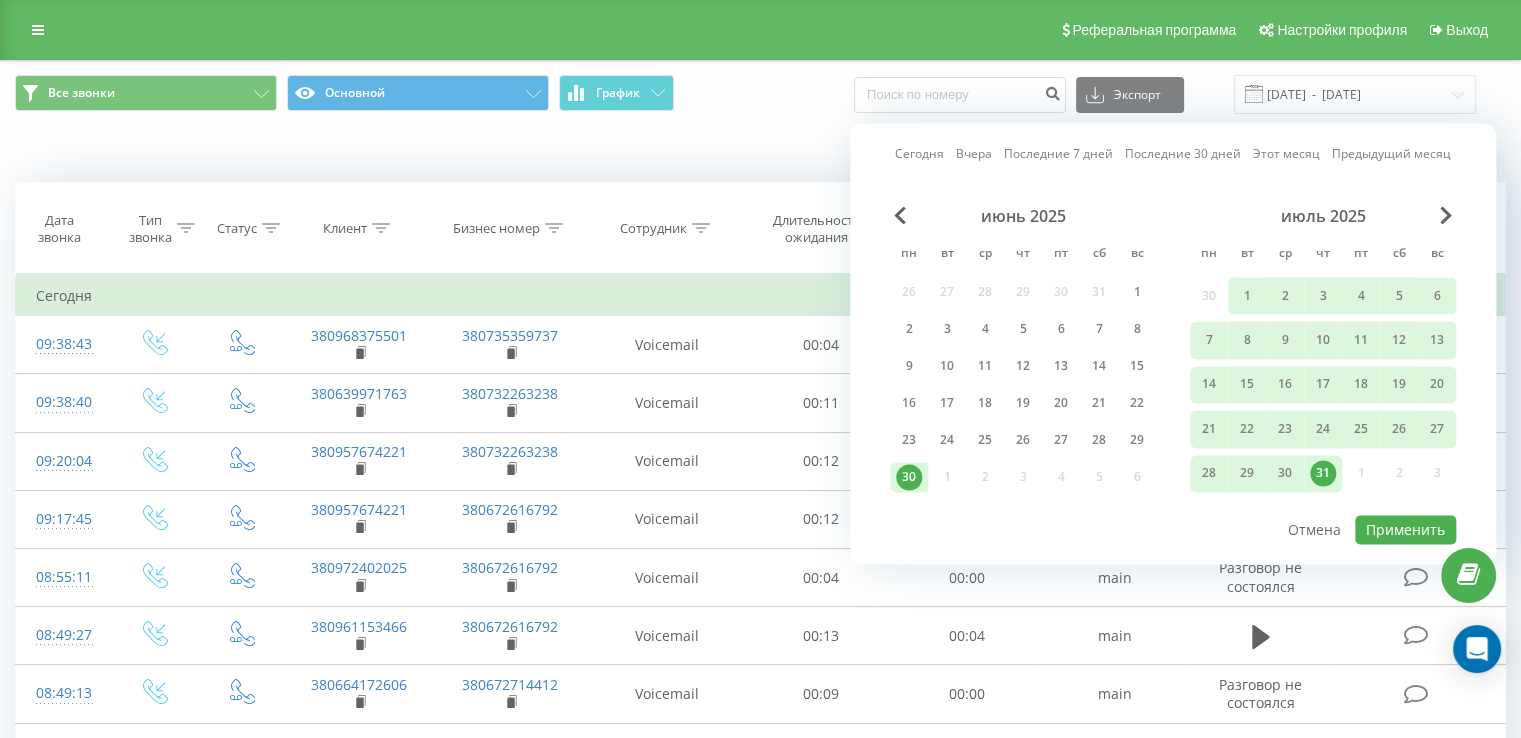 click on "30" at bounding box center [909, 477] 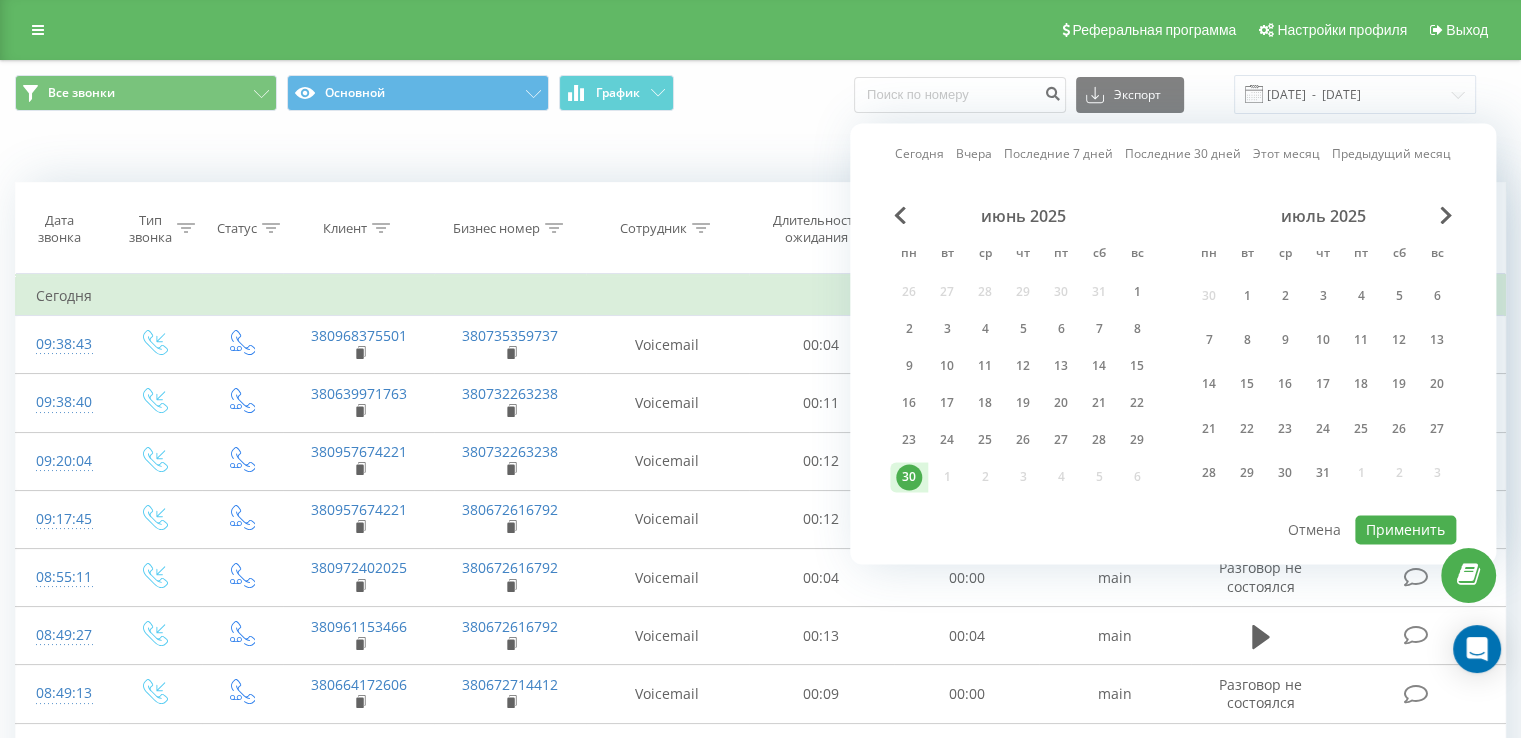 click on "30" at bounding box center (909, 477) 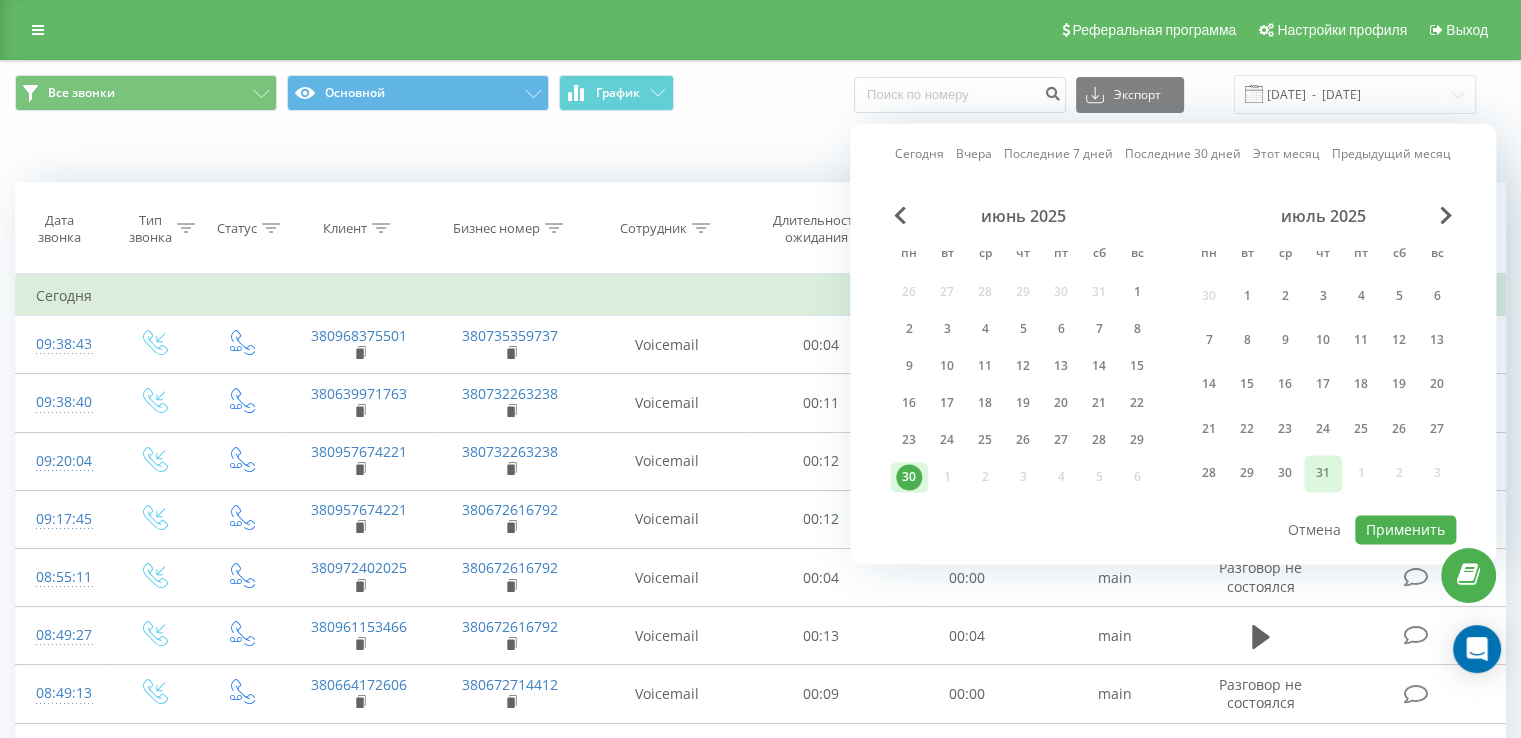click on "31" at bounding box center (1323, 474) 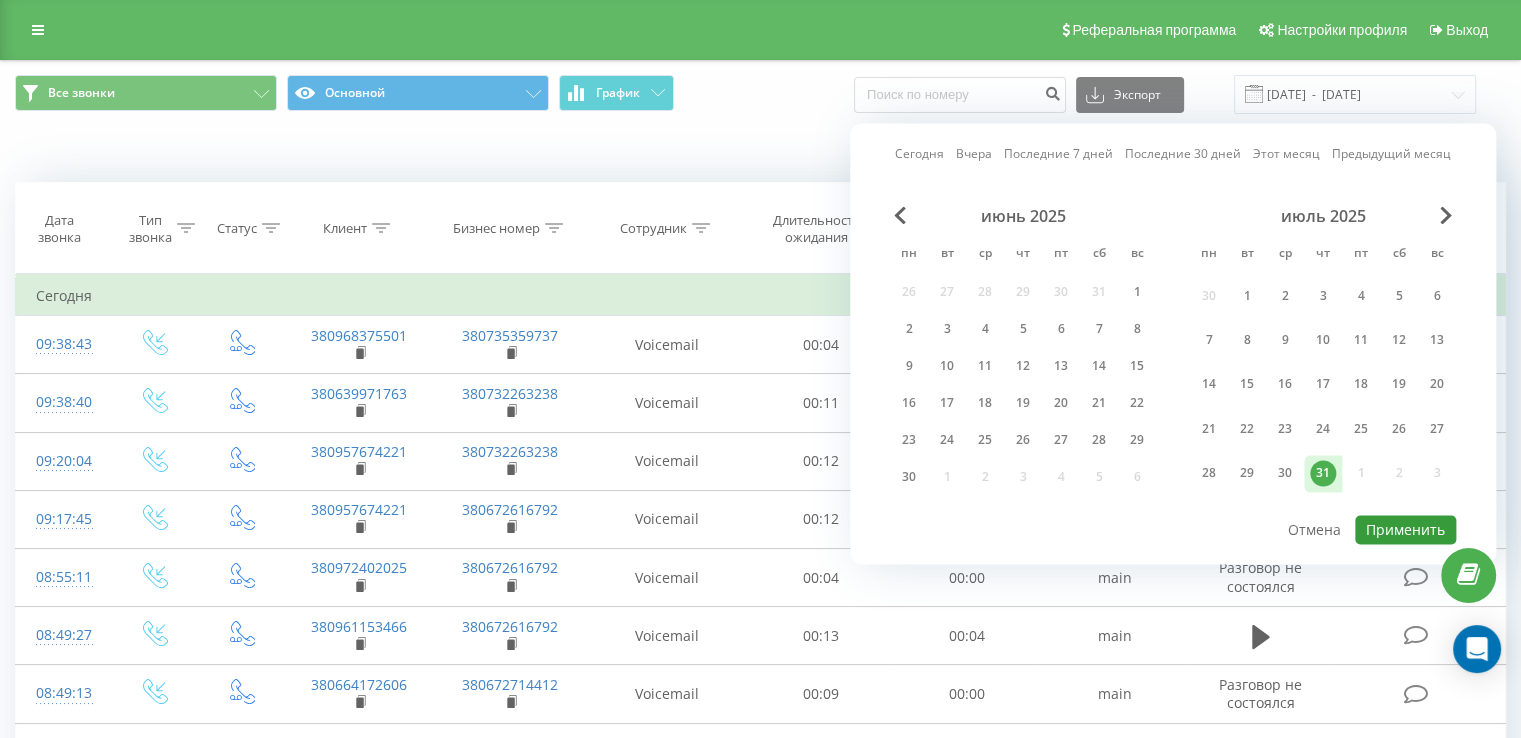 click on "Применить" at bounding box center [1405, 529] 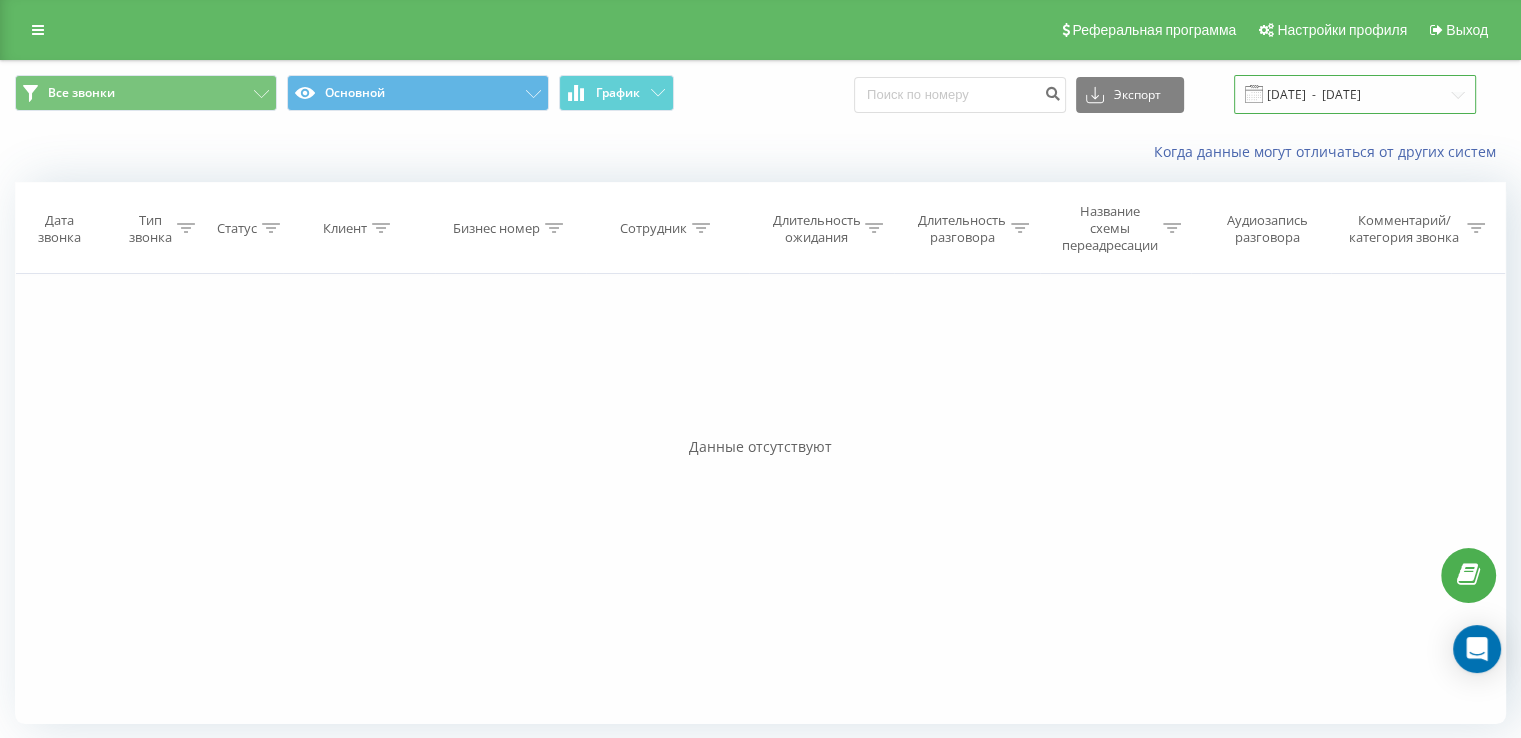 click on "31.07.2025  -  31.07.2025" at bounding box center [1355, 94] 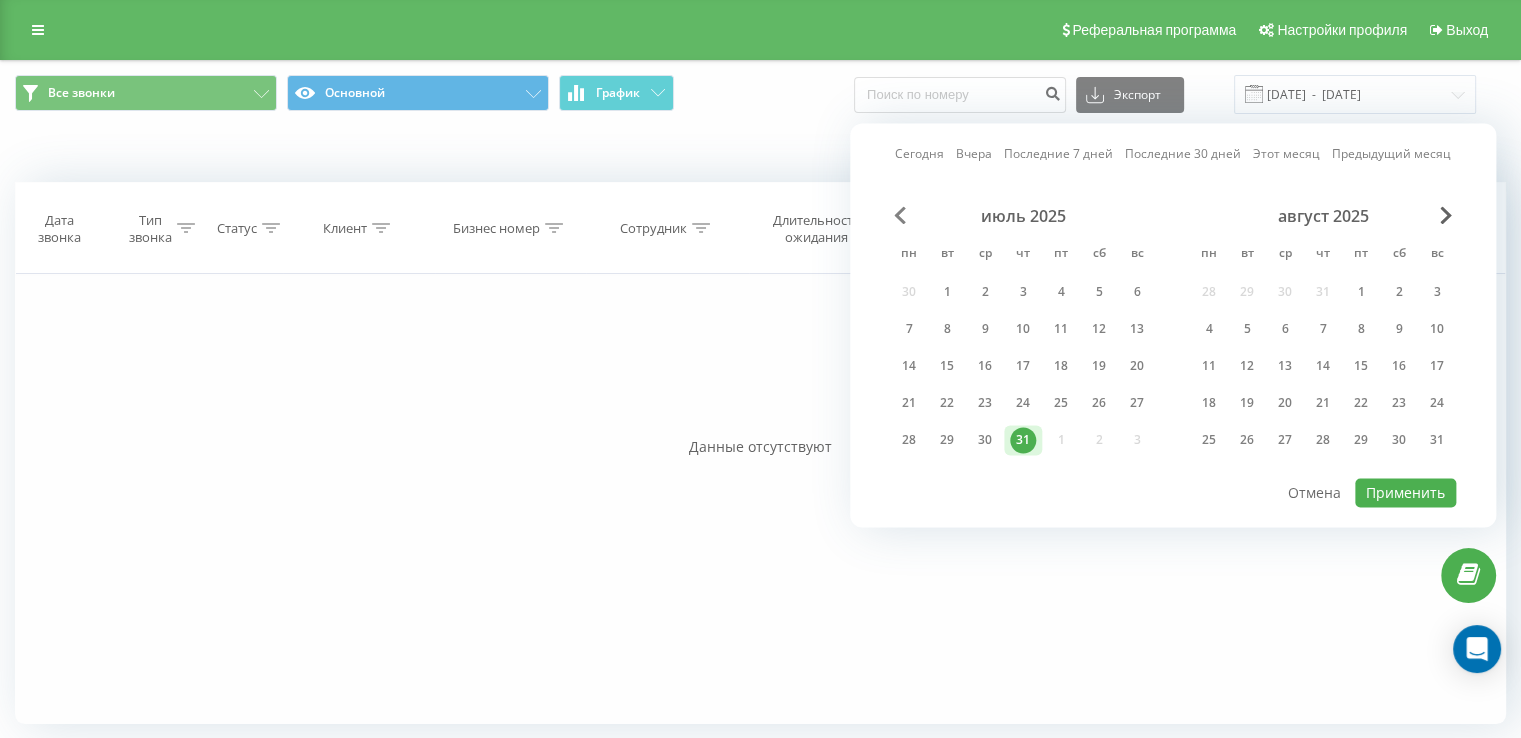 click at bounding box center (900, 215) 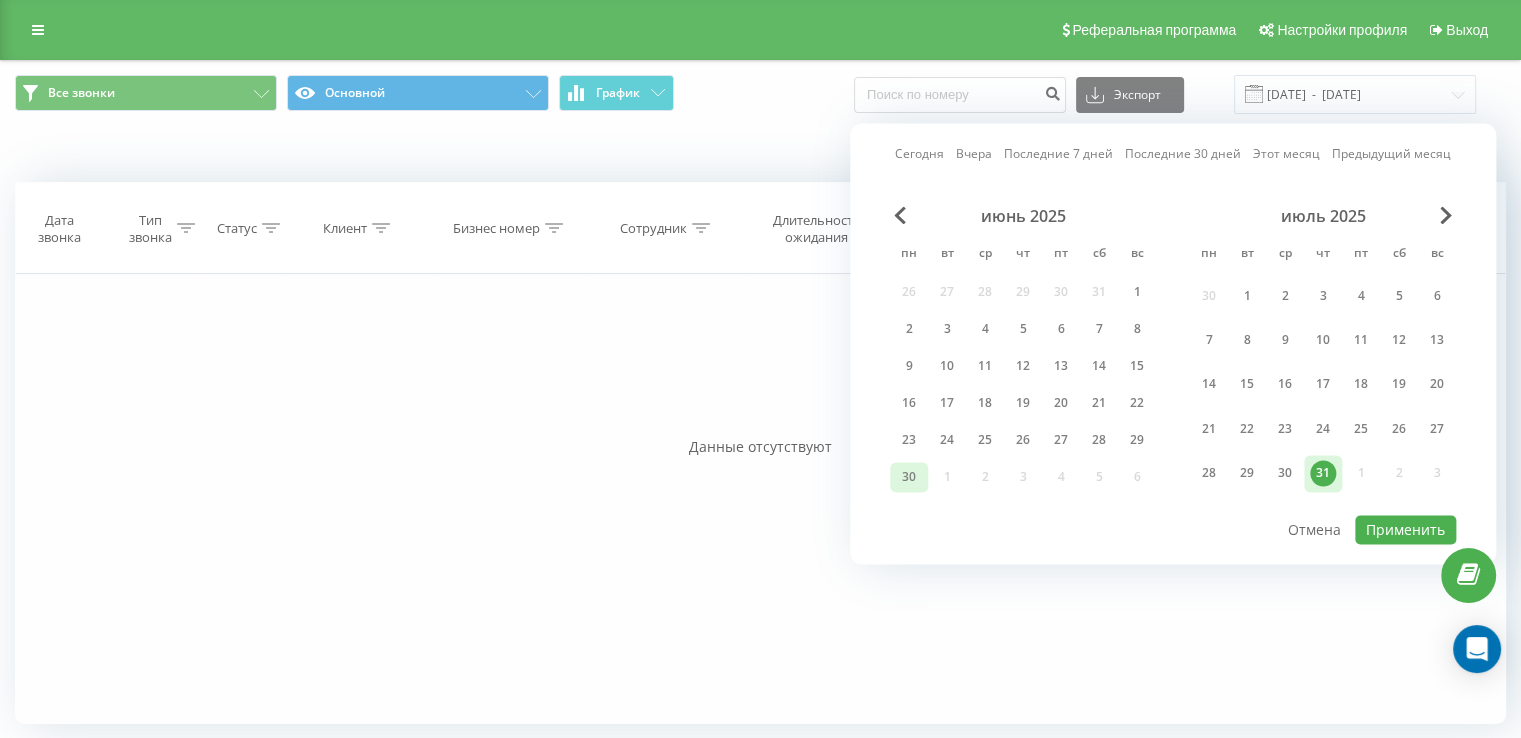 click on "30" at bounding box center [909, 477] 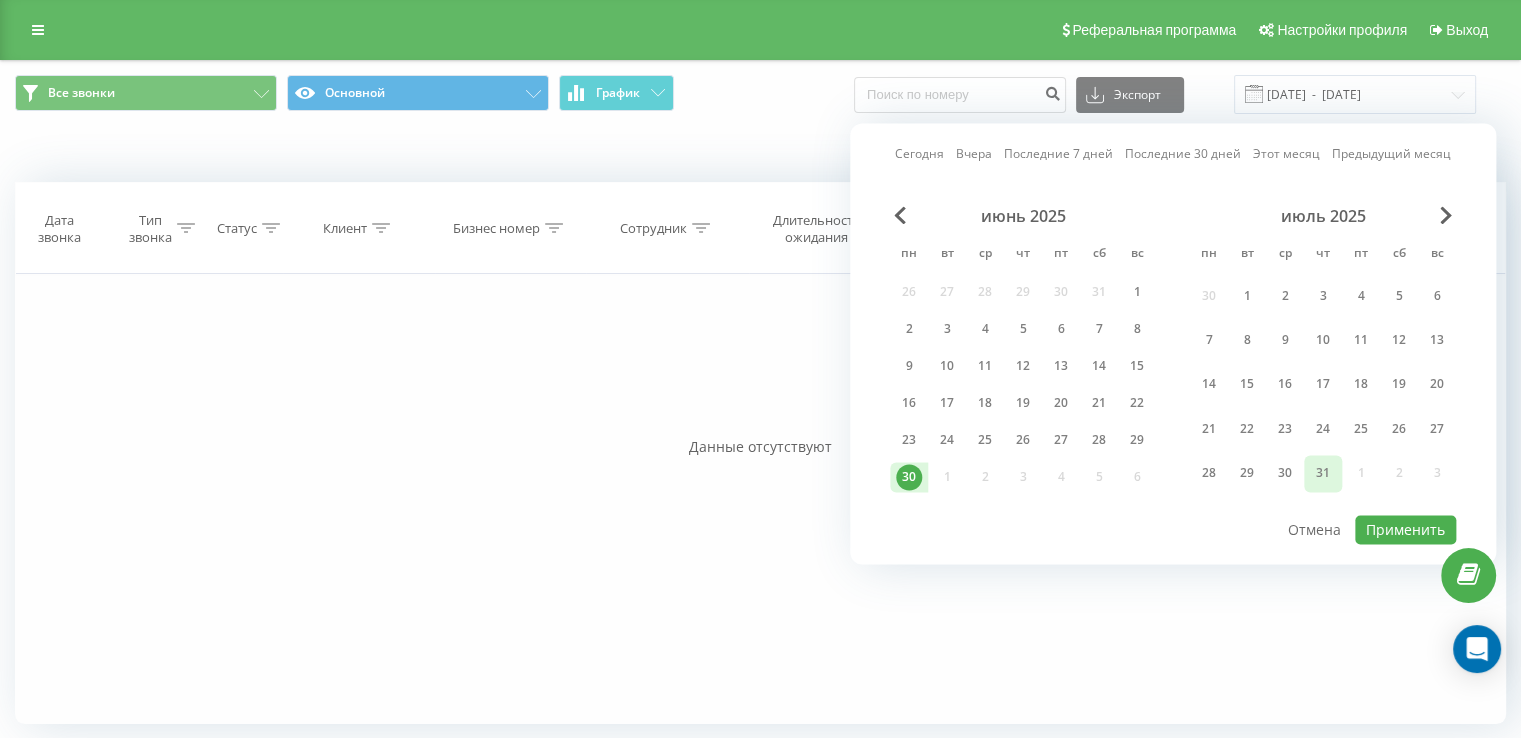 click on "31" at bounding box center (1323, 474) 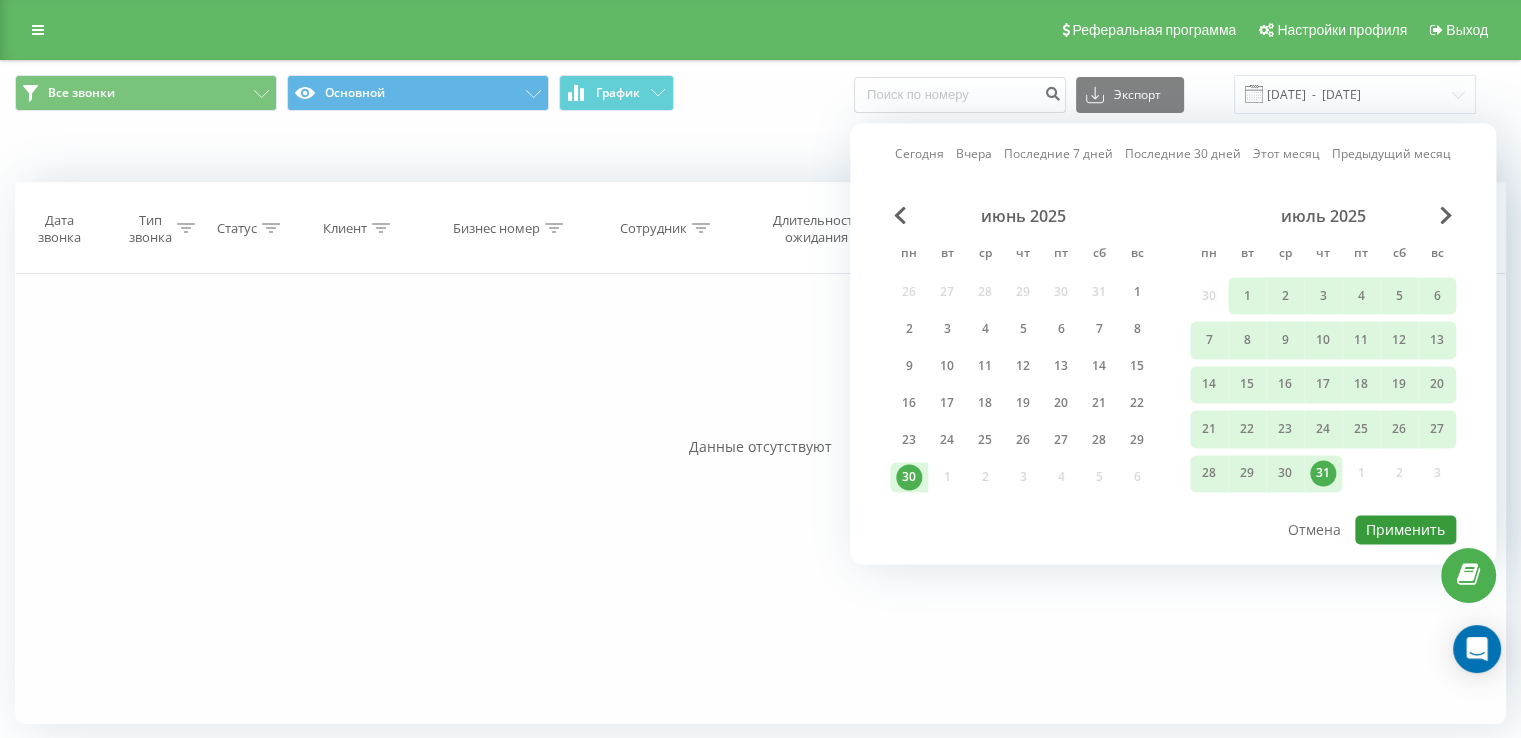 click on "Применить" at bounding box center (1405, 529) 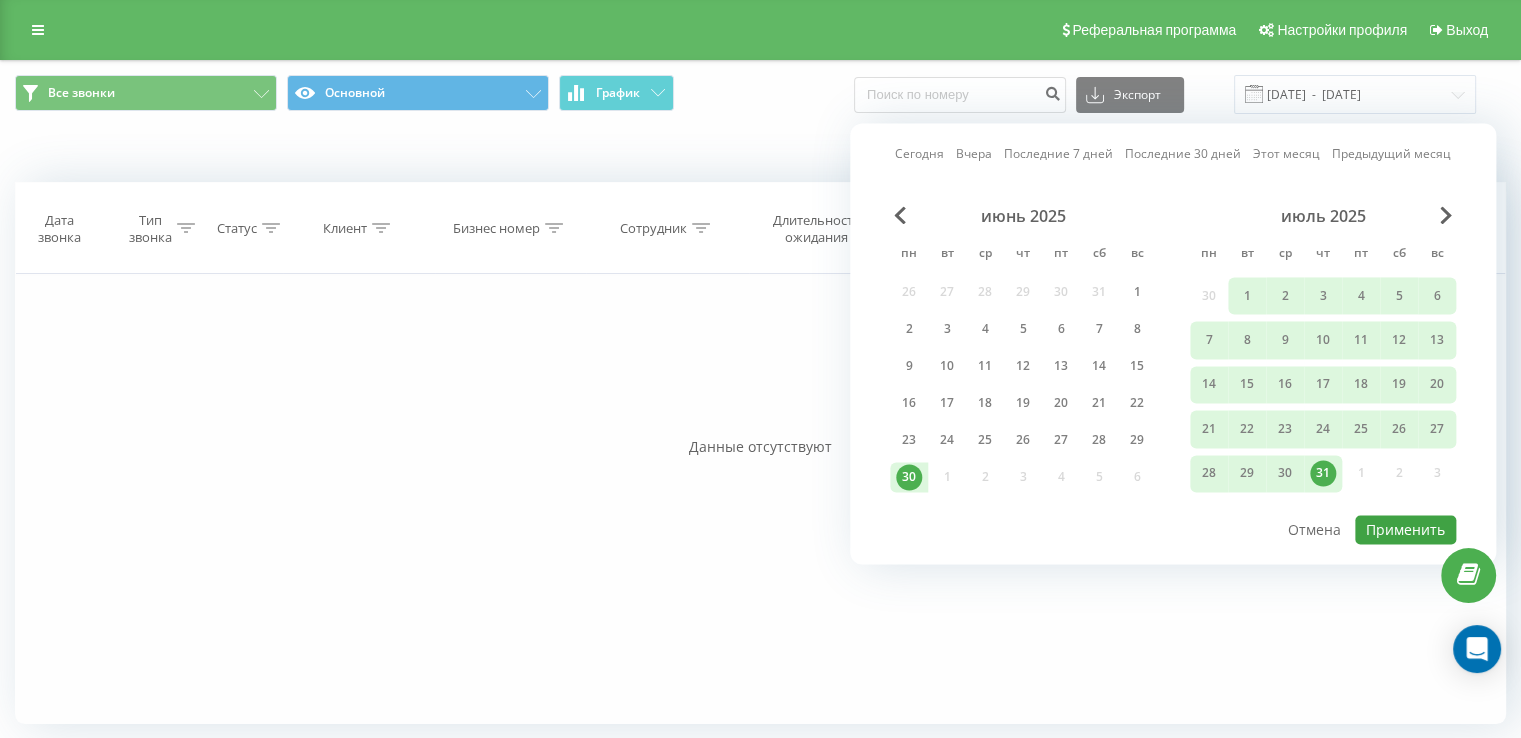 type on "[DATE]  -  [DATE]" 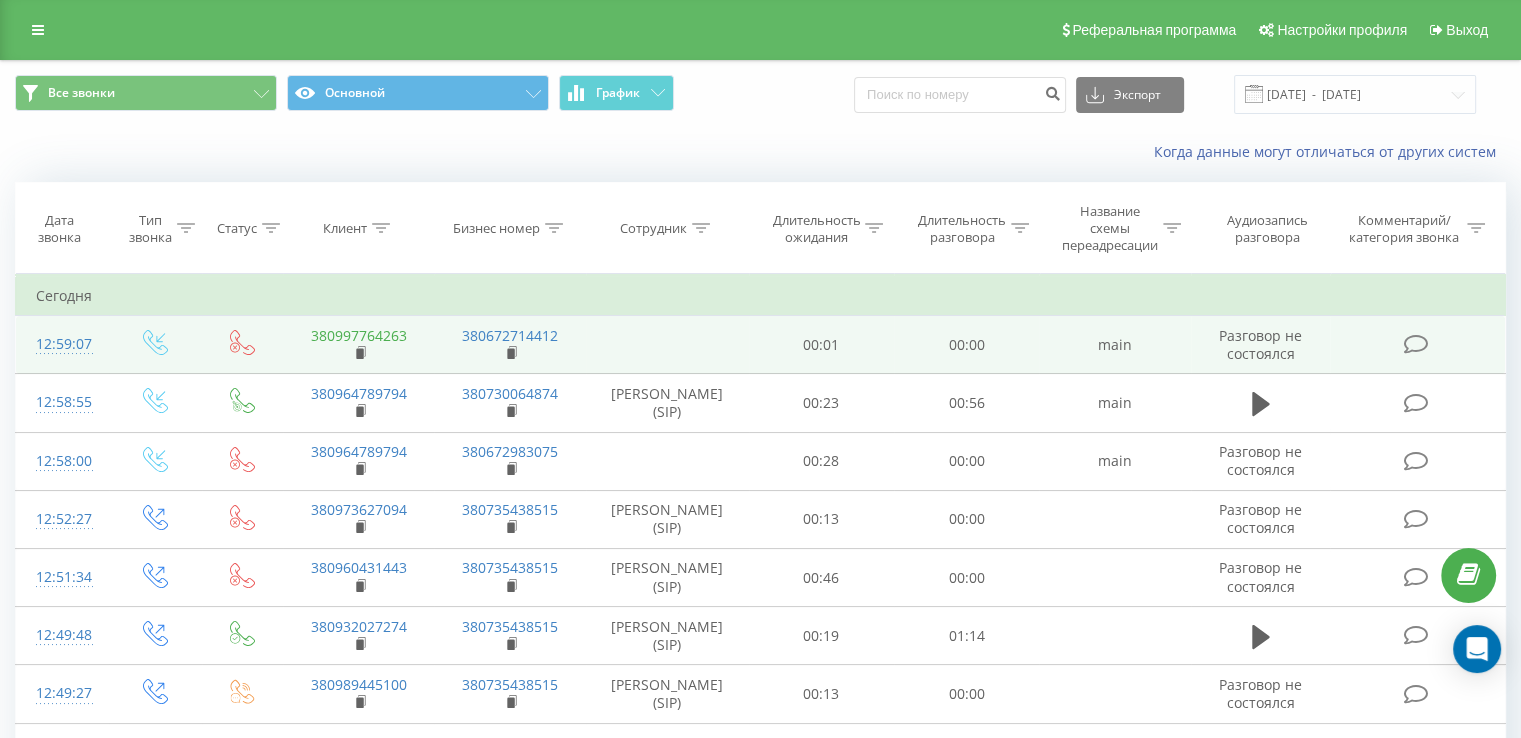 click on "380997764263" at bounding box center [359, 335] 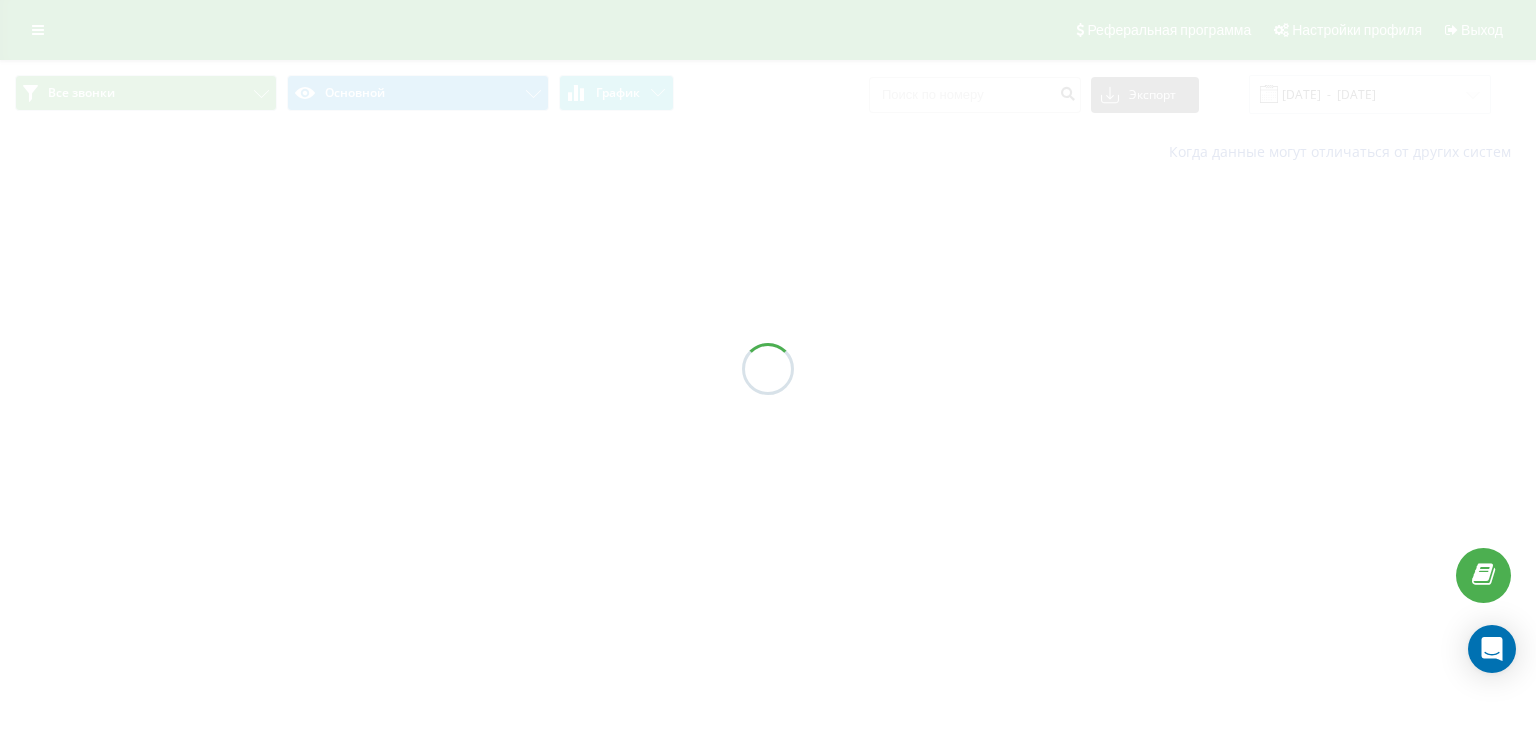 scroll, scrollTop: 0, scrollLeft: 0, axis: both 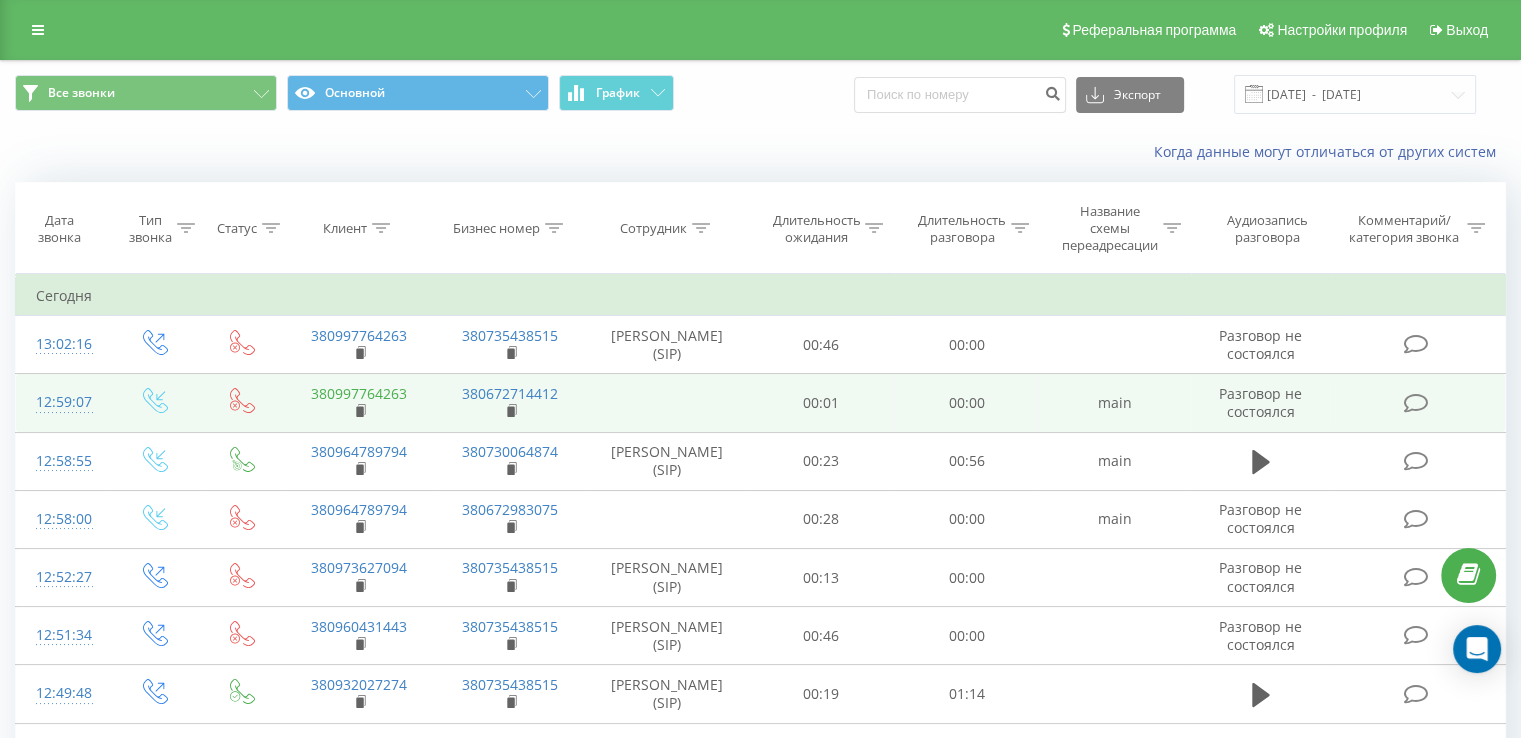 click on "380997764263" at bounding box center (359, 393) 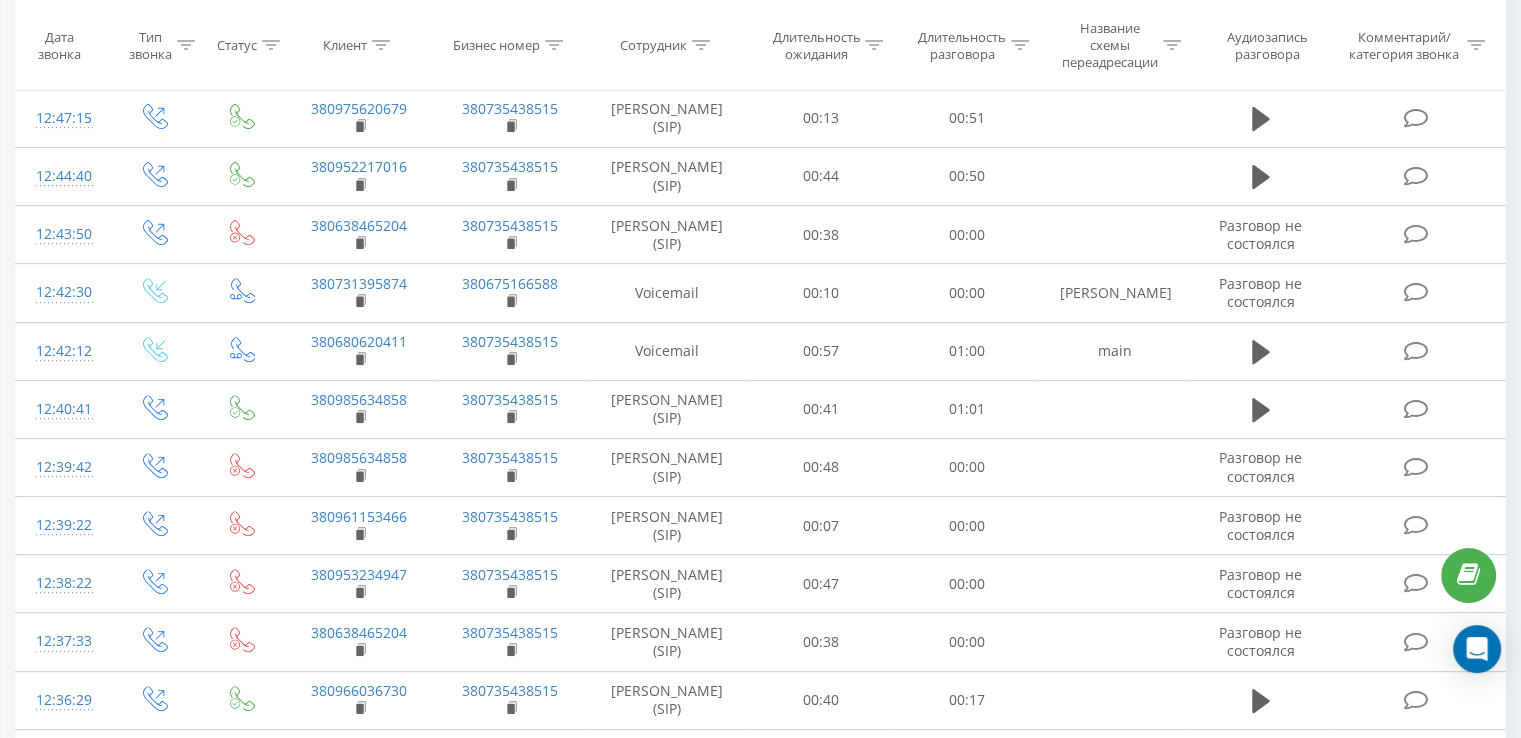 scroll, scrollTop: 706, scrollLeft: 0, axis: vertical 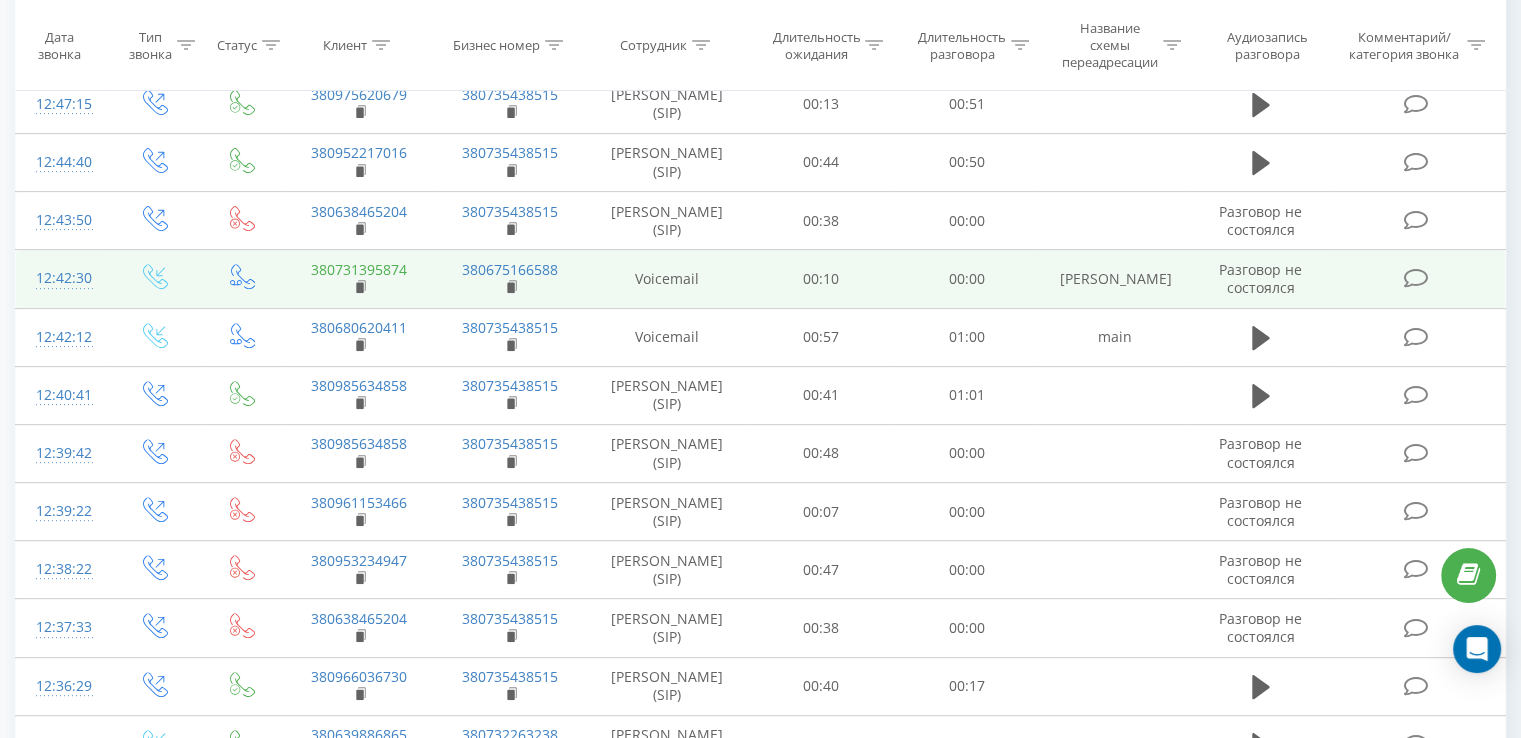 click on "380731395874" at bounding box center (359, 269) 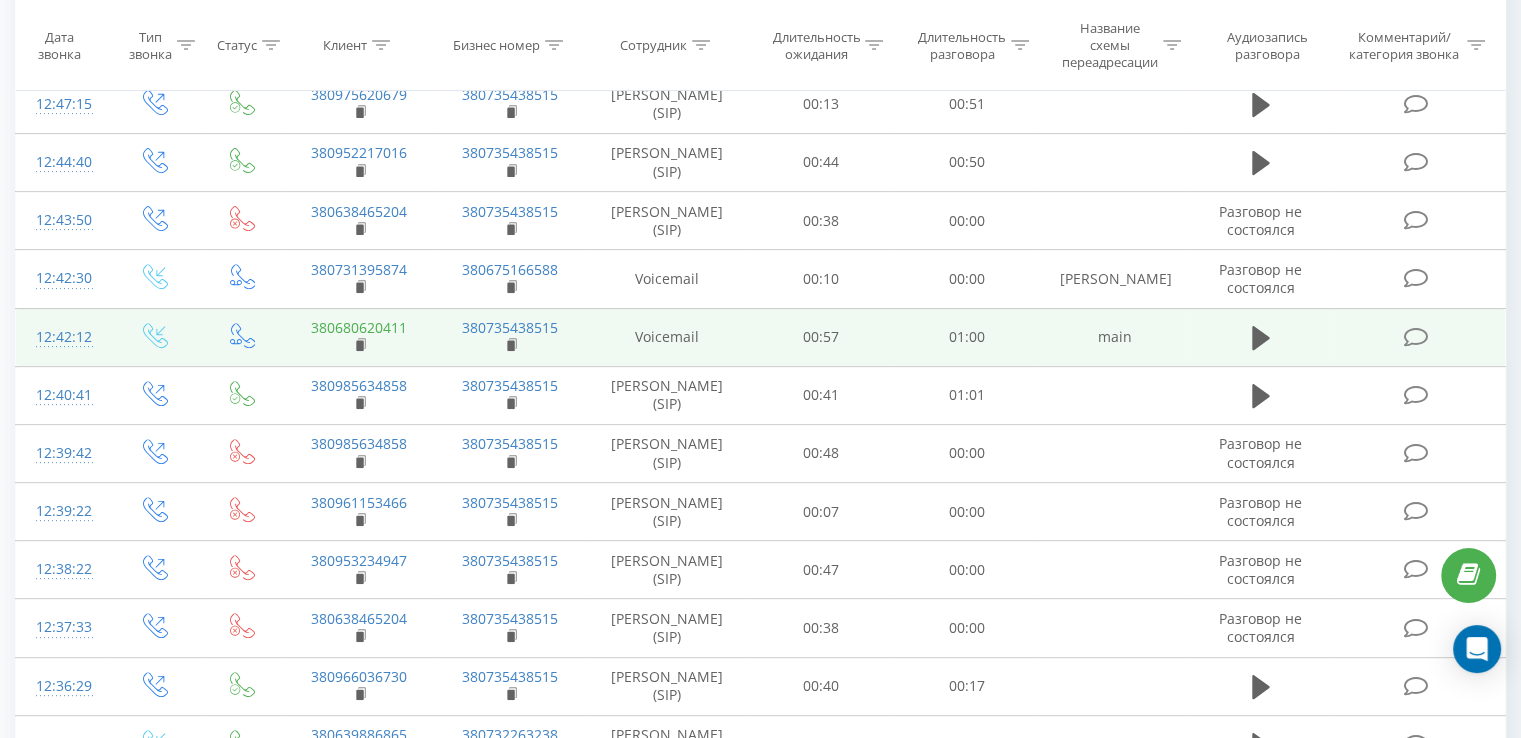 click on "380680620411" at bounding box center (359, 327) 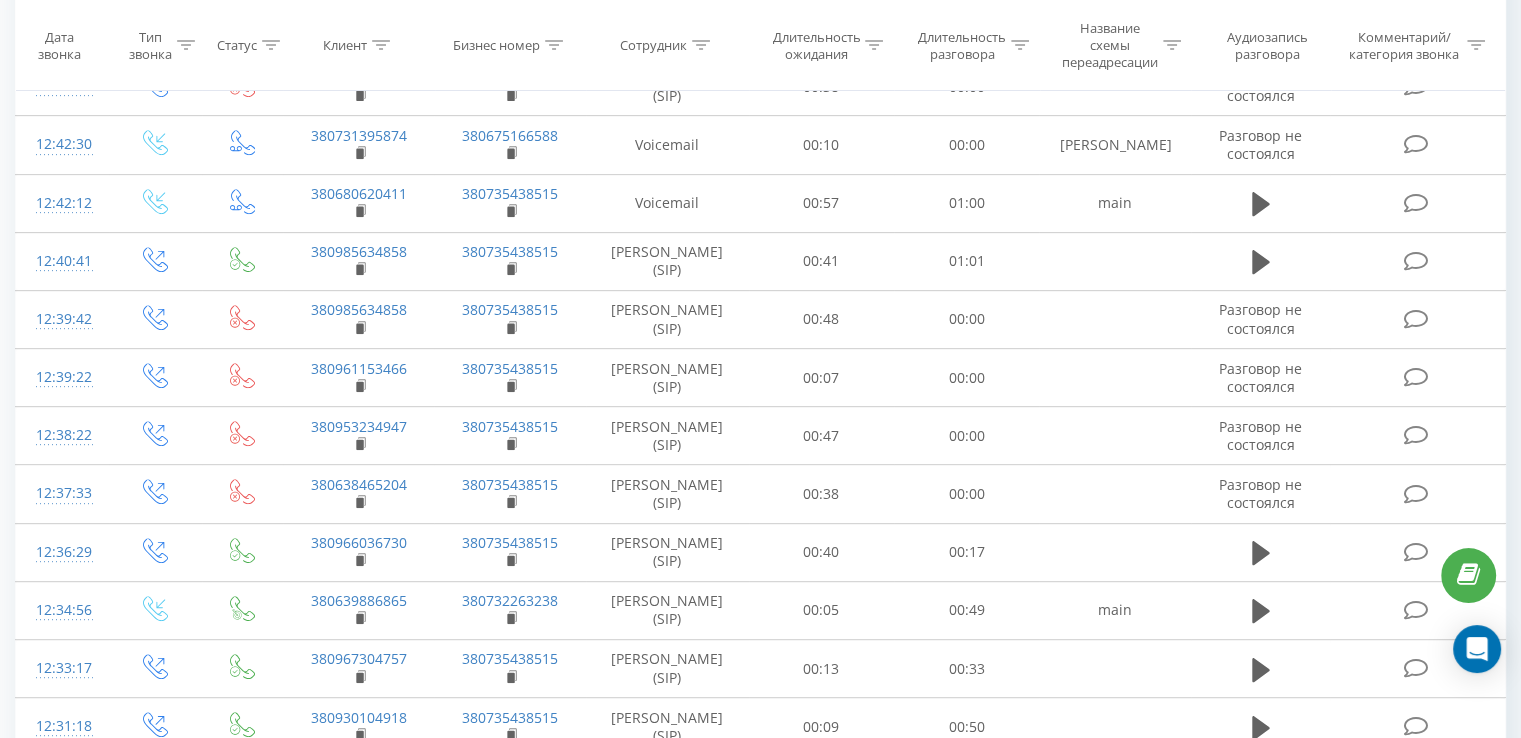 scroll, scrollTop: 1102, scrollLeft: 0, axis: vertical 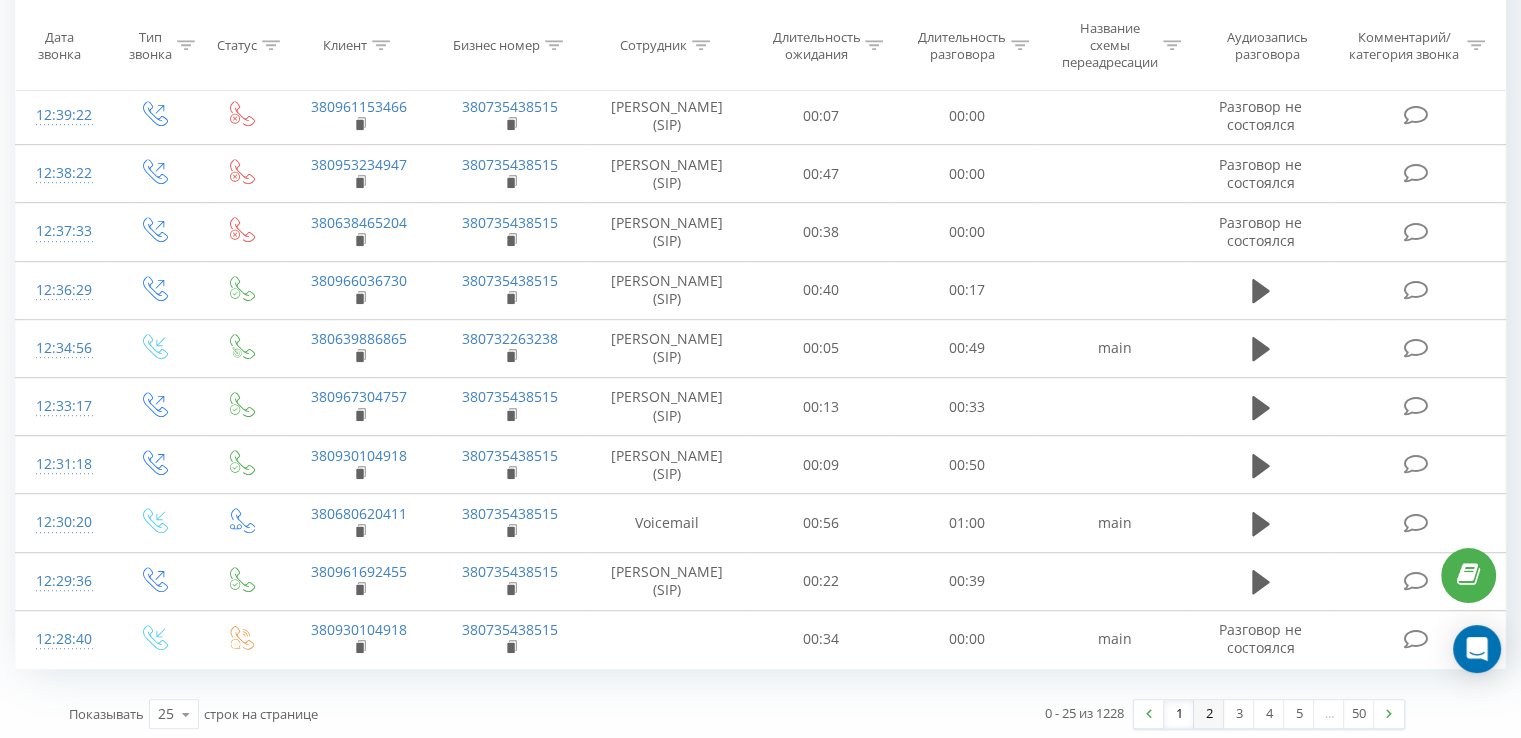 click on "2" at bounding box center (1209, 714) 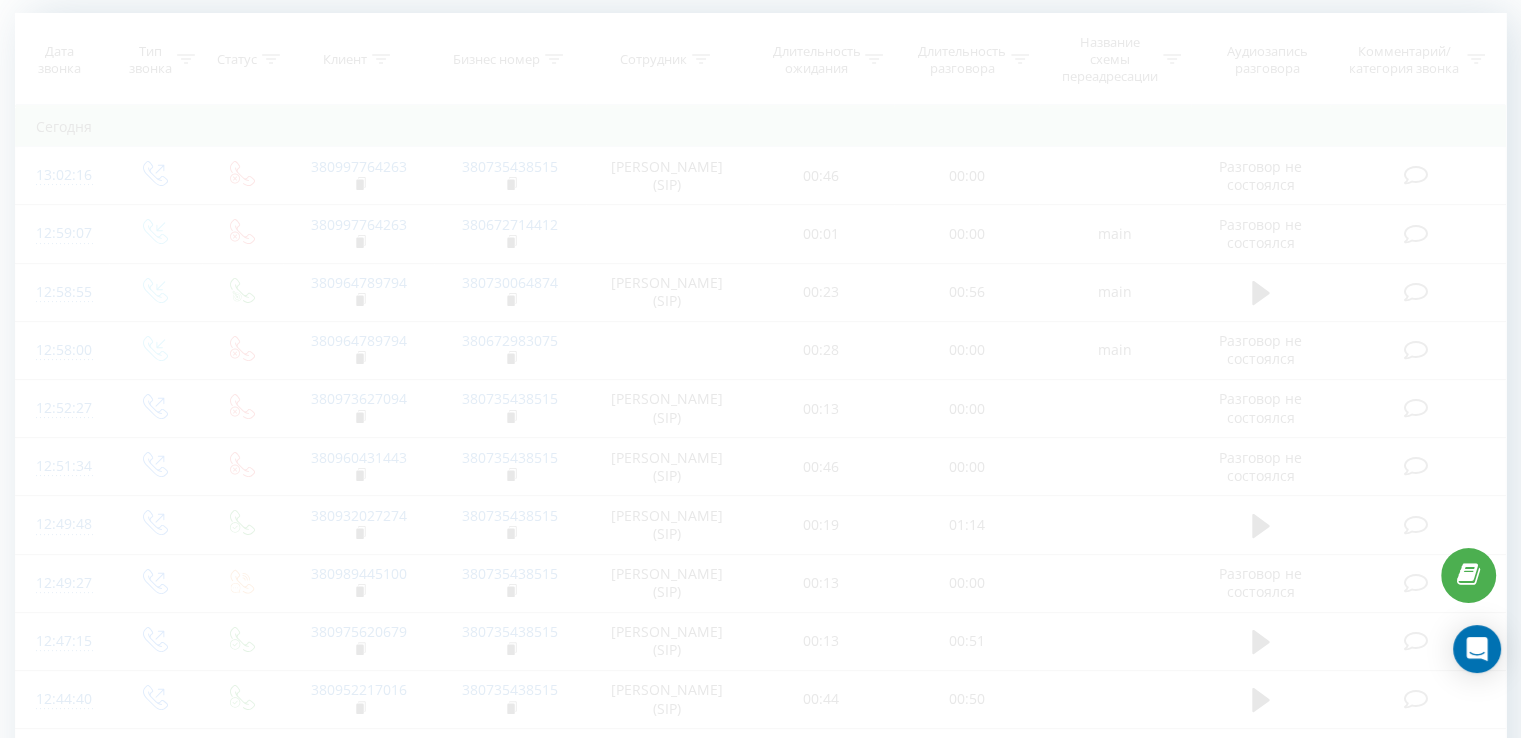 scroll, scrollTop: 132, scrollLeft: 0, axis: vertical 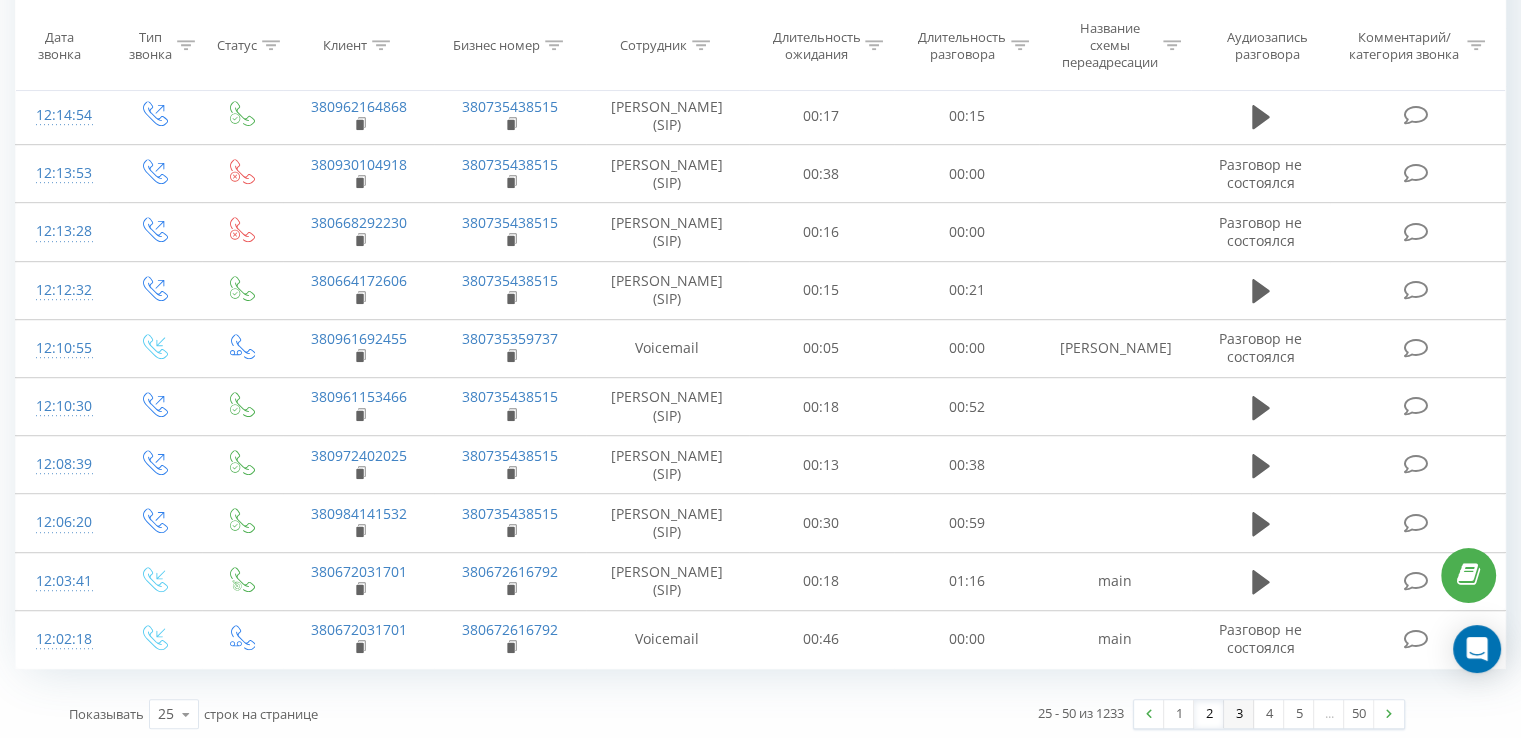 click on "3" at bounding box center [1239, 714] 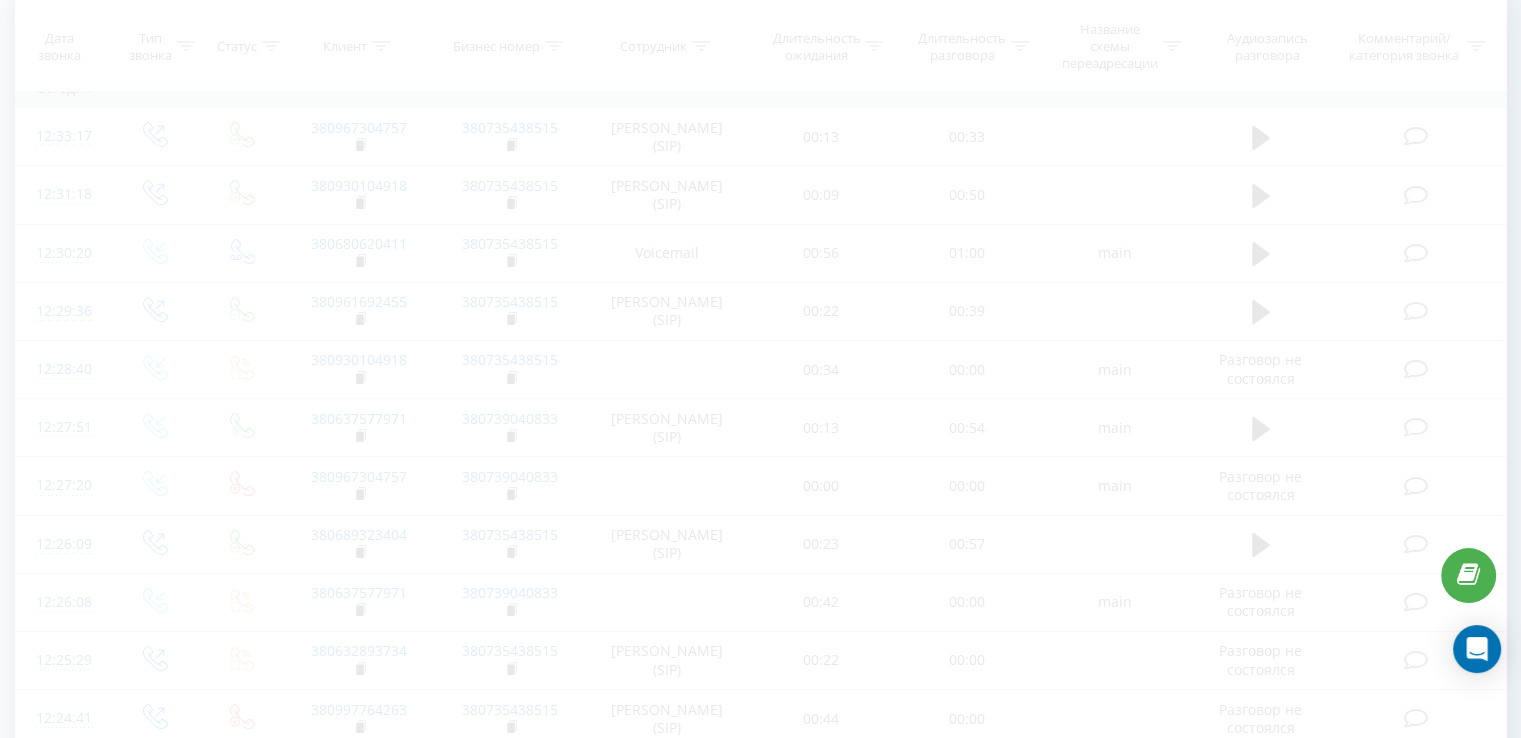 scroll, scrollTop: 132, scrollLeft: 0, axis: vertical 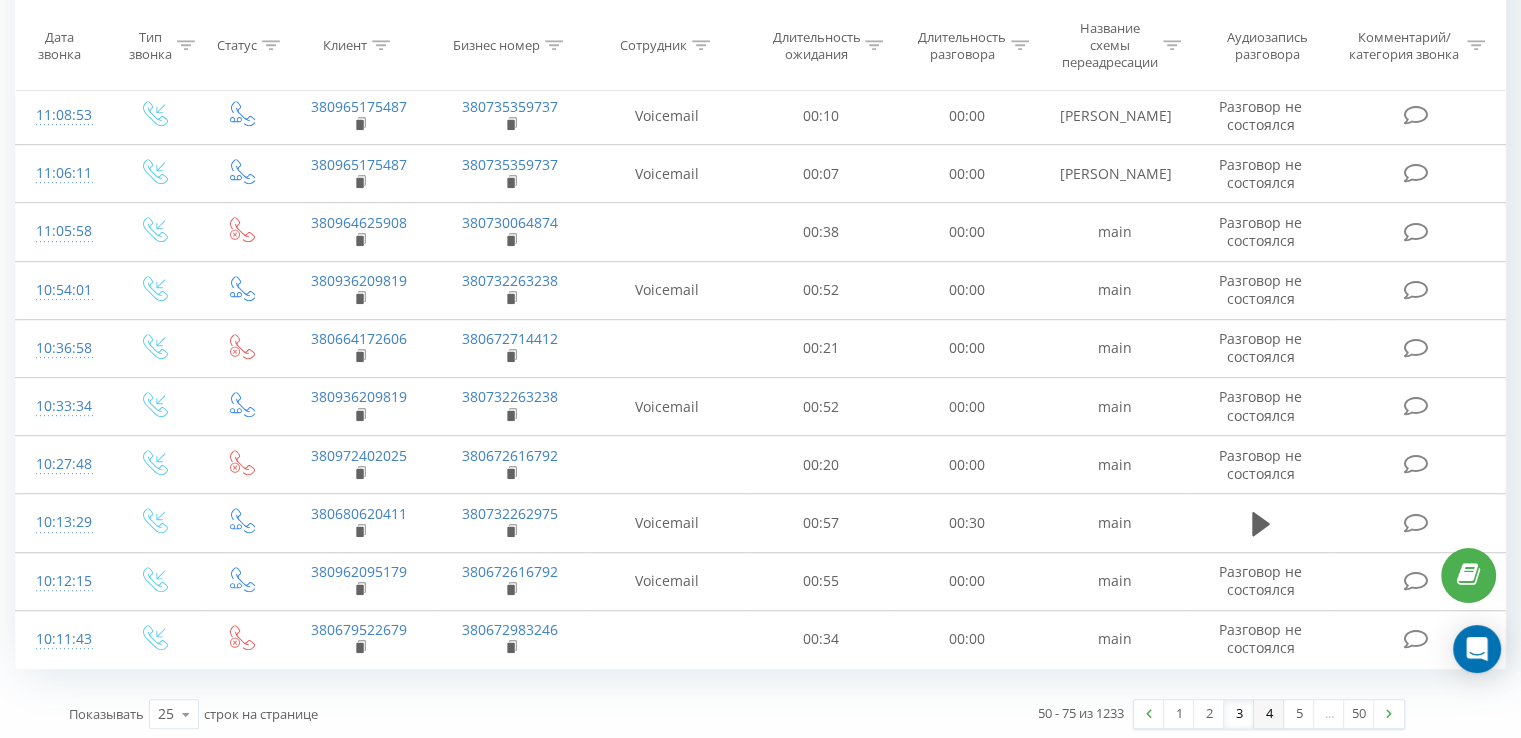 click on "4" at bounding box center (1269, 714) 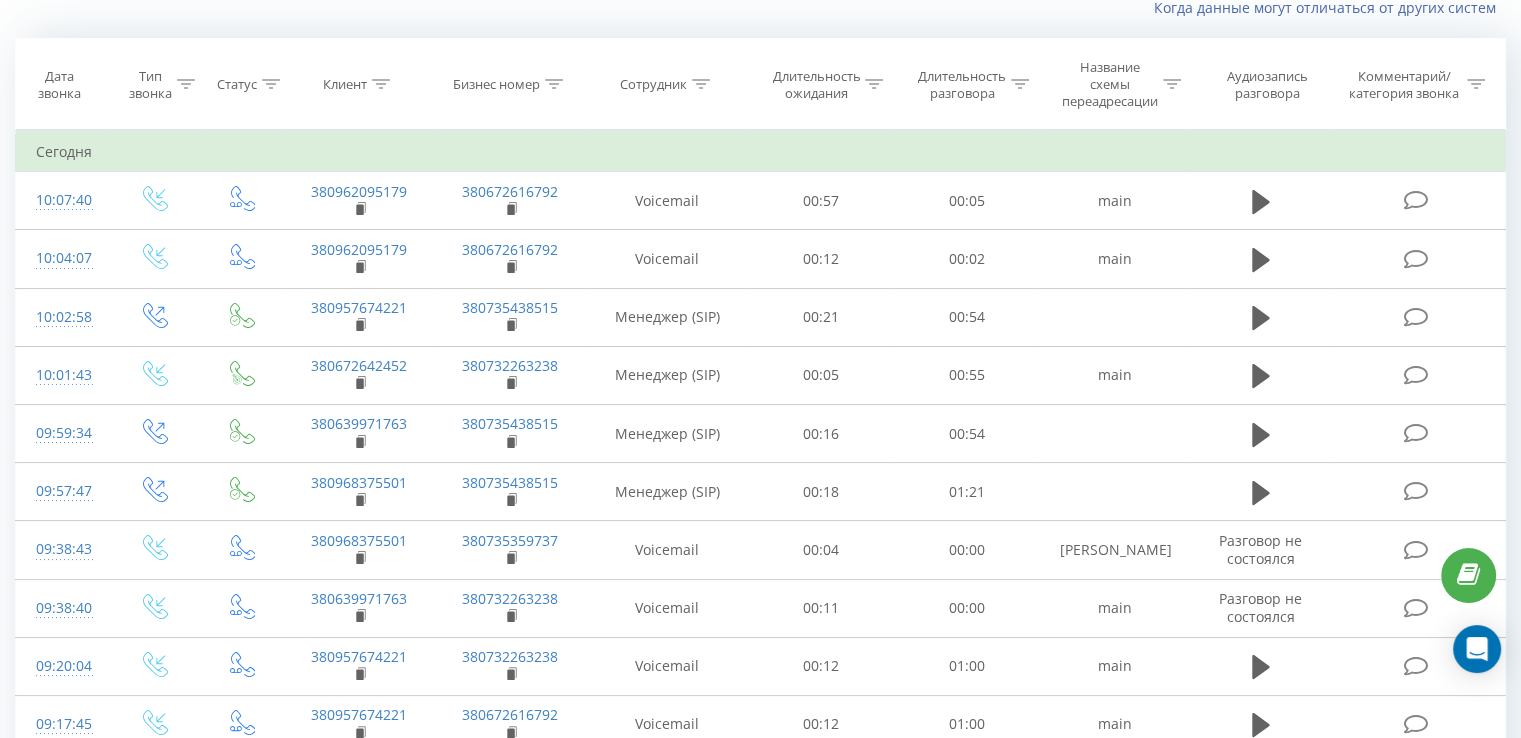 scroll, scrollTop: 132, scrollLeft: 0, axis: vertical 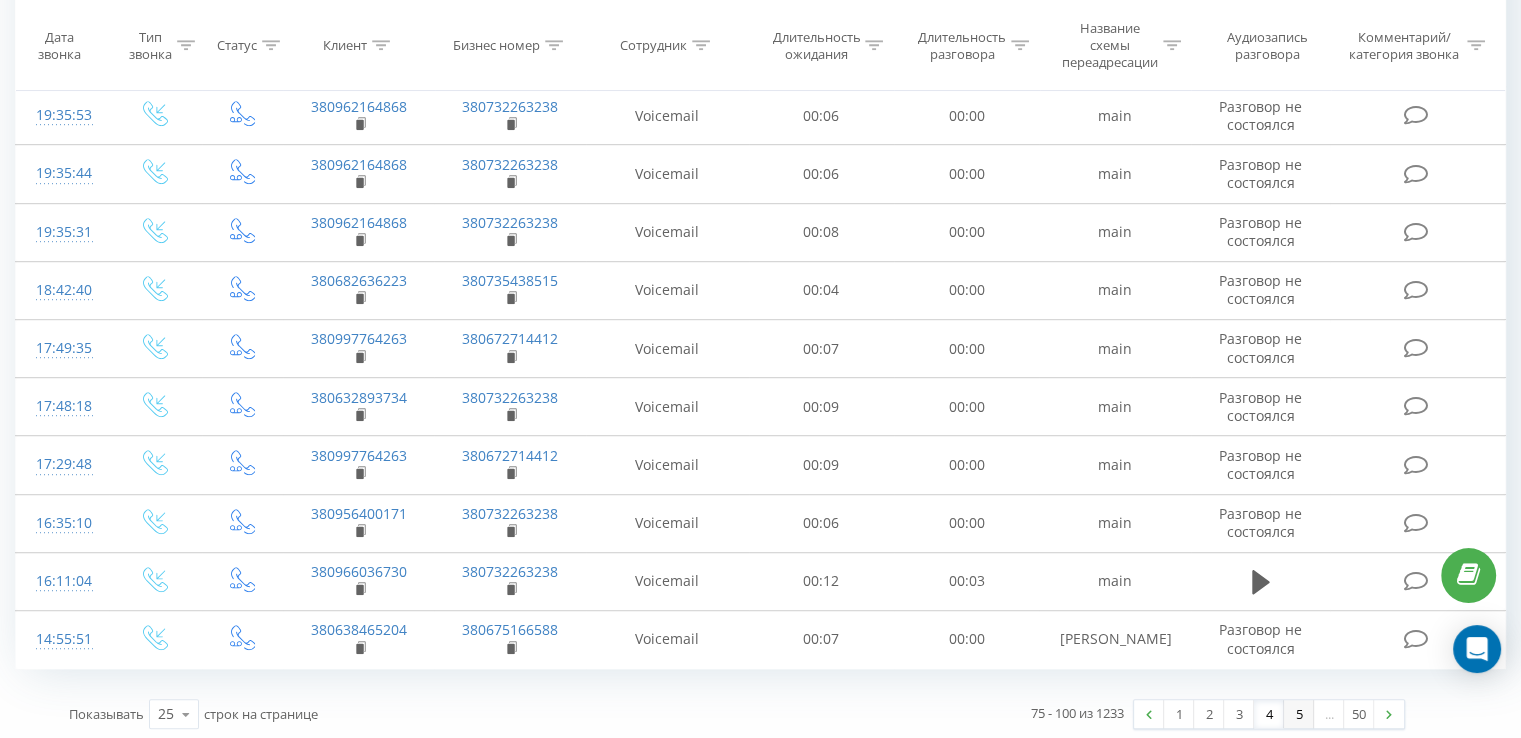 click on "5" at bounding box center [1299, 714] 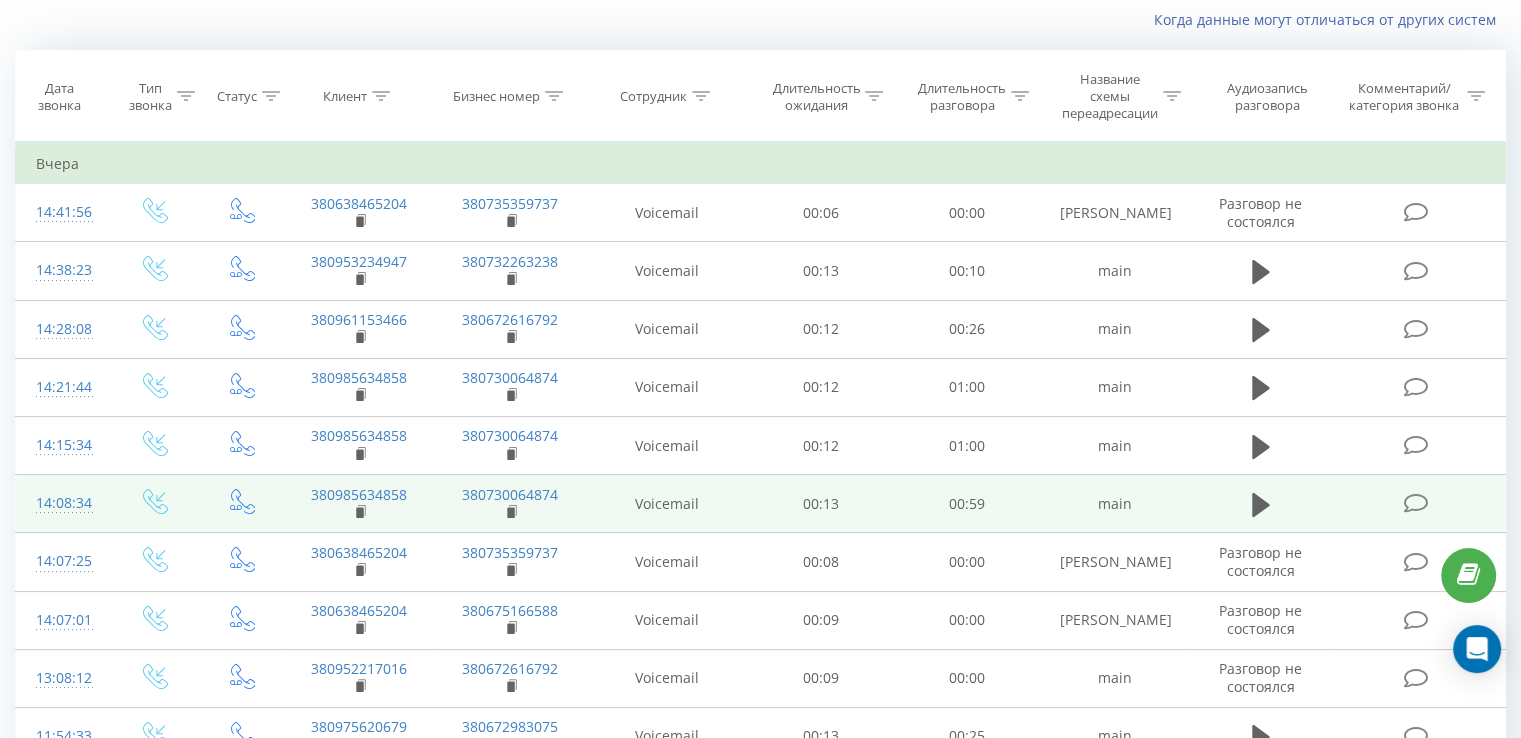 scroll, scrollTop: 732, scrollLeft: 0, axis: vertical 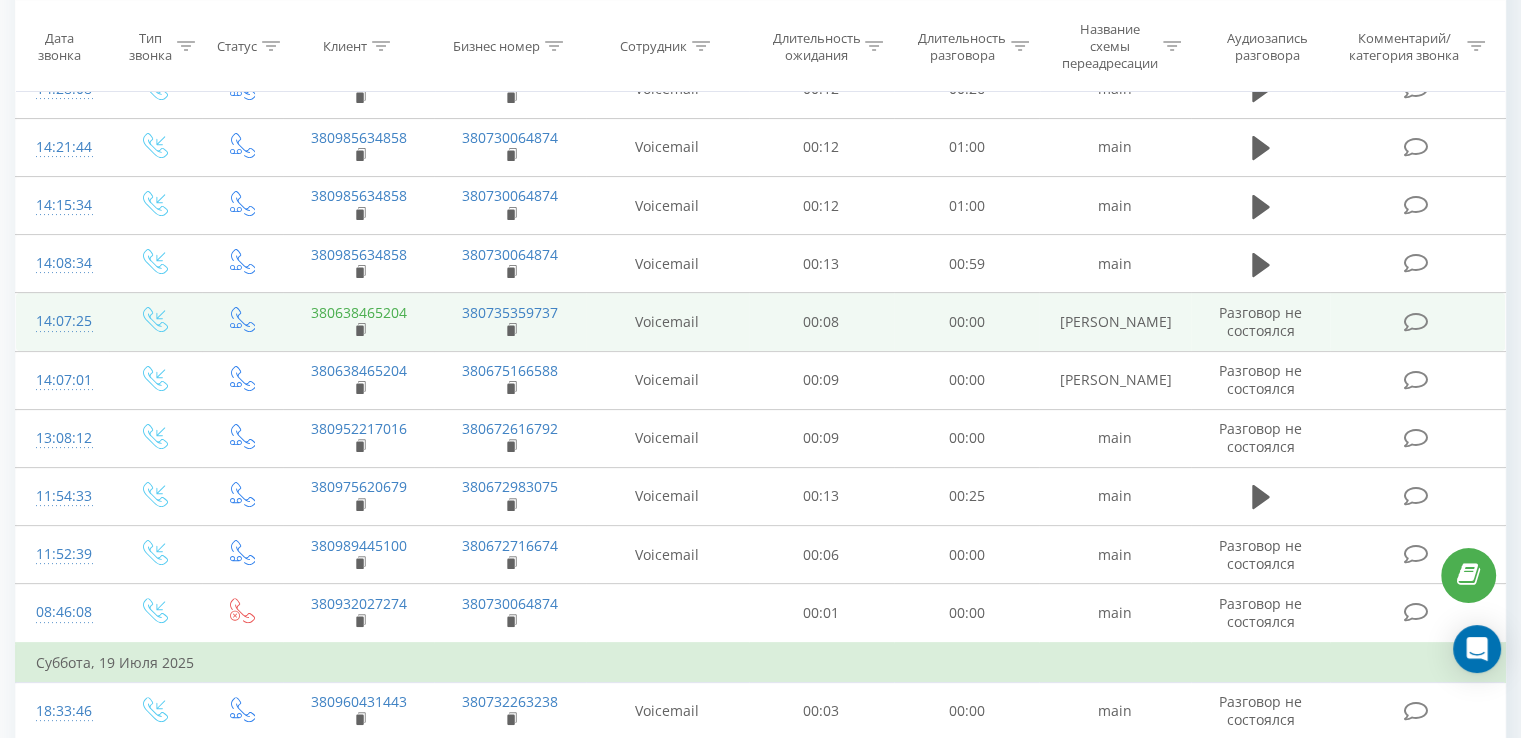 click on "380638465204" at bounding box center [359, 312] 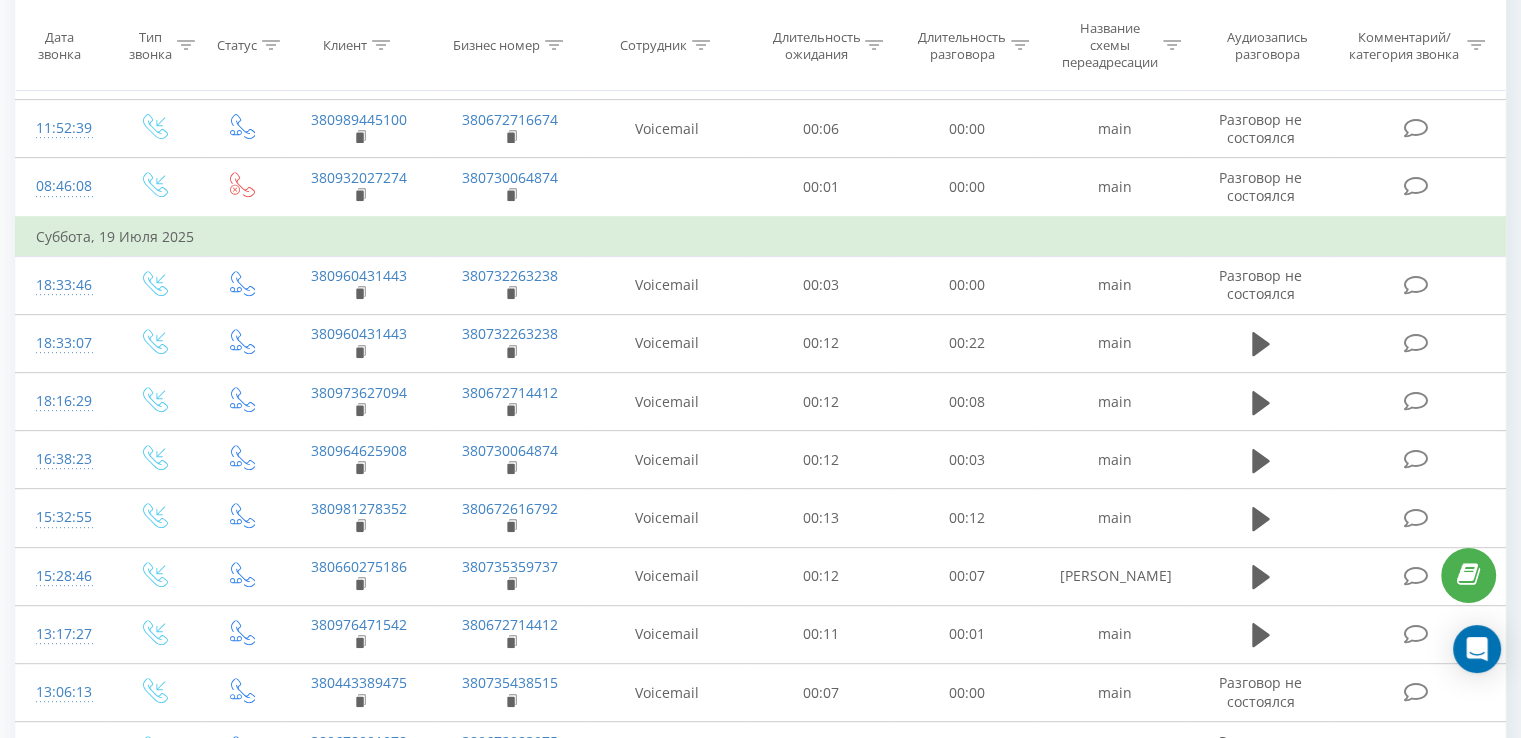 scroll, scrollTop: 864, scrollLeft: 0, axis: vertical 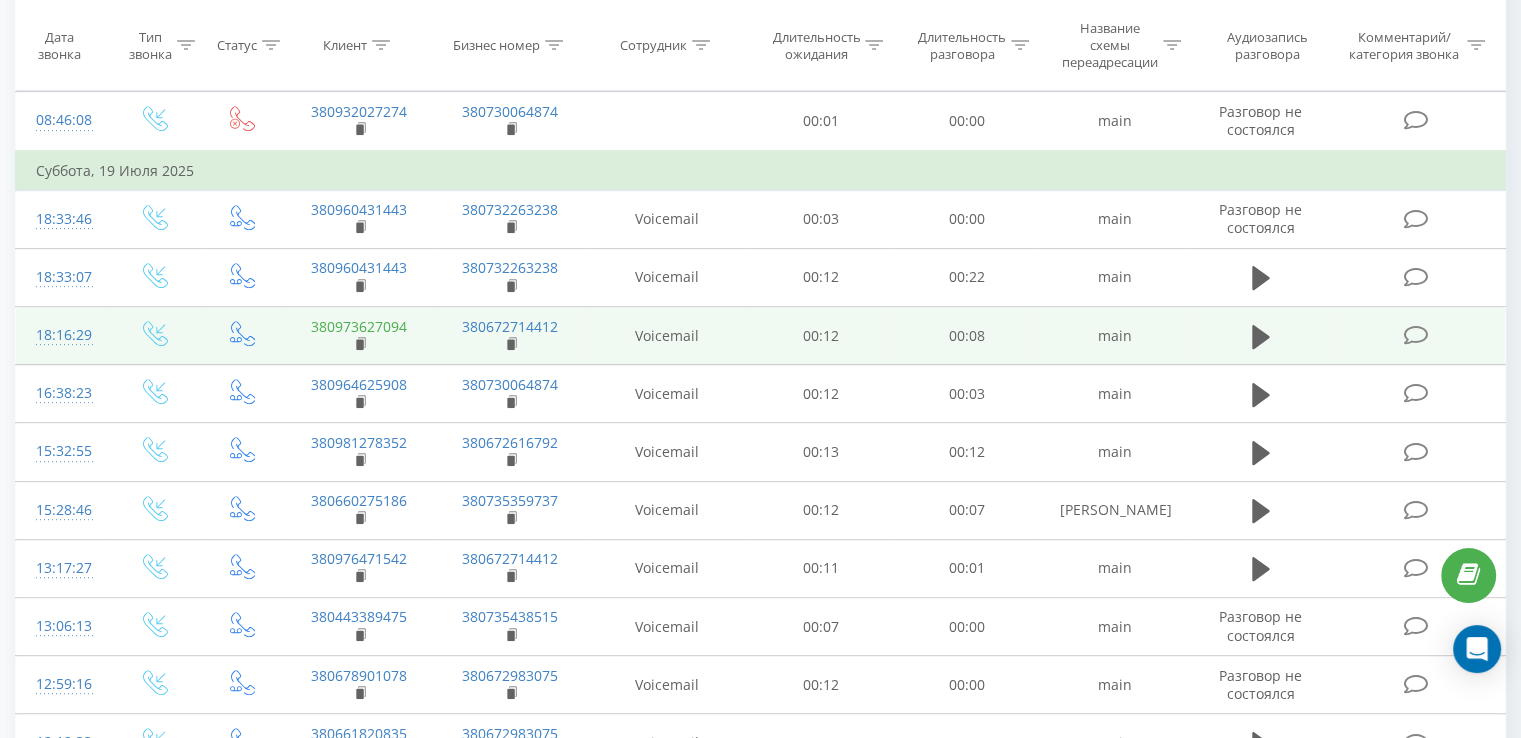 click on "380973627094" at bounding box center [359, 326] 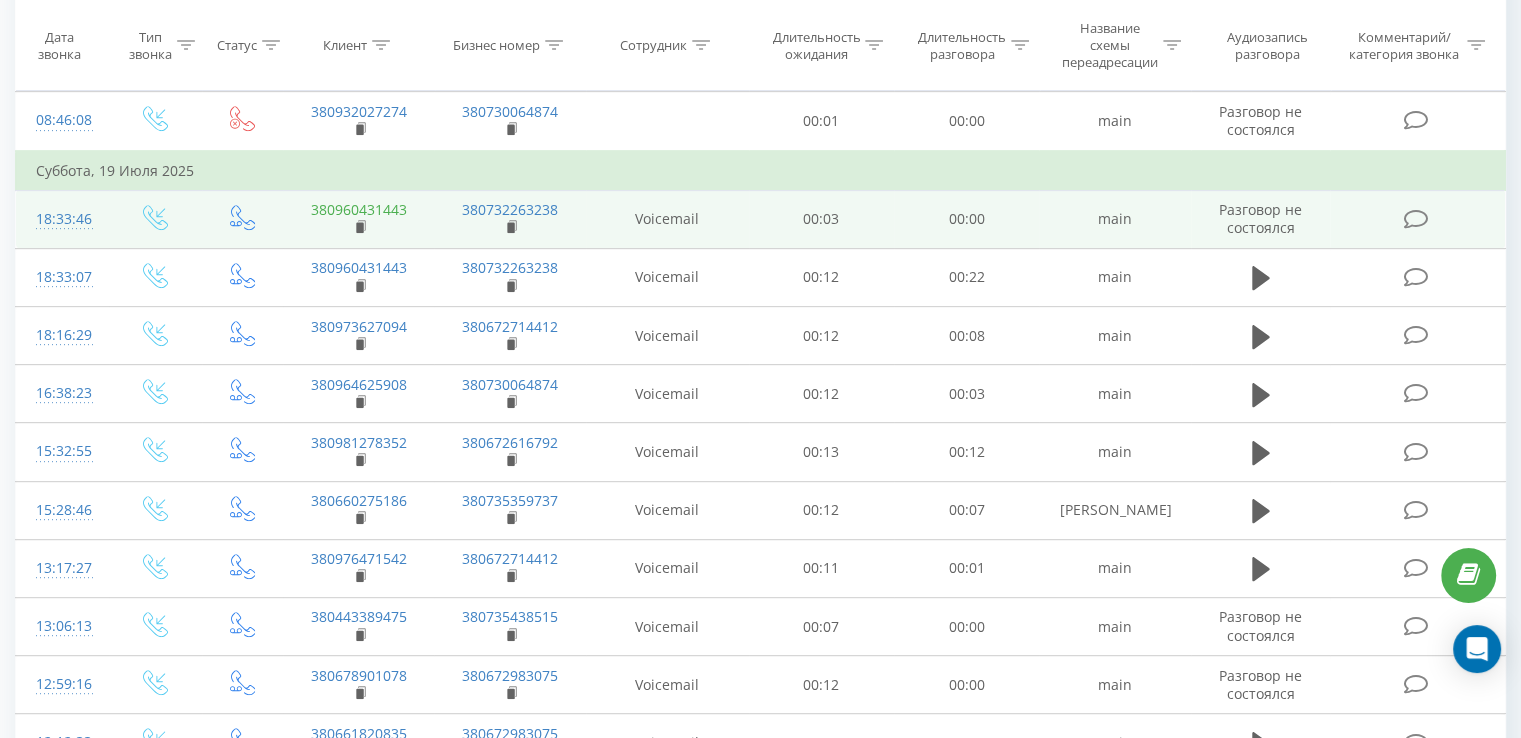 click on "380960431443" at bounding box center [359, 209] 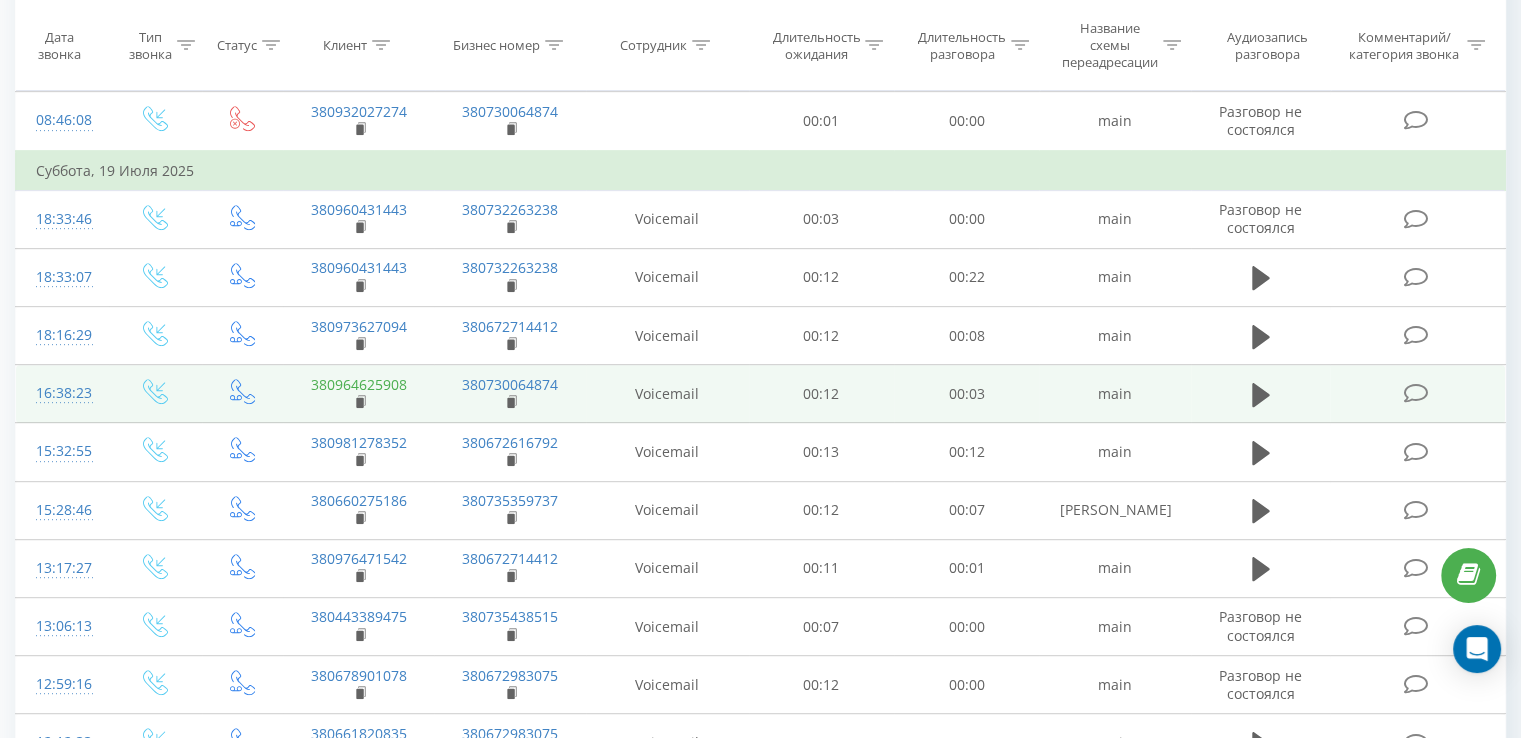 click on "380964625908" at bounding box center (359, 384) 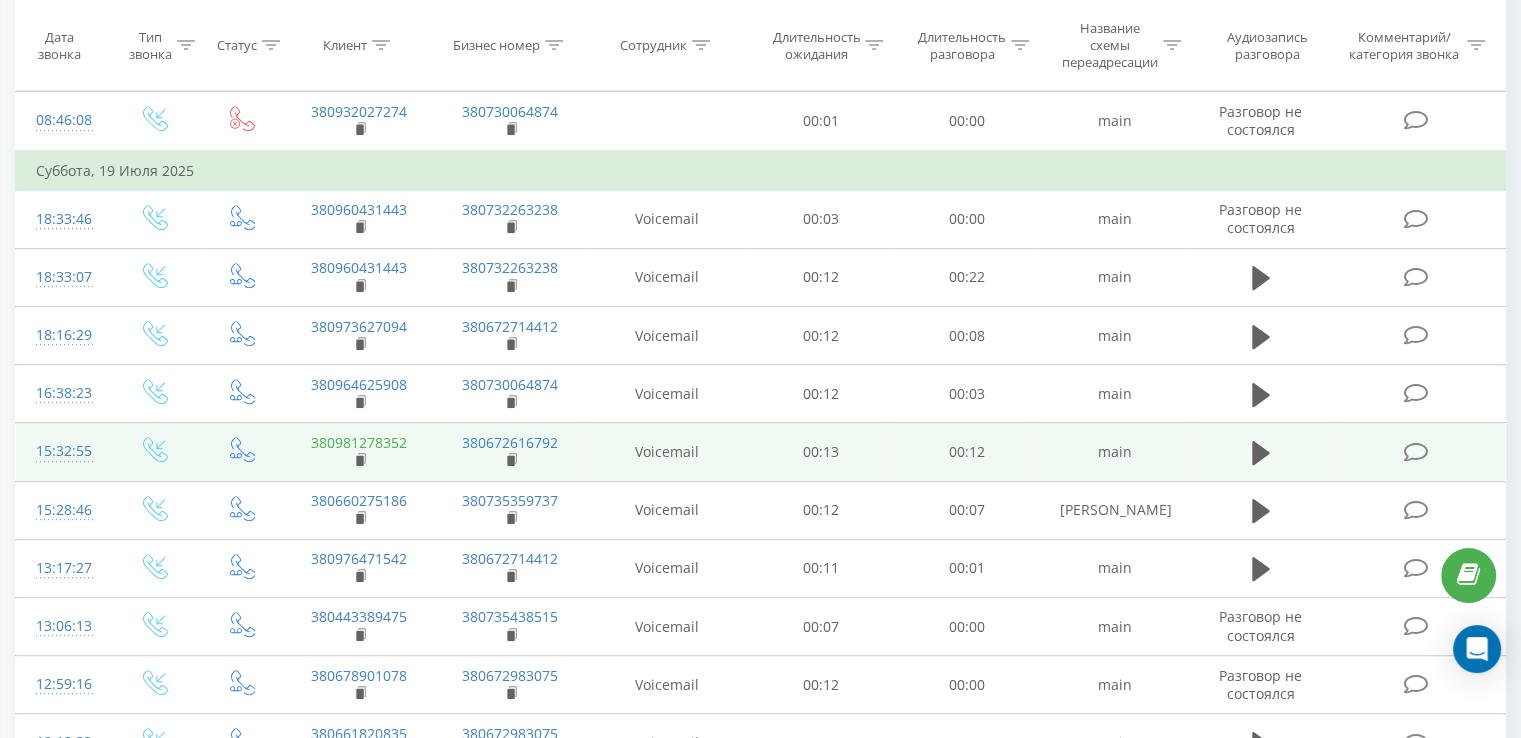 click on "380981278352" at bounding box center [359, 442] 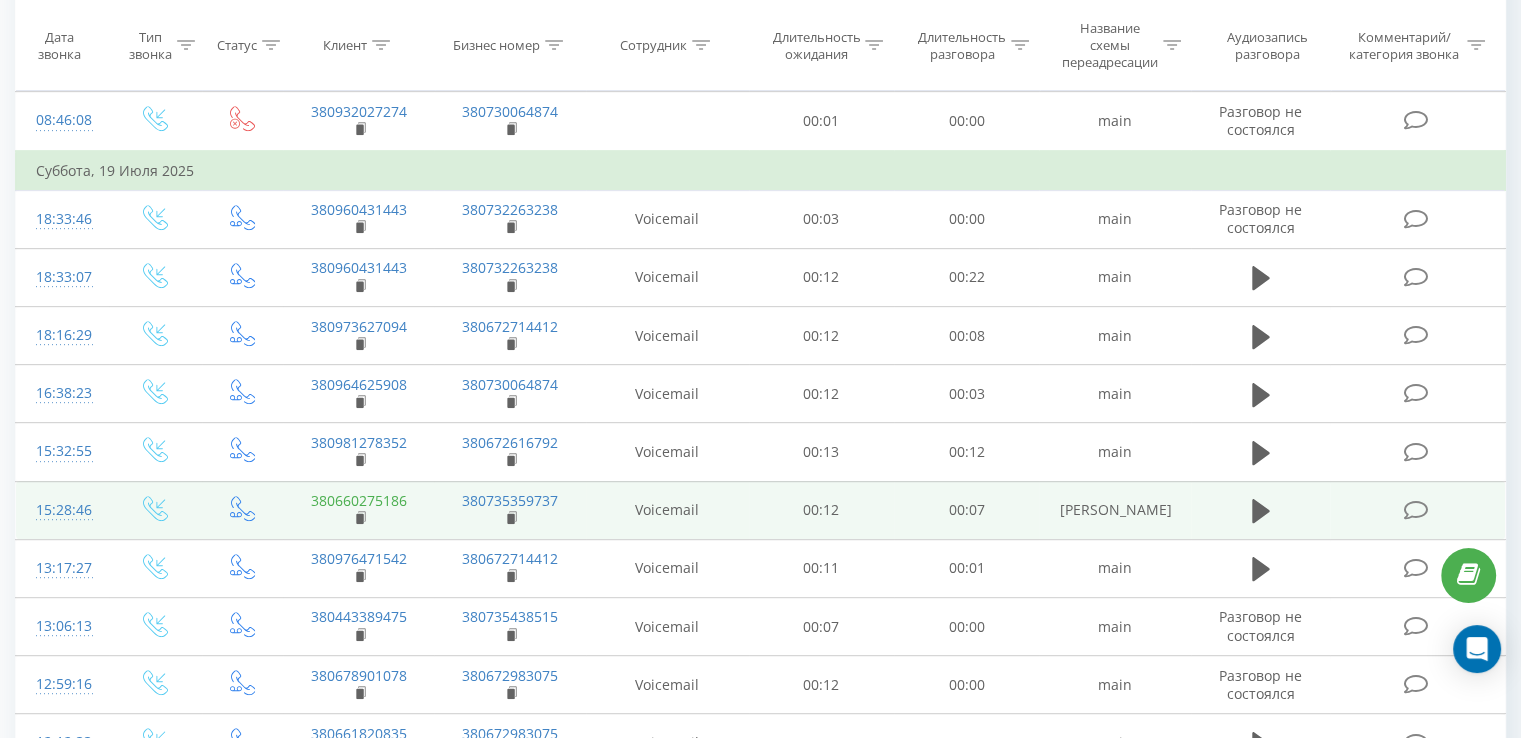 click on "380660275186" at bounding box center (359, 500) 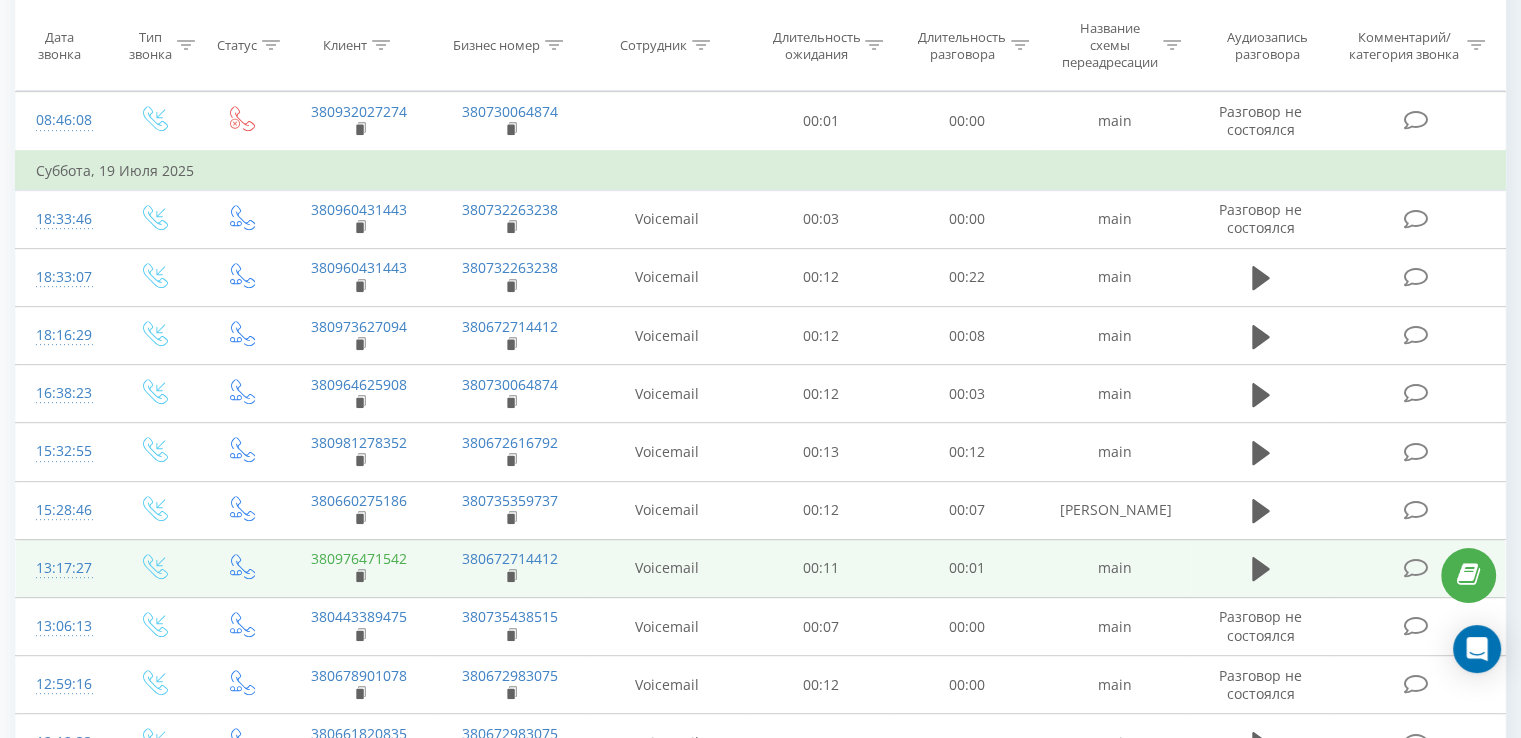 click on "380976471542" at bounding box center [359, 558] 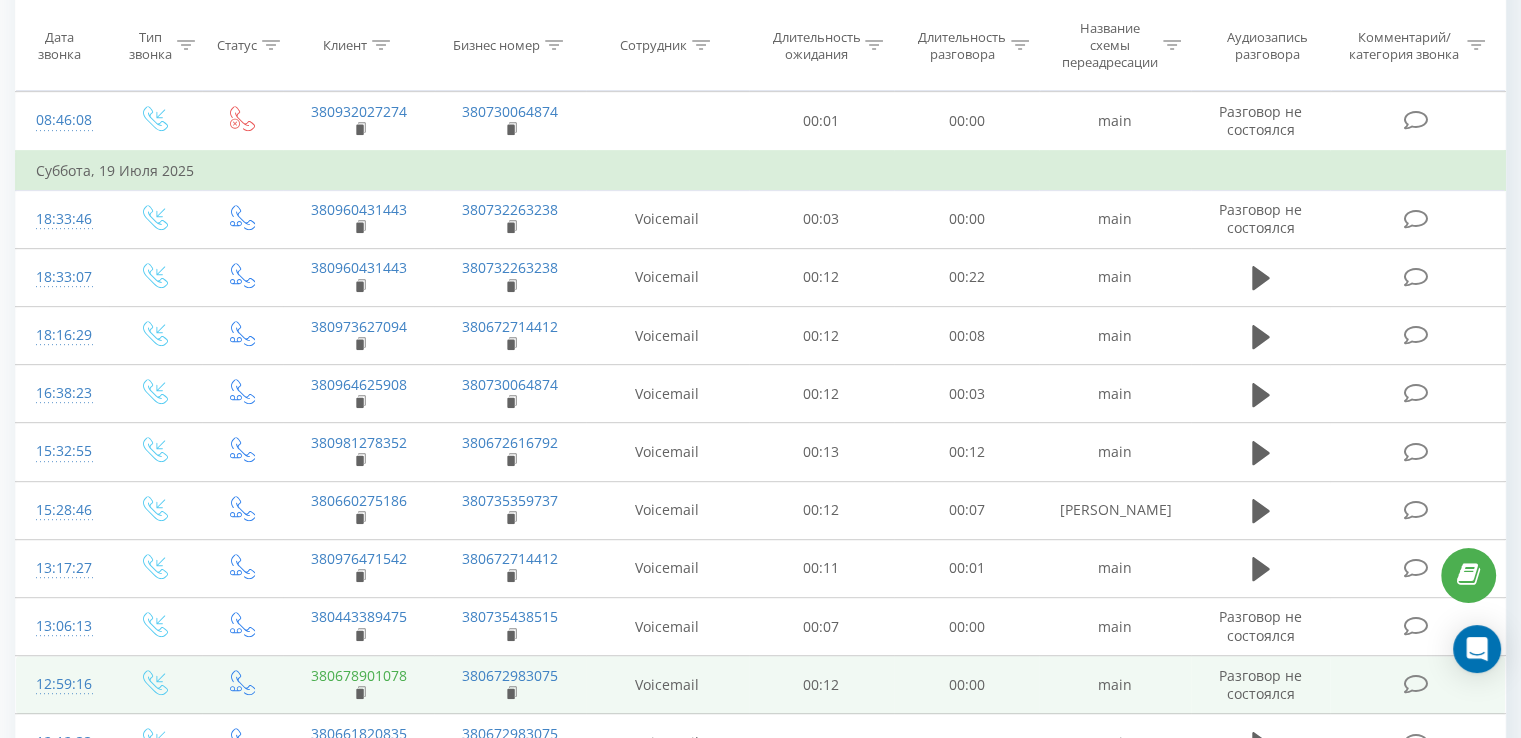 click on "380678901078" at bounding box center (359, 675) 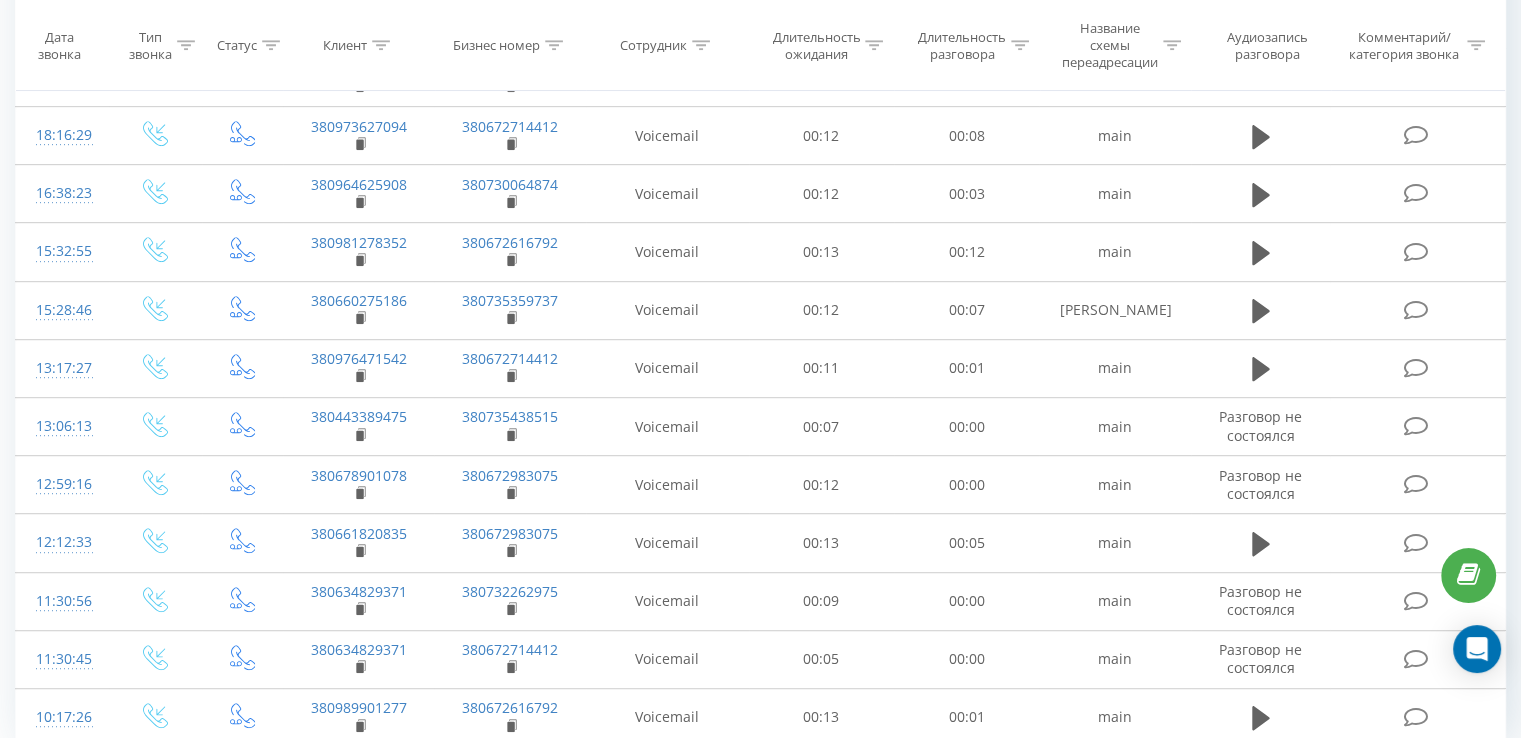 scroll, scrollTop: 1142, scrollLeft: 0, axis: vertical 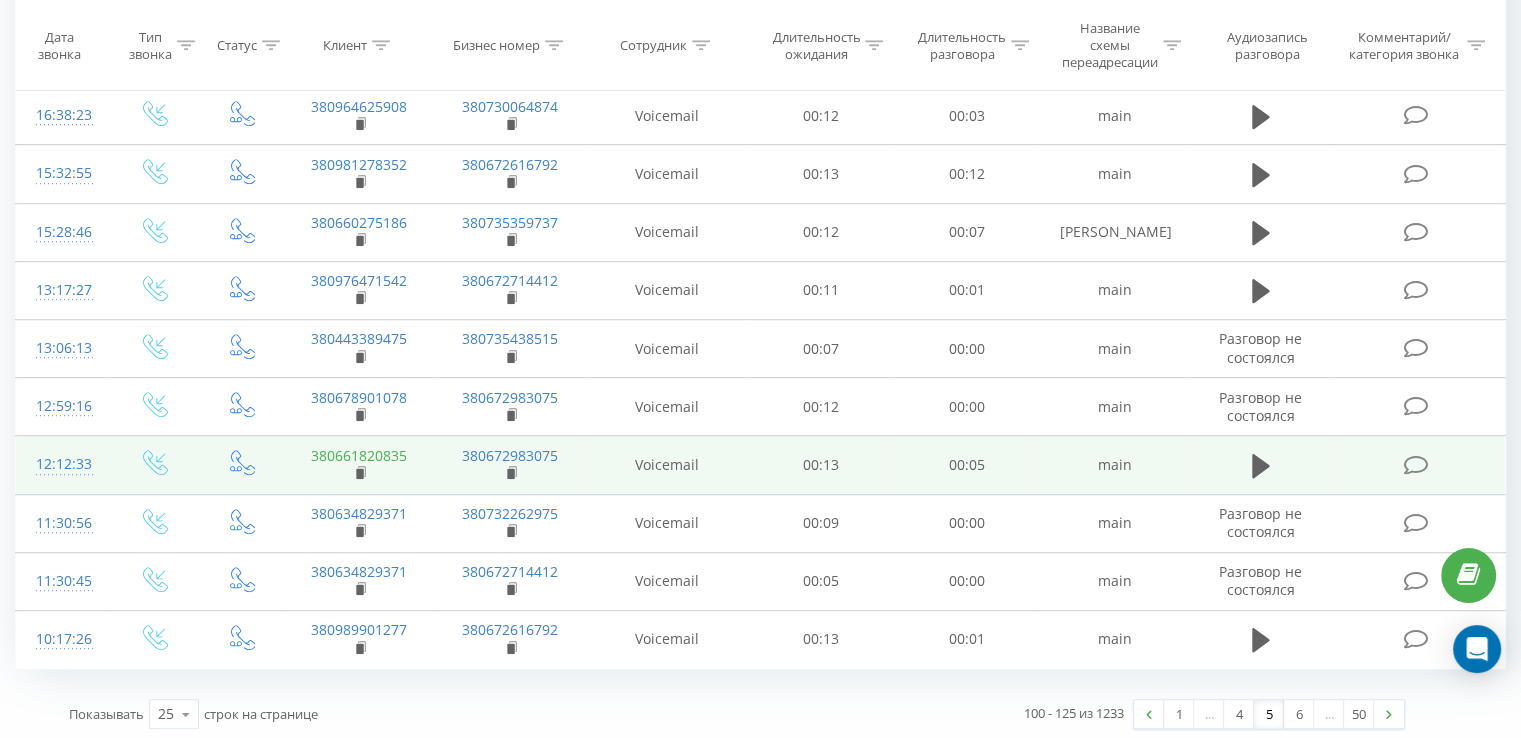 click on "380661820835" at bounding box center [359, 455] 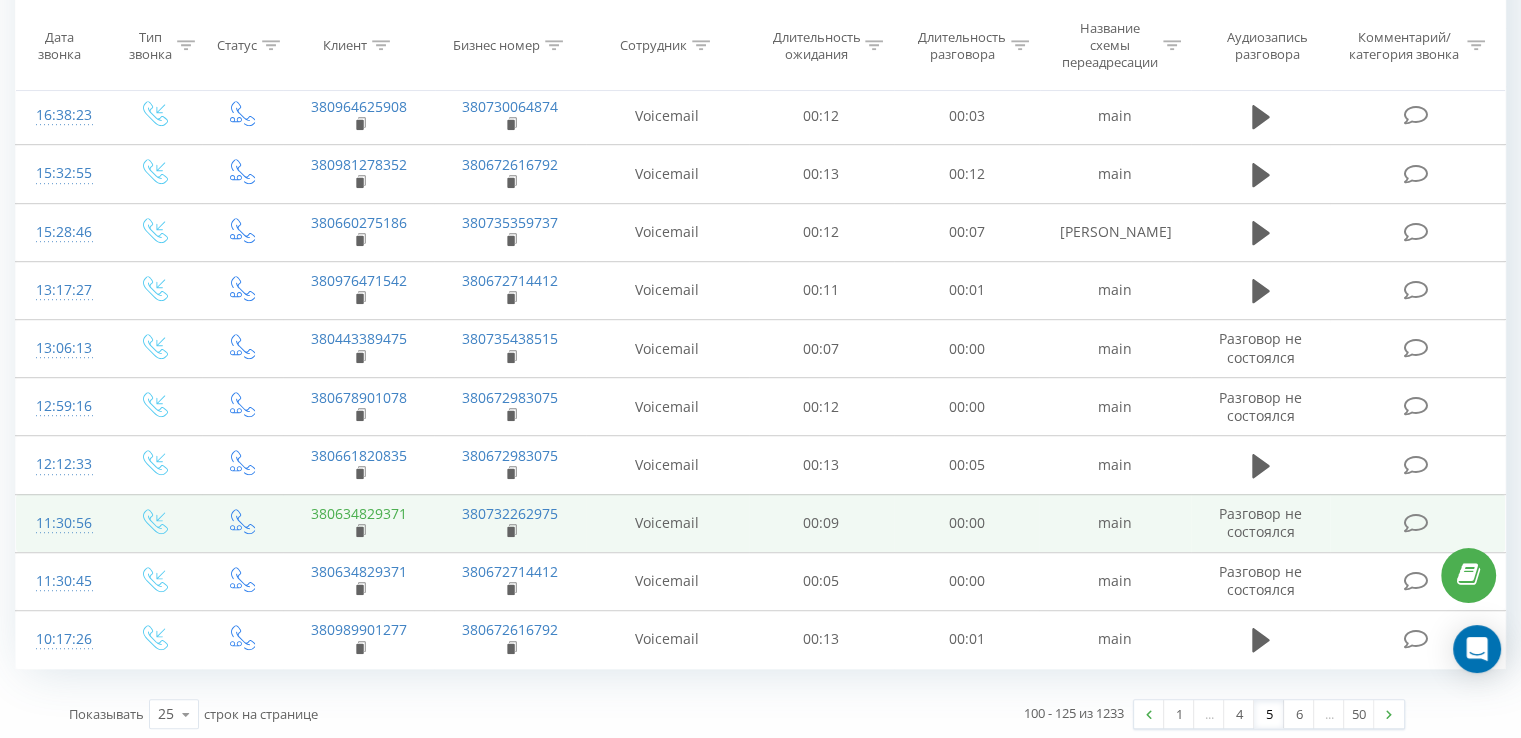 click on "380634829371" at bounding box center (359, 513) 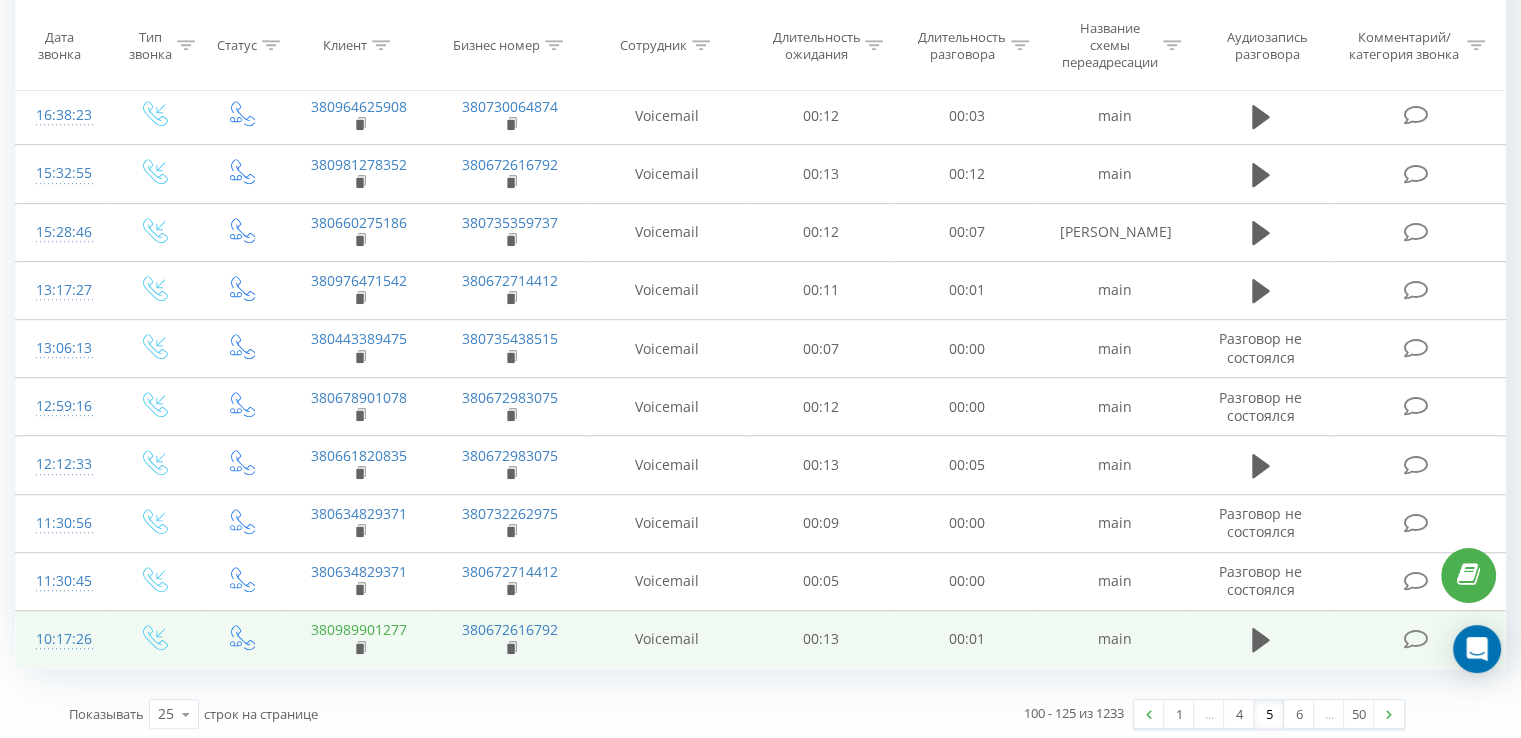 click on "380989901277" at bounding box center [359, 629] 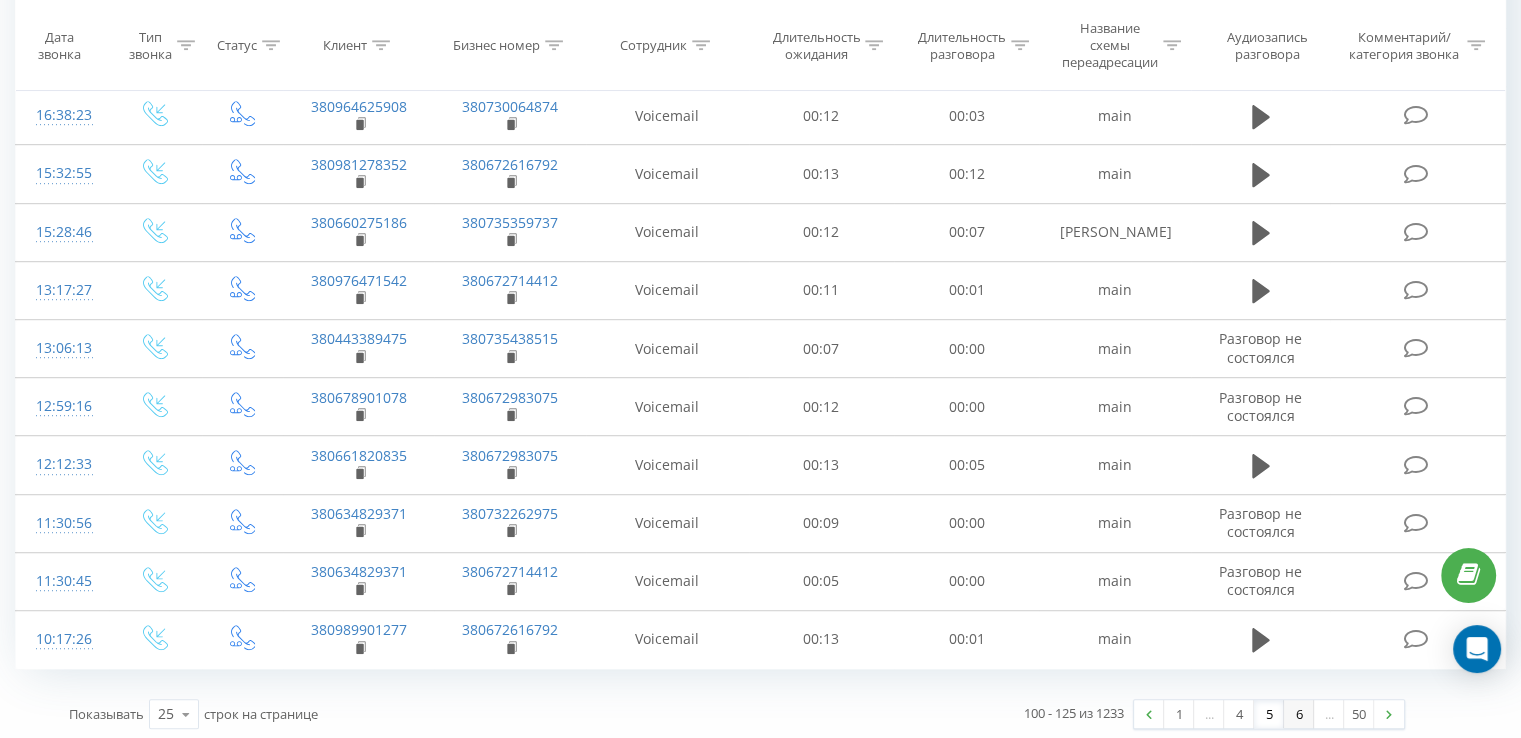 click on "6" at bounding box center (1299, 714) 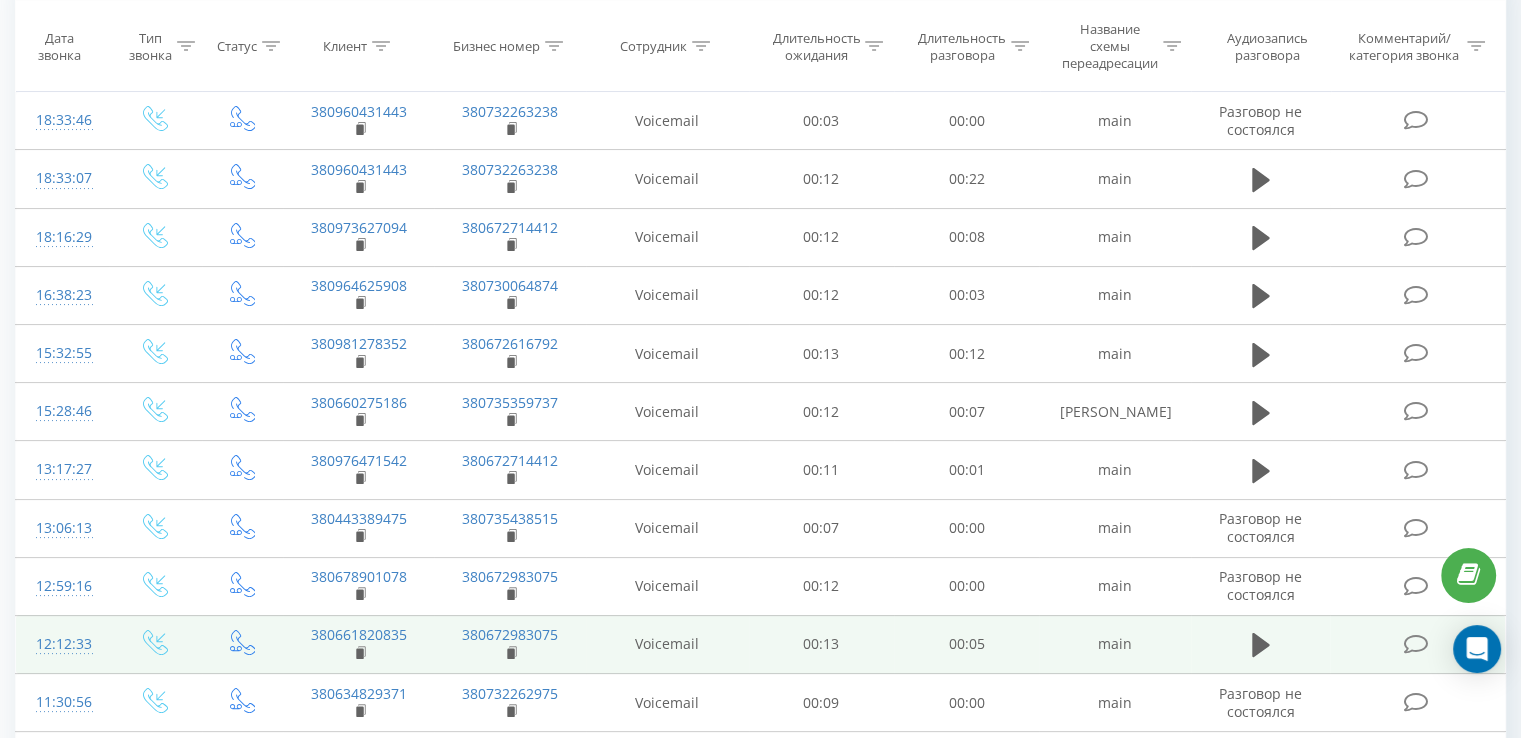 scroll, scrollTop: 132, scrollLeft: 0, axis: vertical 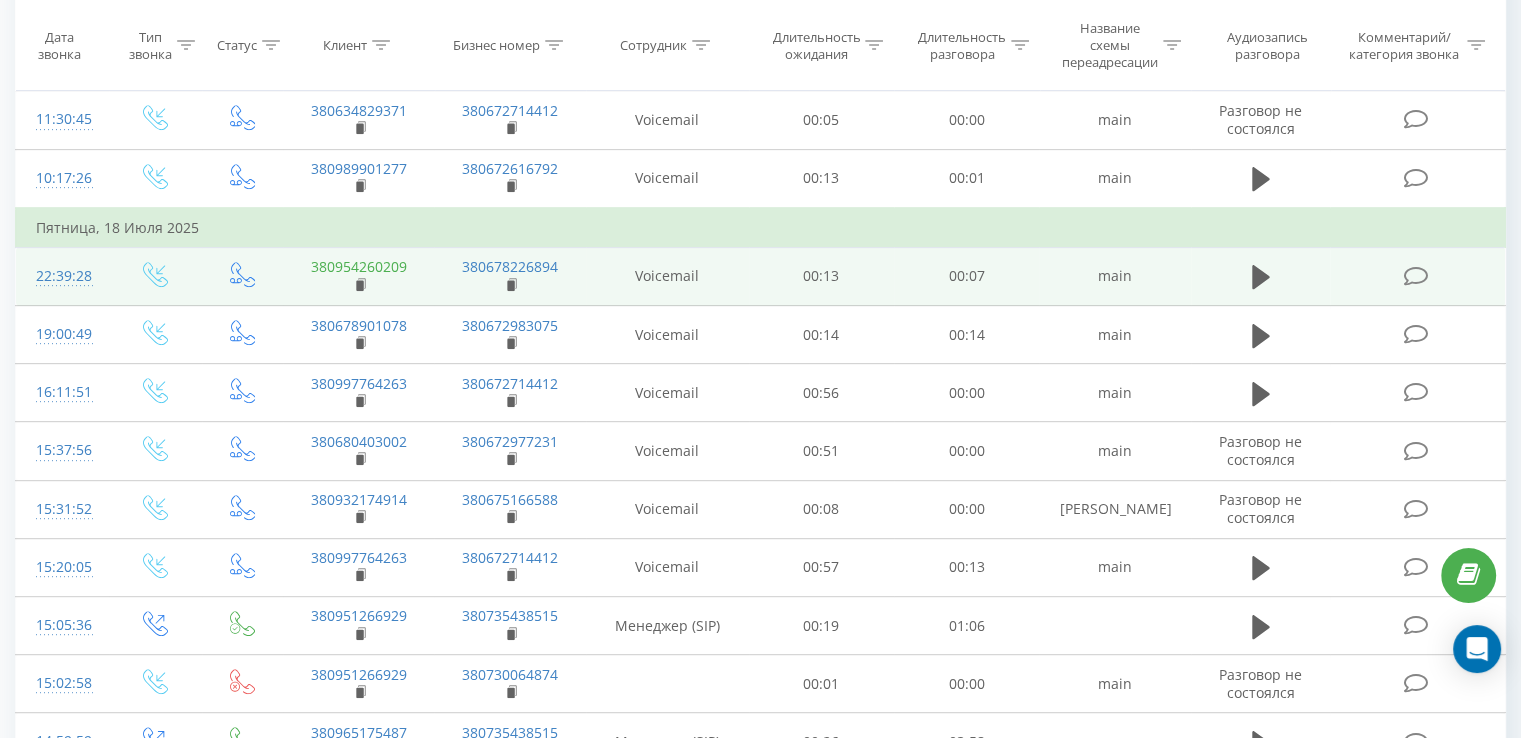 click on "380954260209" at bounding box center [359, 266] 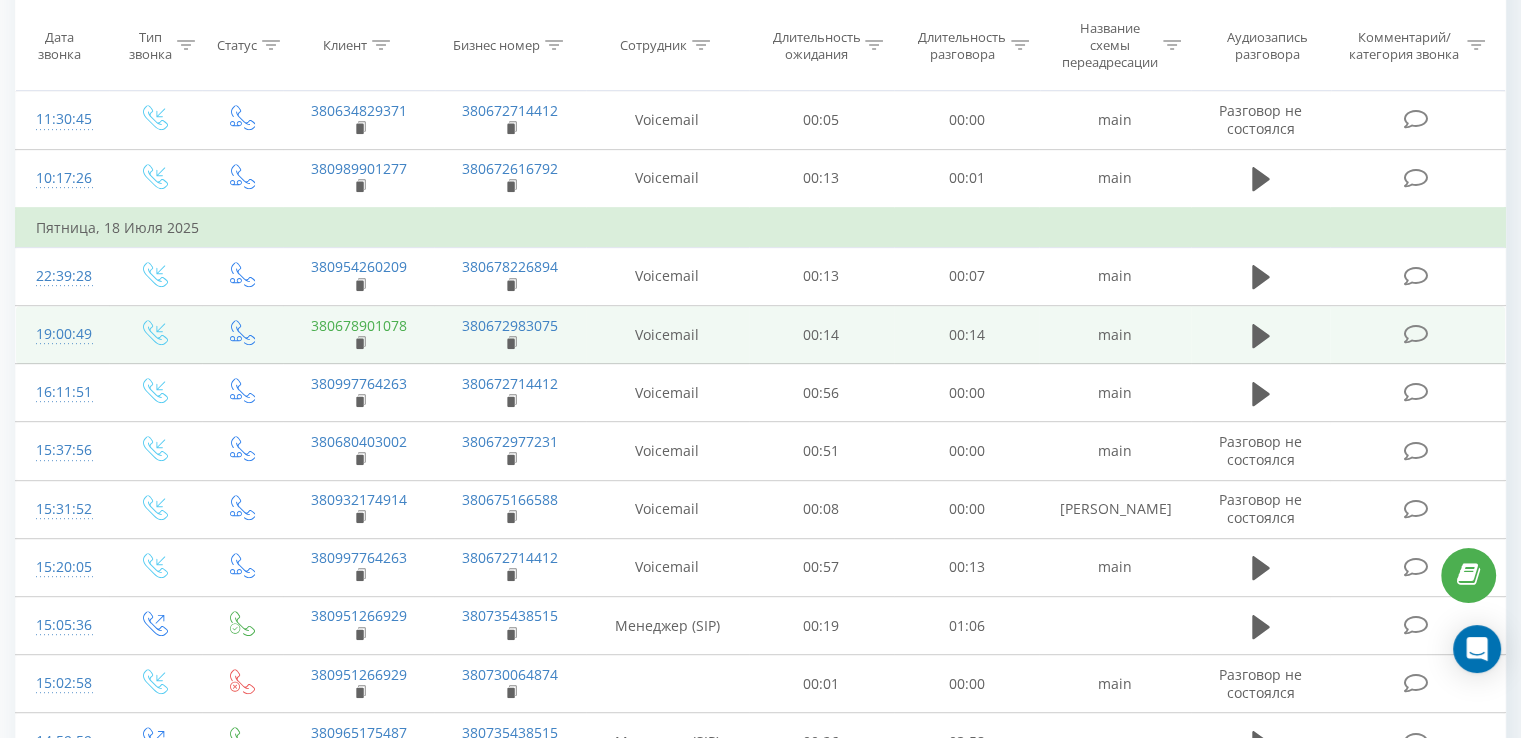 click on "380678901078" at bounding box center [359, 325] 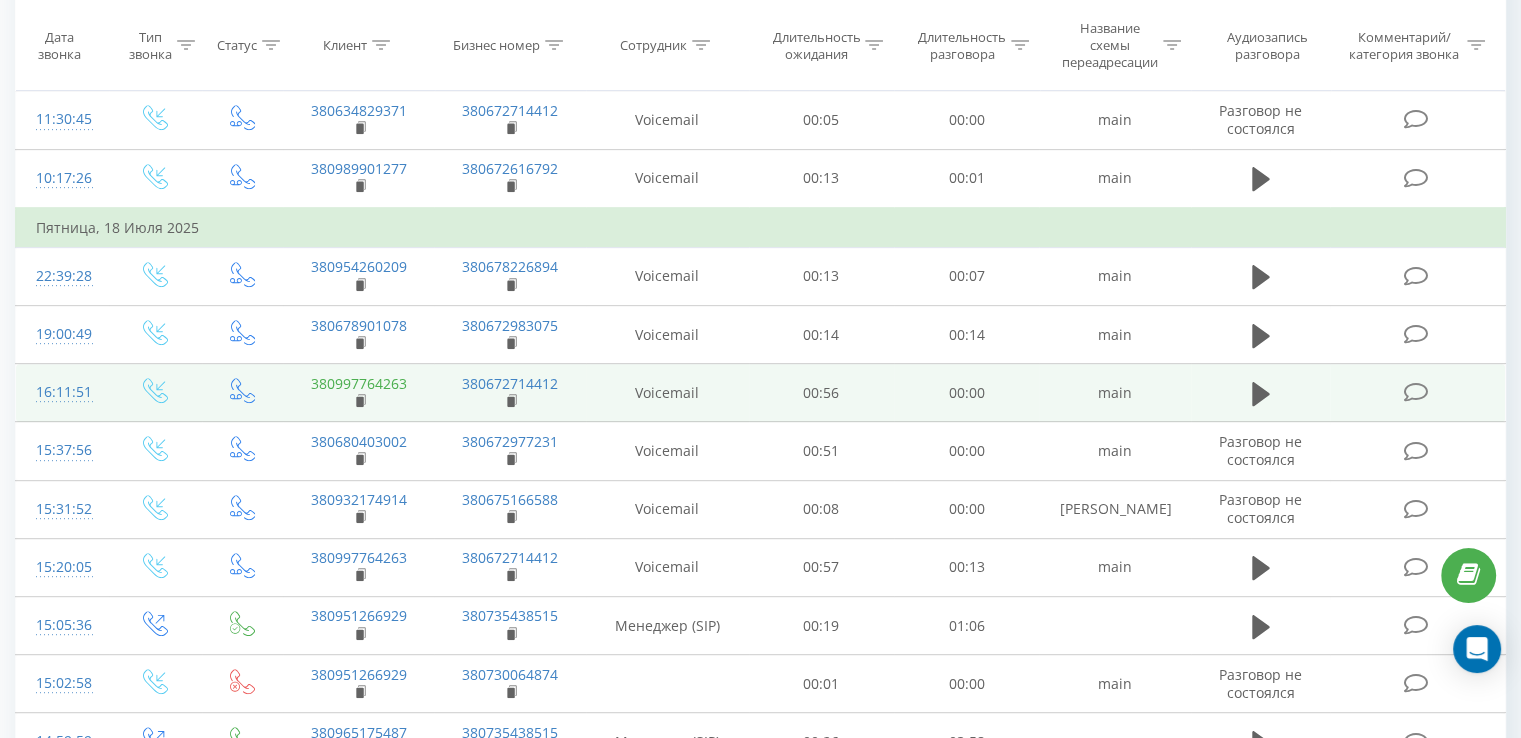click on "380997764263" at bounding box center (359, 383) 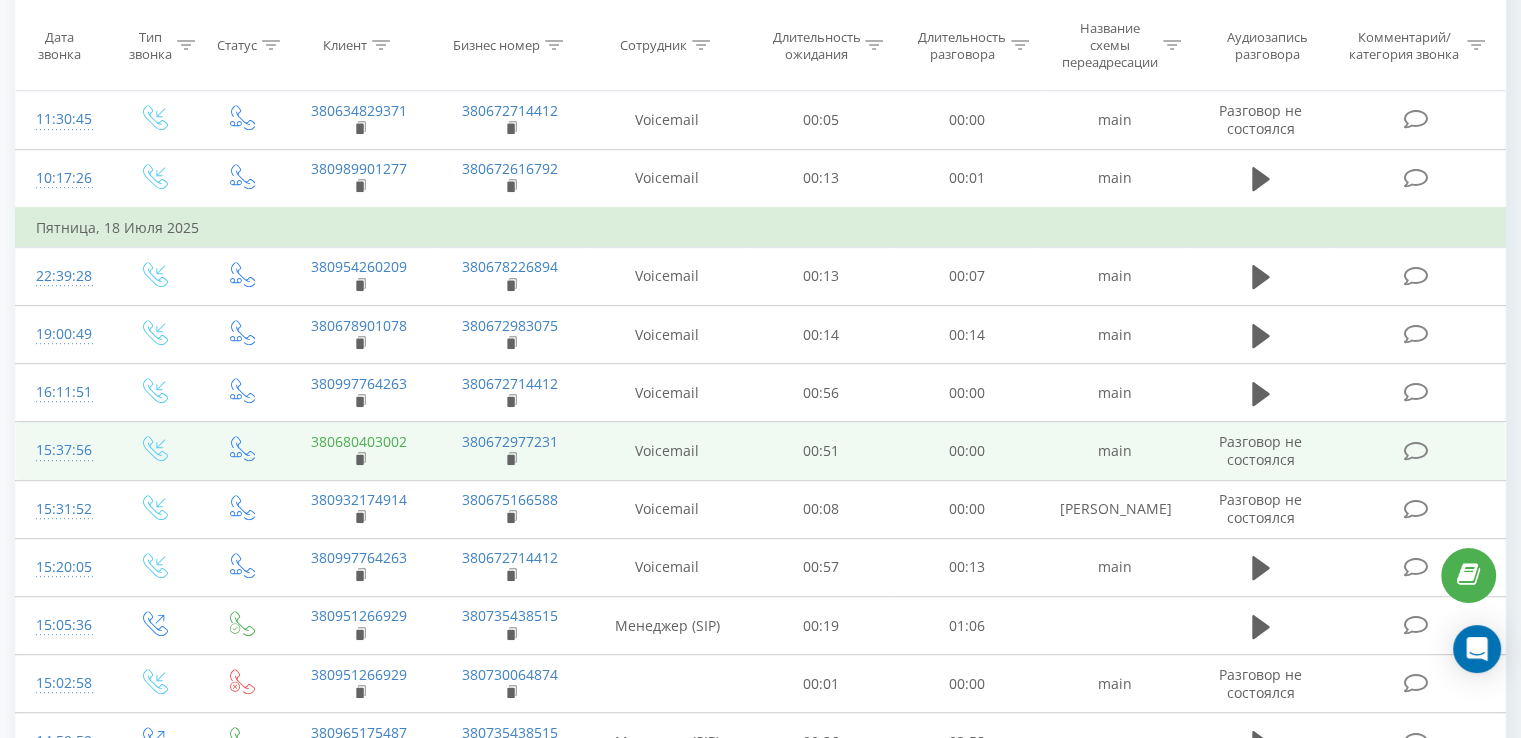 click on "380680403002" at bounding box center [359, 441] 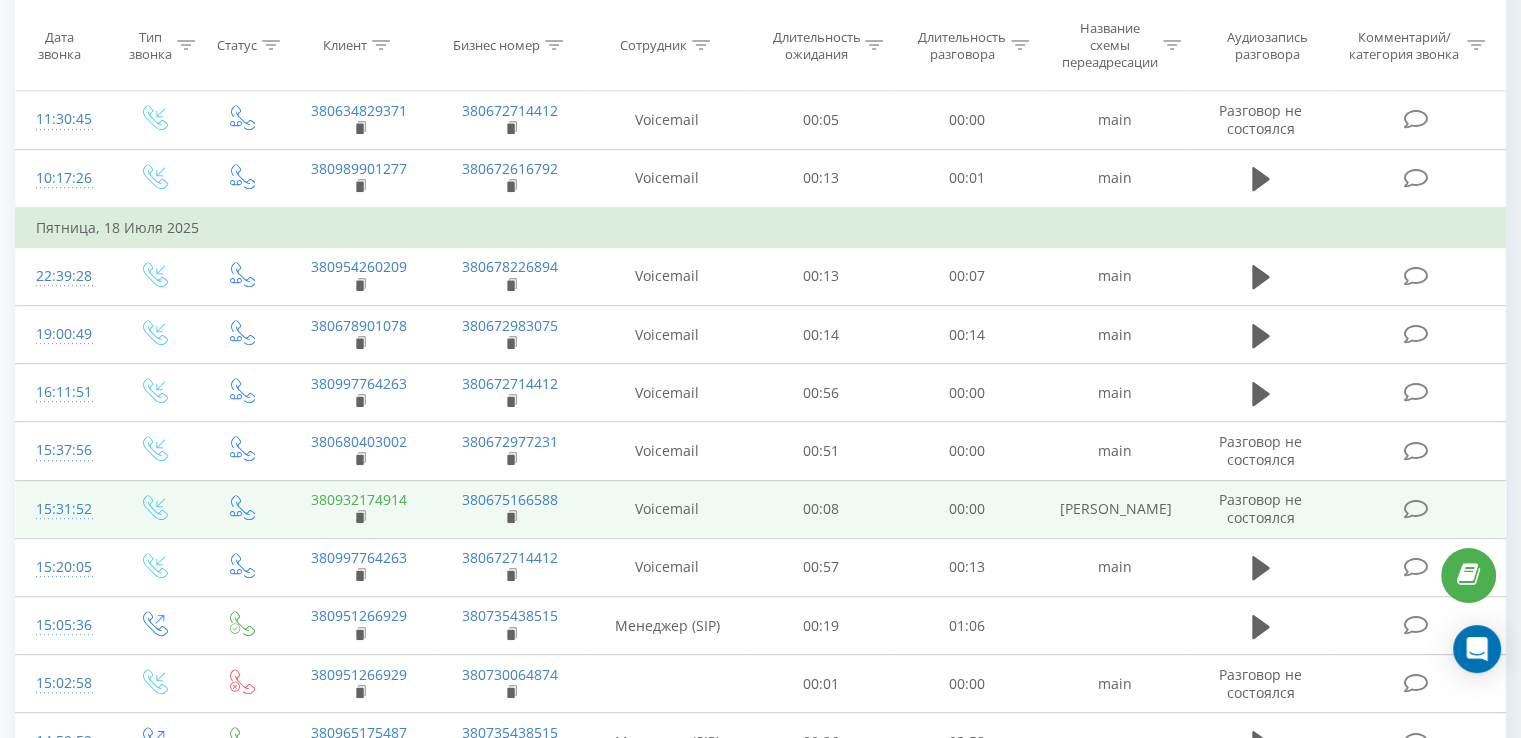 click on "380932174914" at bounding box center [359, 499] 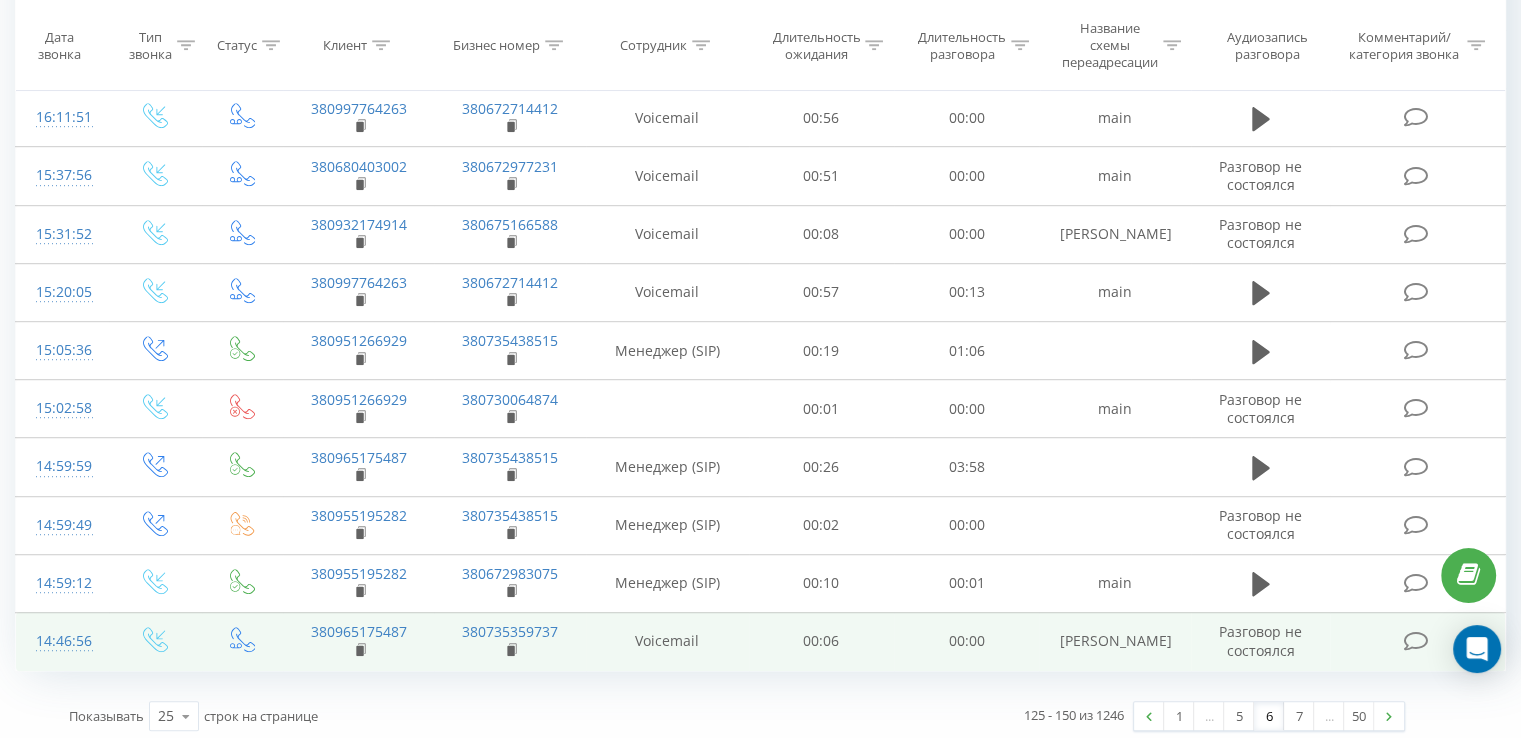scroll, scrollTop: 1142, scrollLeft: 0, axis: vertical 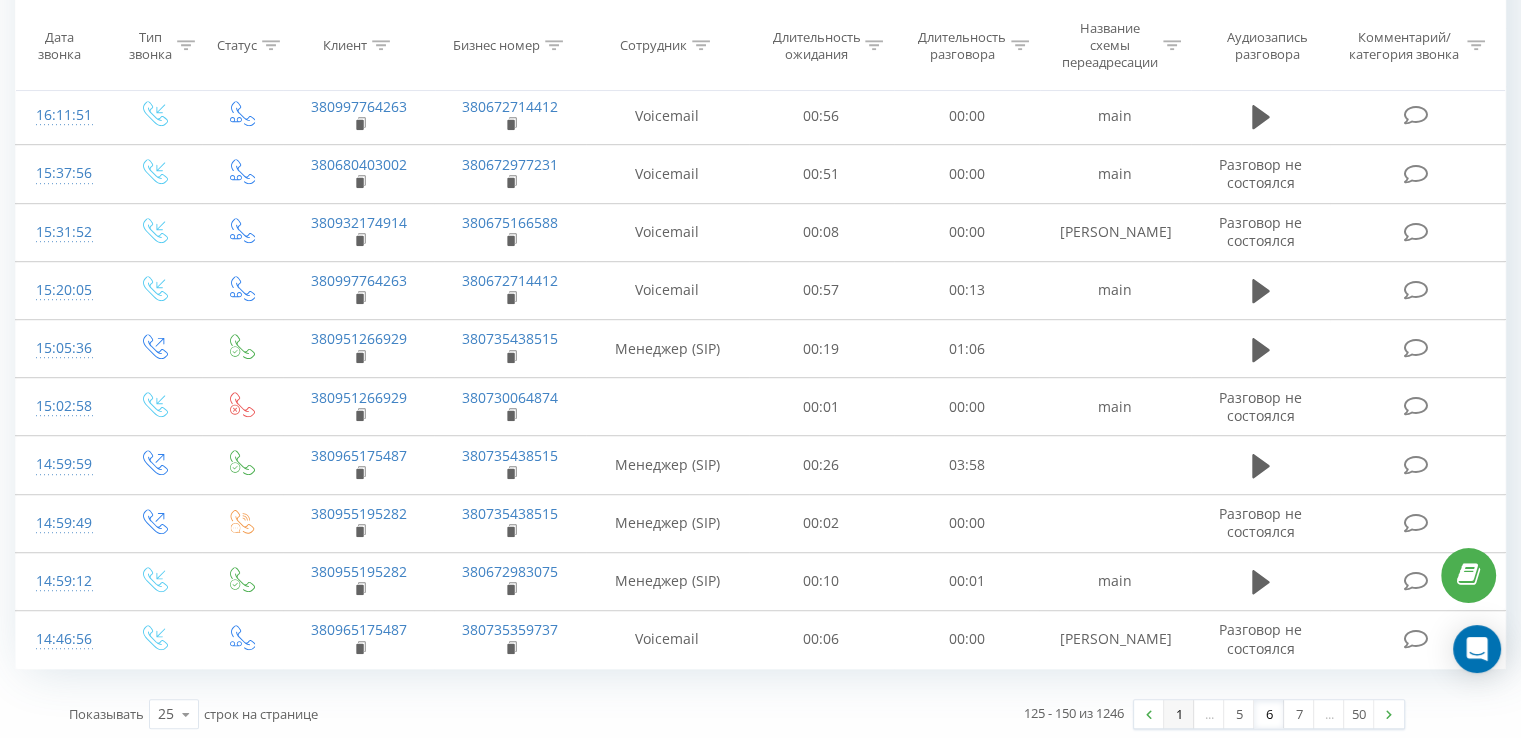 click on "1" at bounding box center (1179, 714) 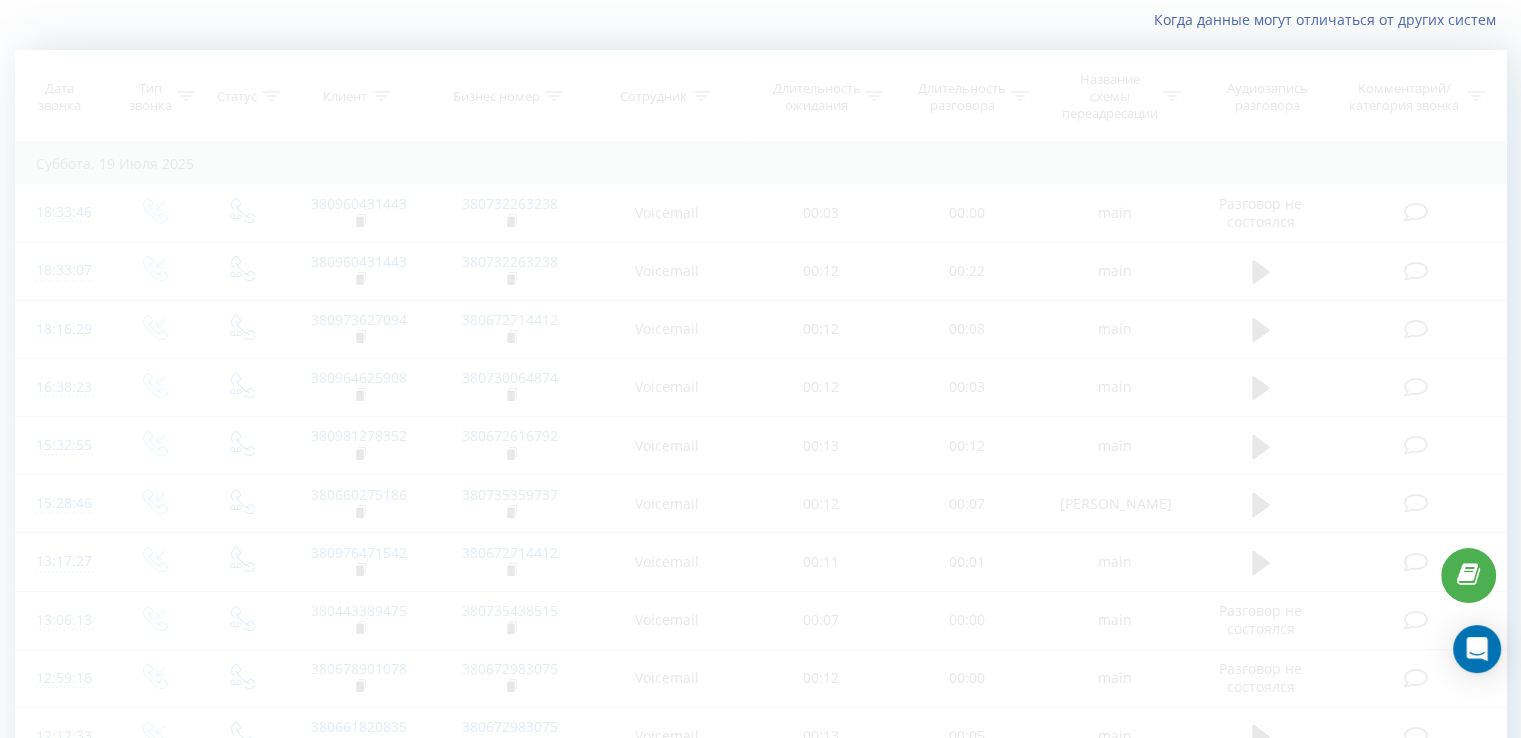 scroll, scrollTop: 132, scrollLeft: 0, axis: vertical 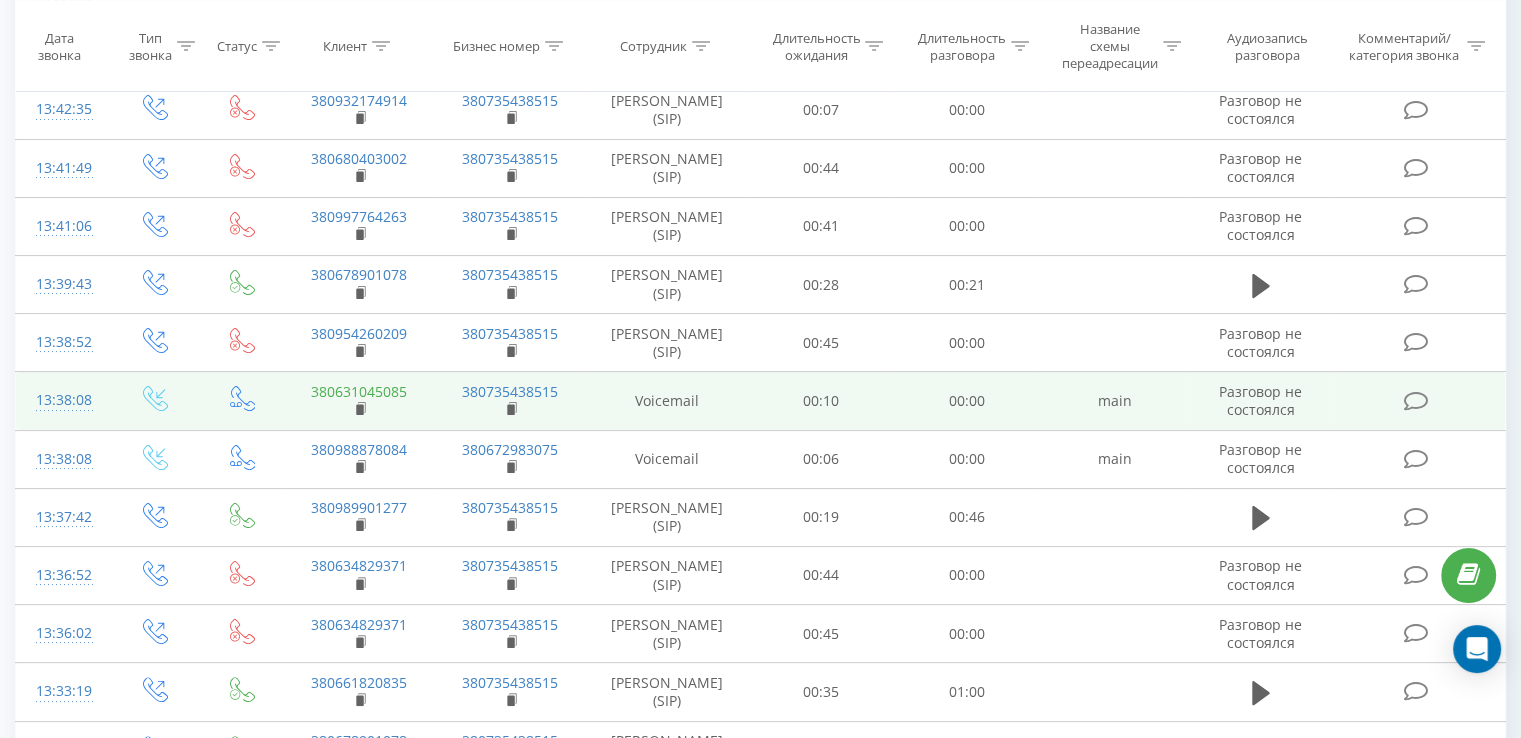 click on "380631045085" at bounding box center (359, 391) 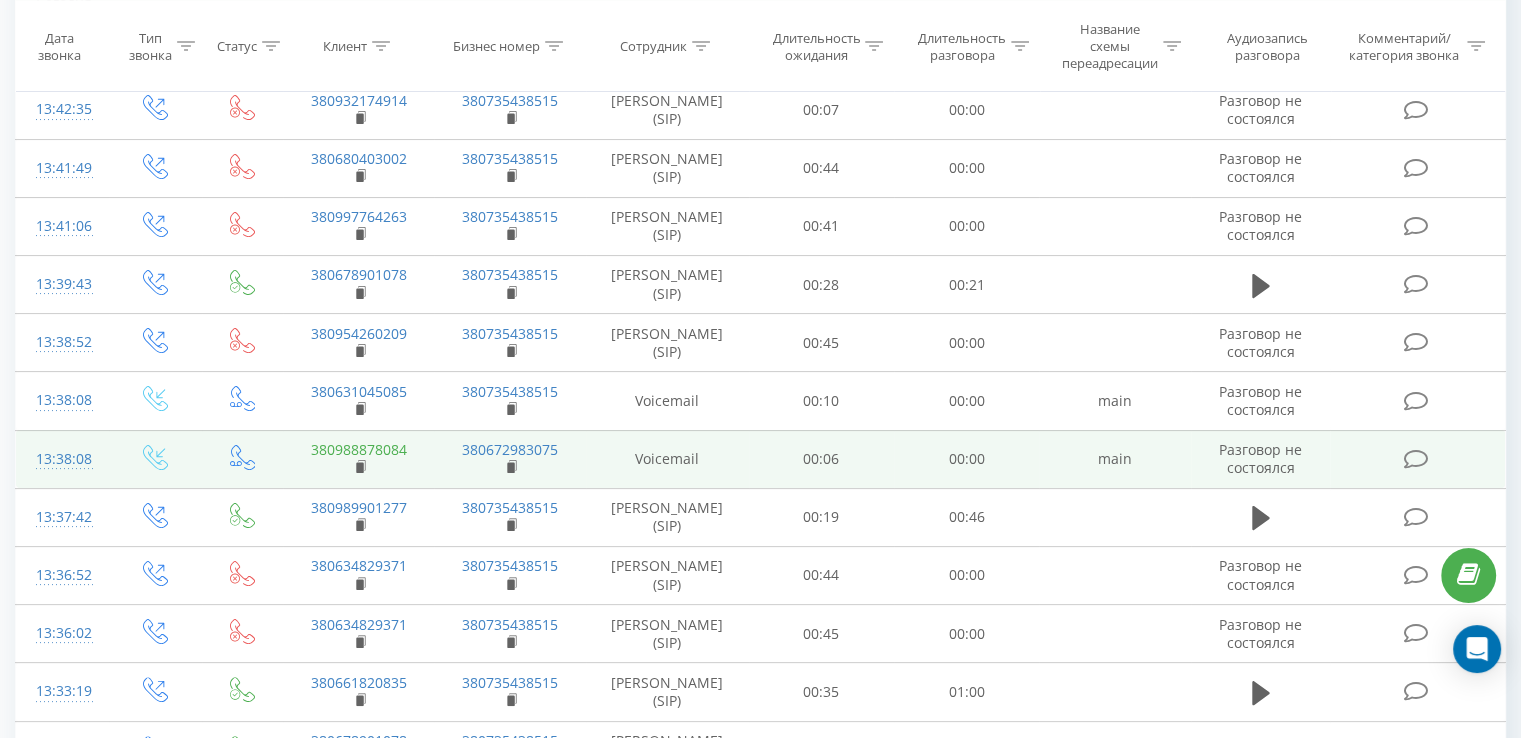 click on "380988878084" at bounding box center [359, 449] 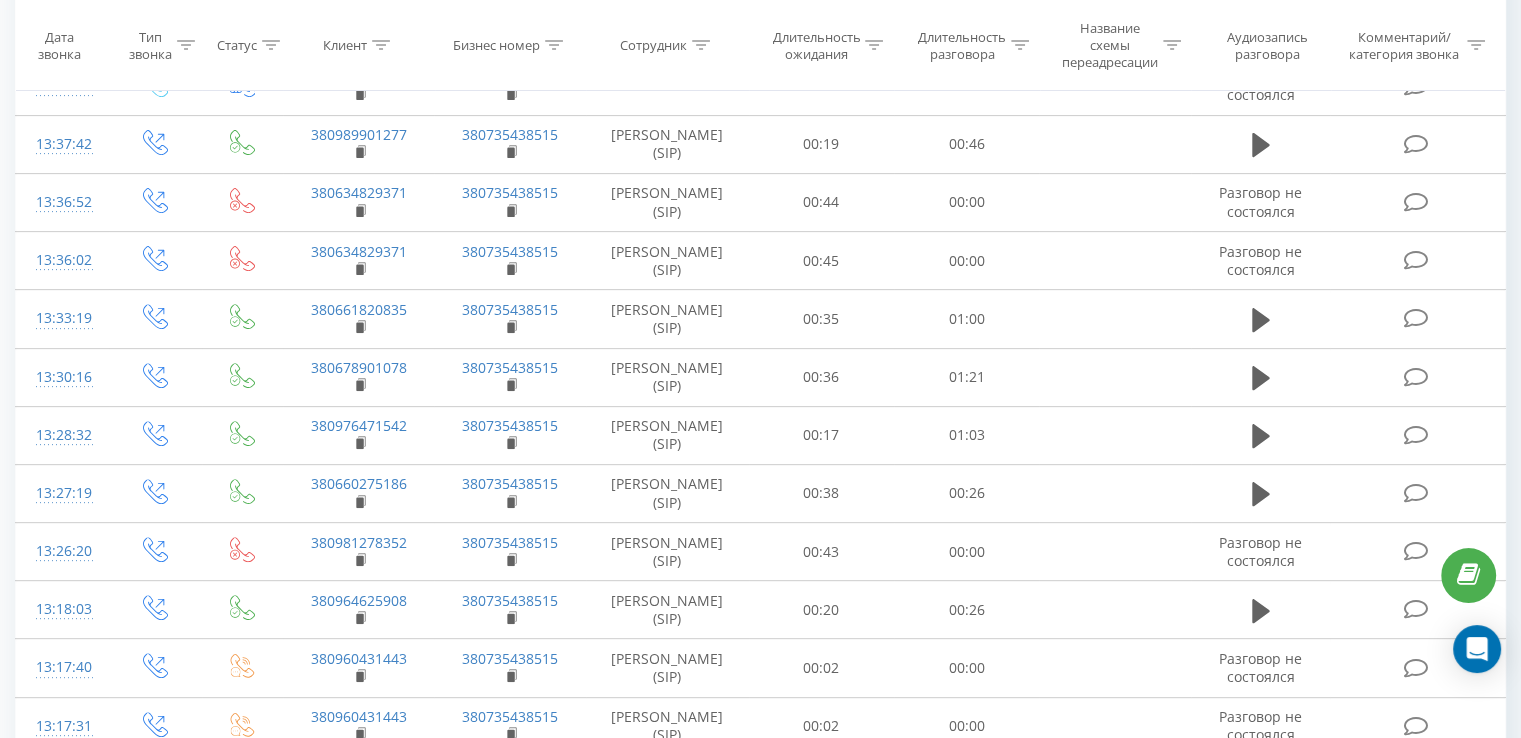 scroll, scrollTop: 746, scrollLeft: 0, axis: vertical 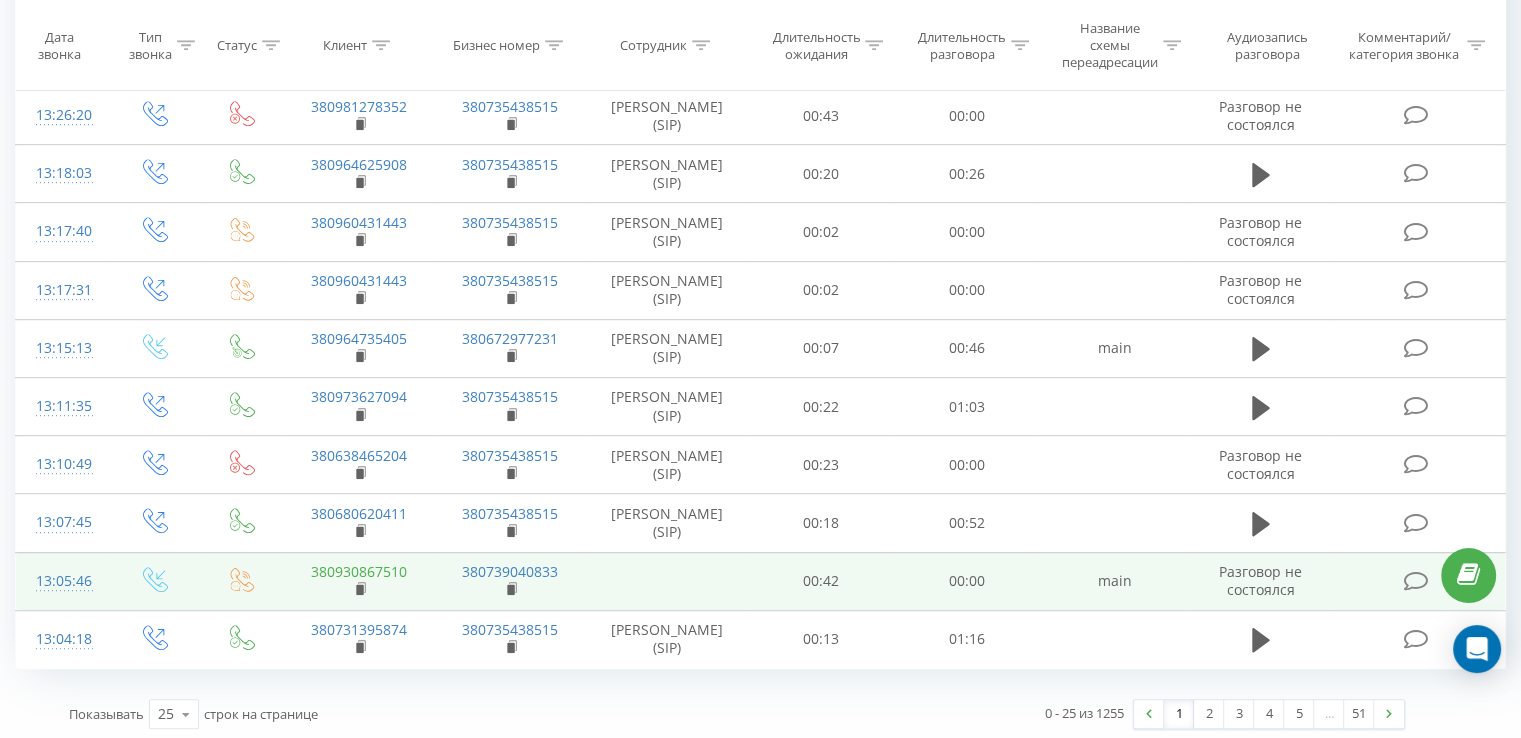click on "380930867510" at bounding box center [359, 571] 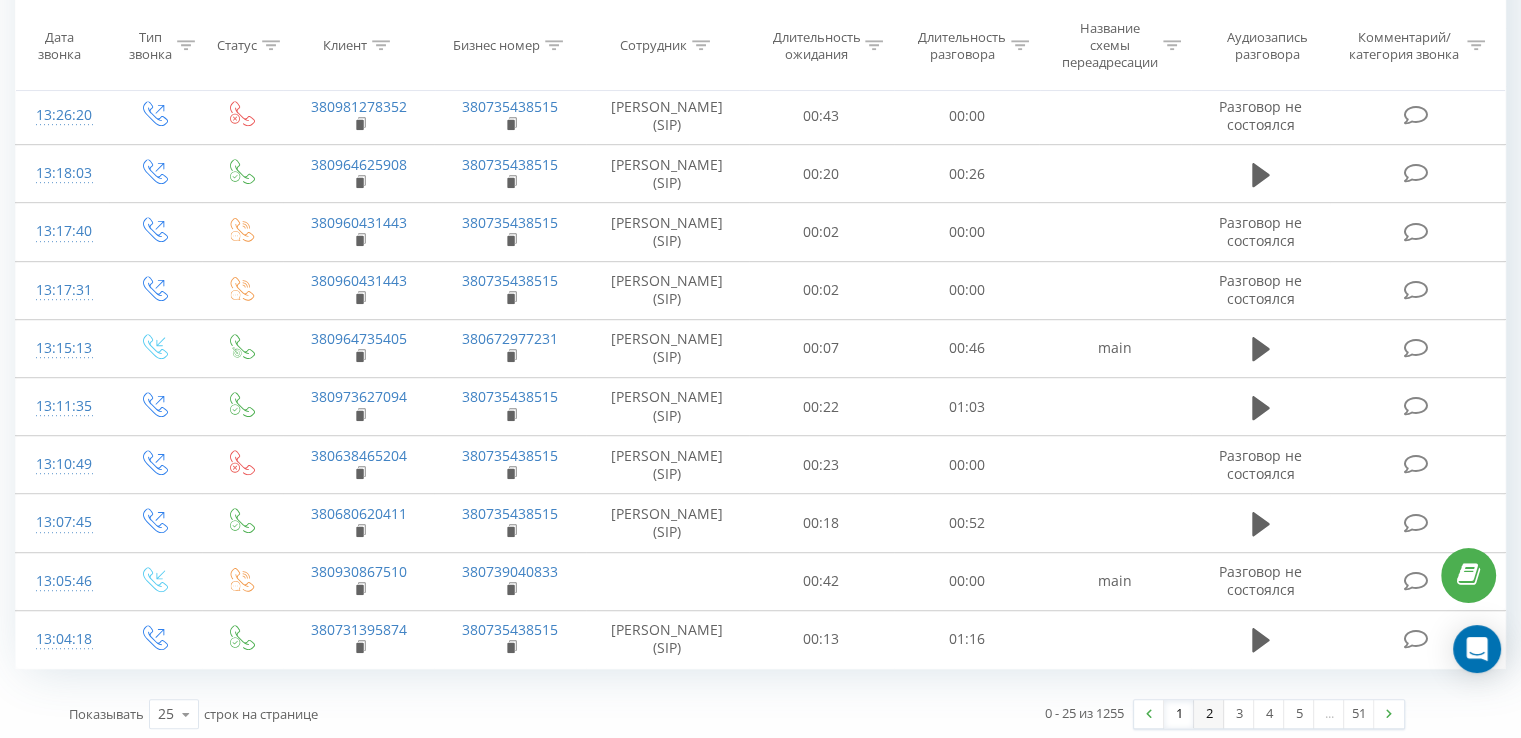 click on "2" at bounding box center [1209, 714] 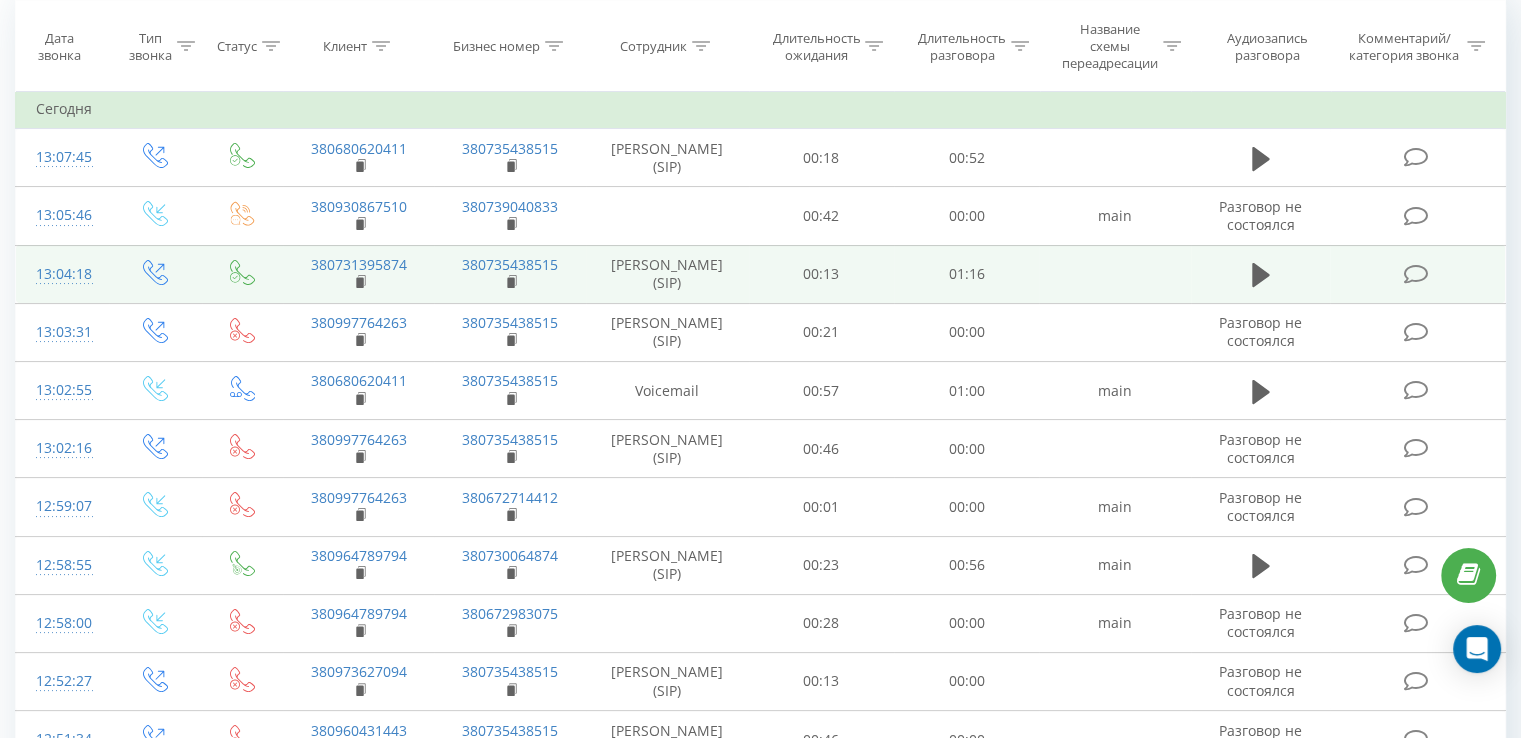 scroll, scrollTop: 132, scrollLeft: 0, axis: vertical 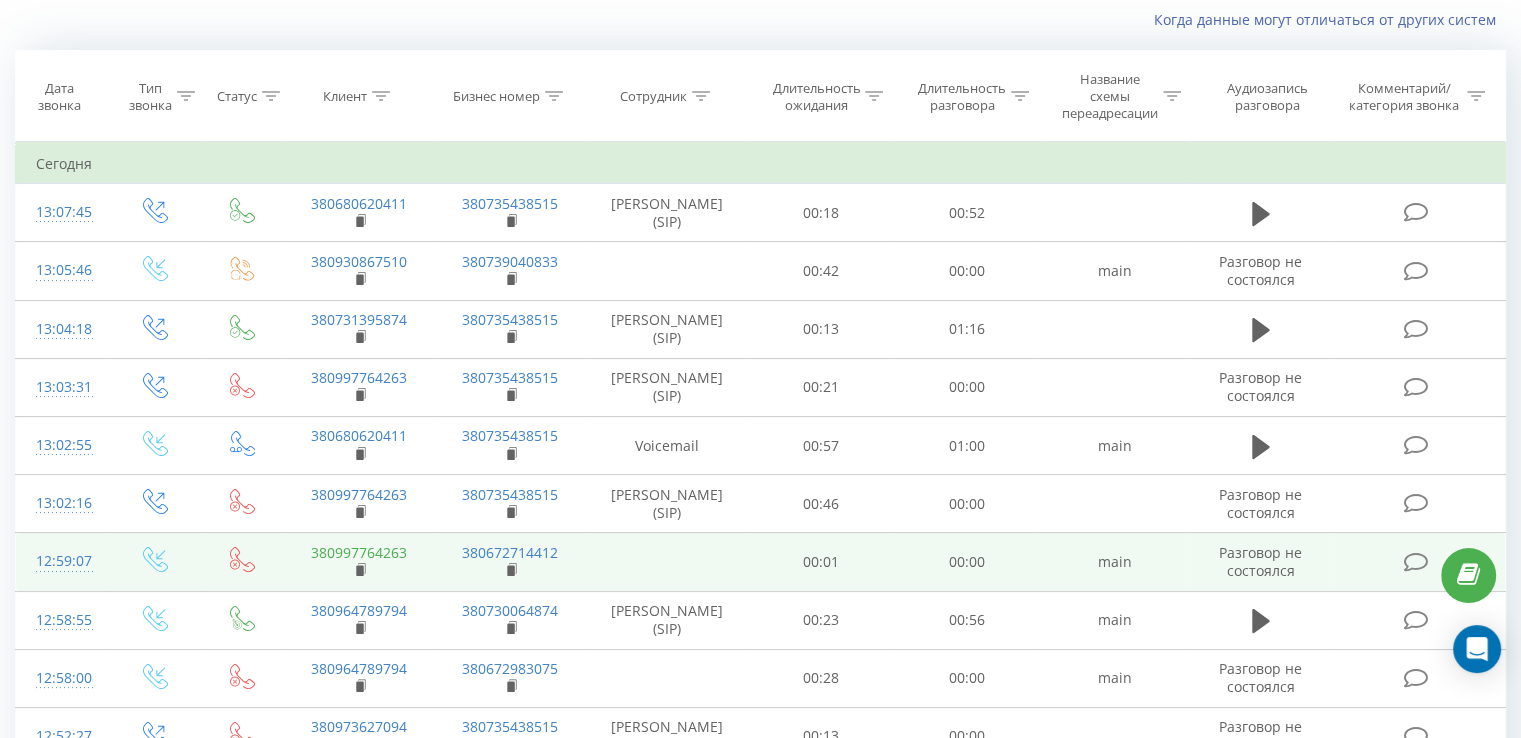 click on "380997764263" at bounding box center [359, 552] 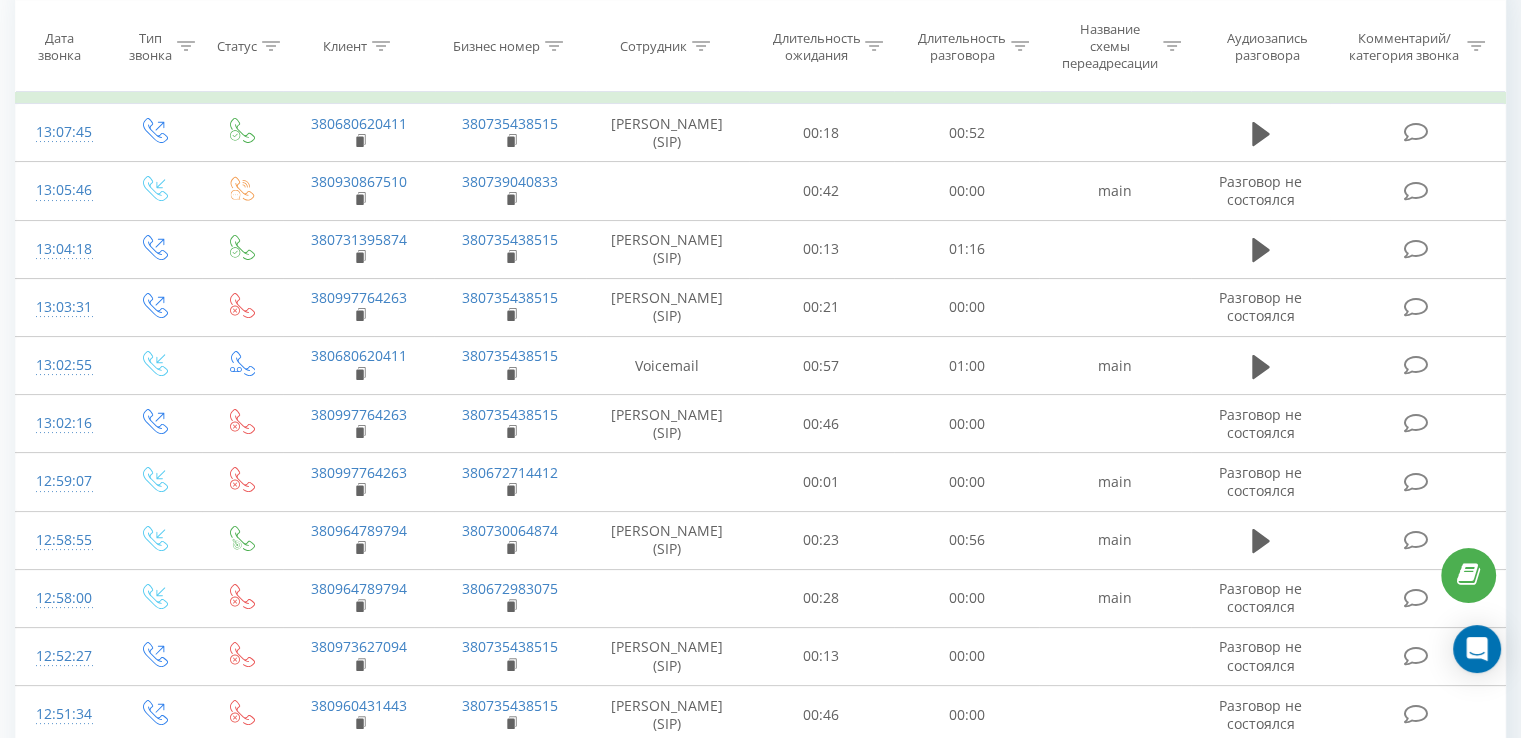 scroll, scrollTop: 252, scrollLeft: 0, axis: vertical 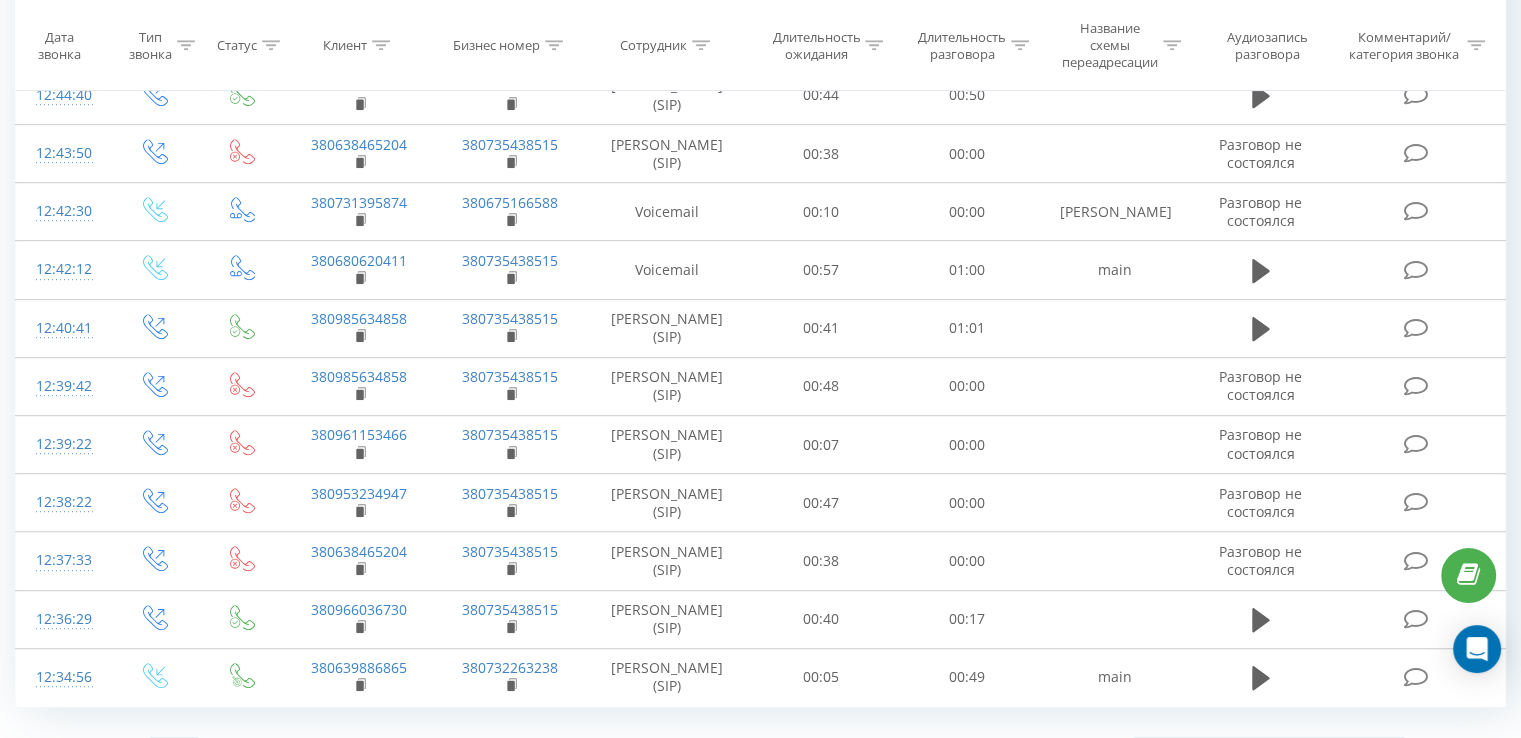 click on "Все звонки Основной График Экспорт .csv .xls .xlsx [DATE]  -  [DATE] Когда данные могут отличаться от других систем Дата звонка Тип звонка Статус Клиент Бизнес номер Сотрудник Длительность ожидания Длительность разговора Название схемы переадресации Аудиозапись разговора Комментарий/категория звонка Фильтровать по условию Равно Введите значение Отмена OK Фильтровать по условию Равно Введите значение Отмена OK Фильтровать по условию Содержит Отмена OK Фильтровать по условию Содержит Отмена OK Фильтровать по условию Содержит Отмена OK Фильтровать по условию OK OK" at bounding box center (760, -111) 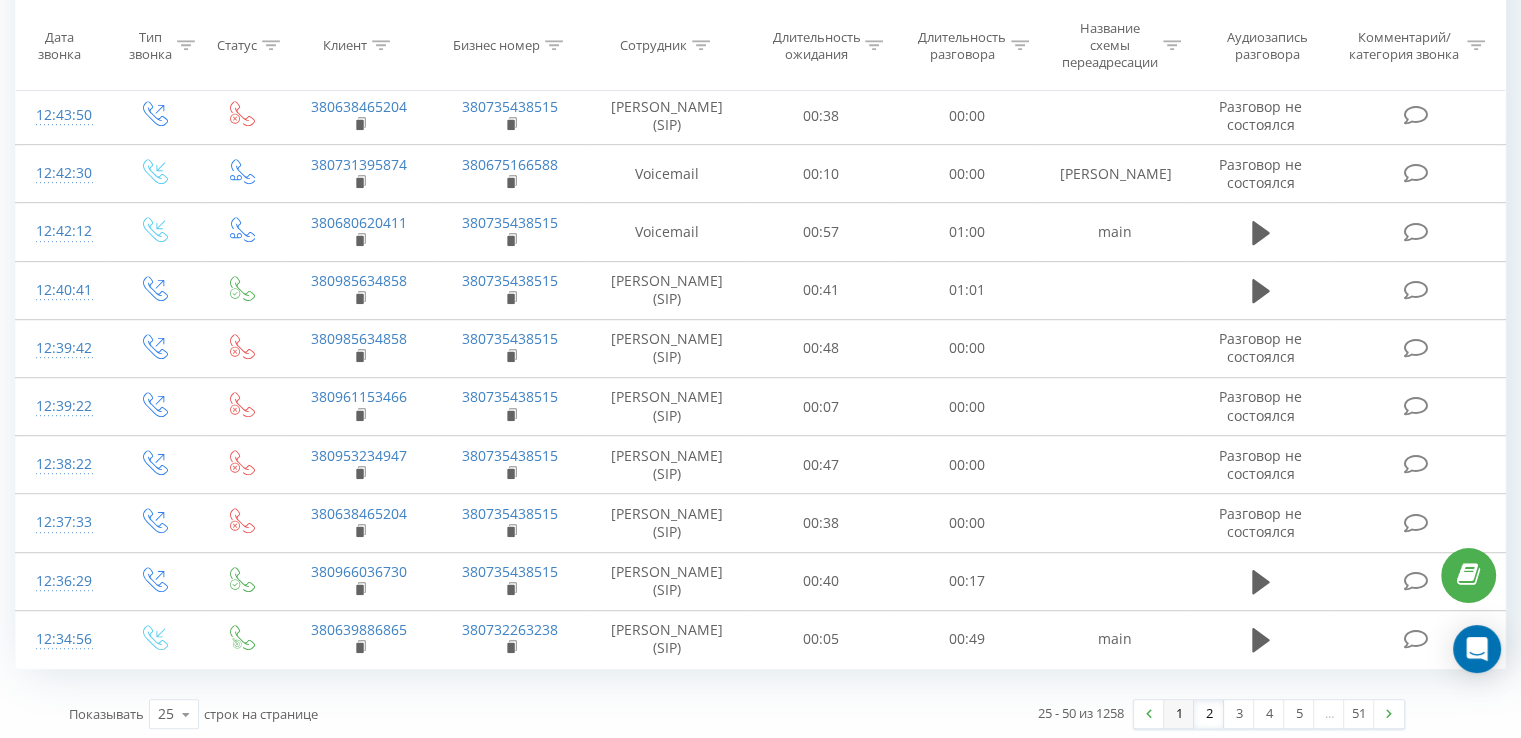click on "1" at bounding box center (1179, 714) 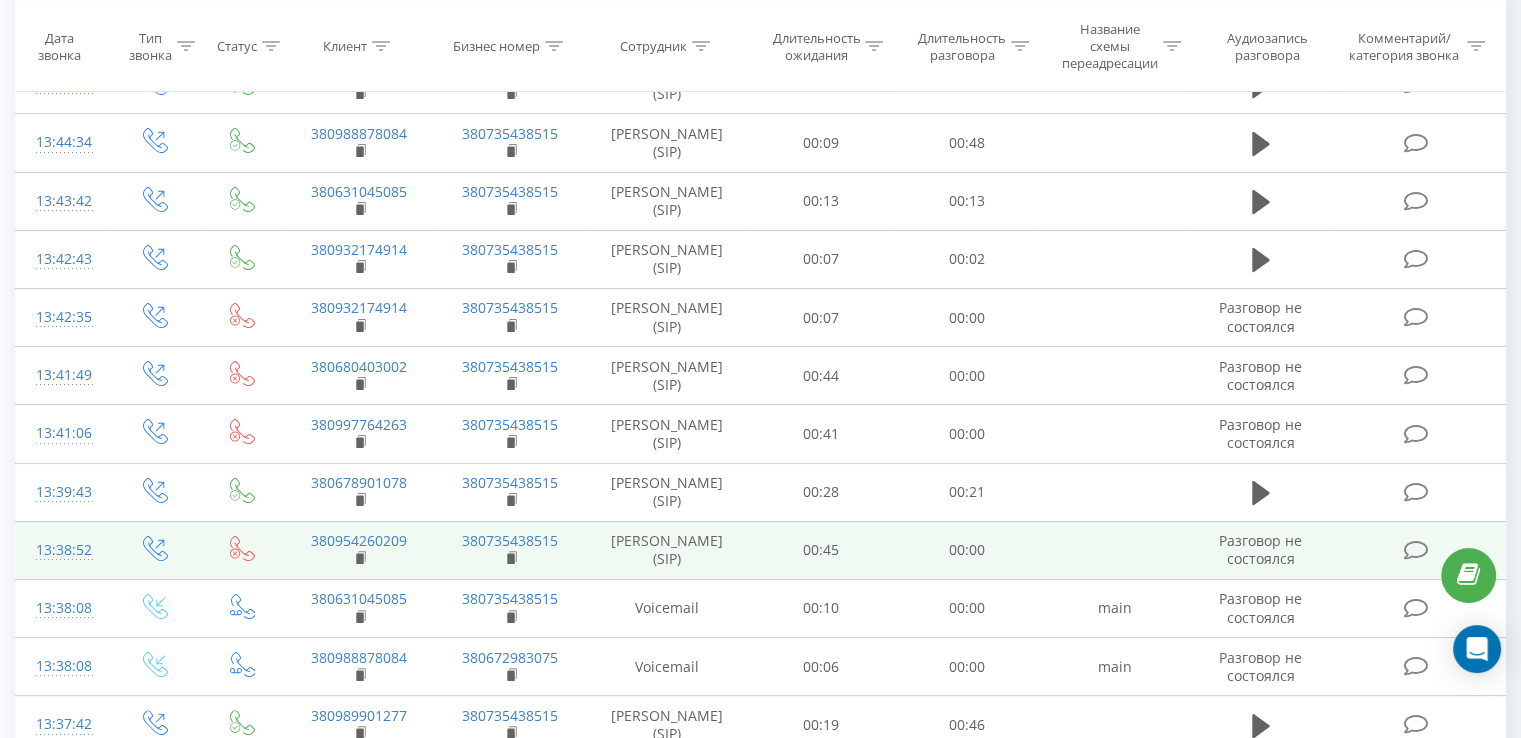 scroll, scrollTop: 132, scrollLeft: 0, axis: vertical 